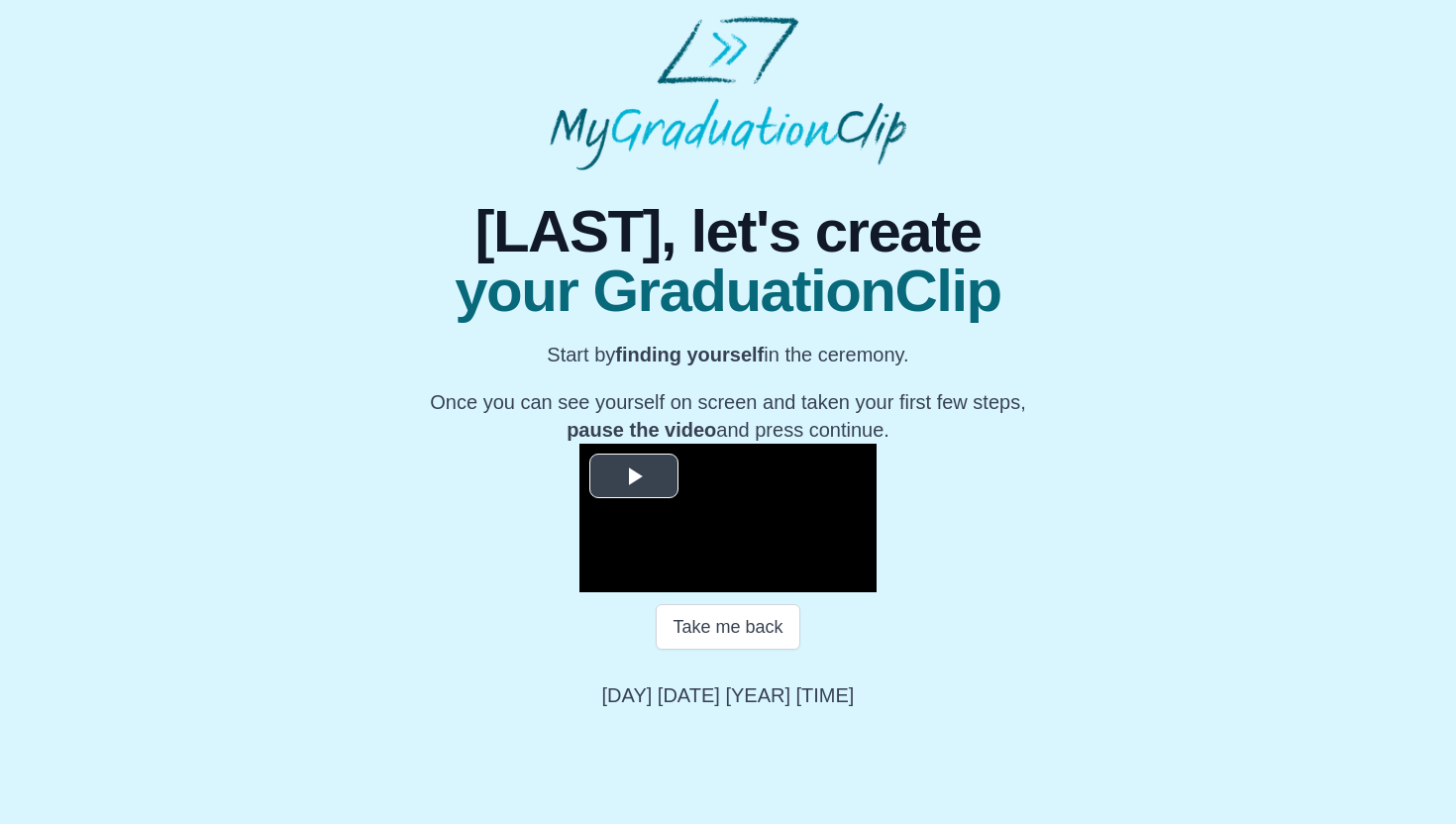 scroll, scrollTop: 139, scrollLeft: 0, axis: vertical 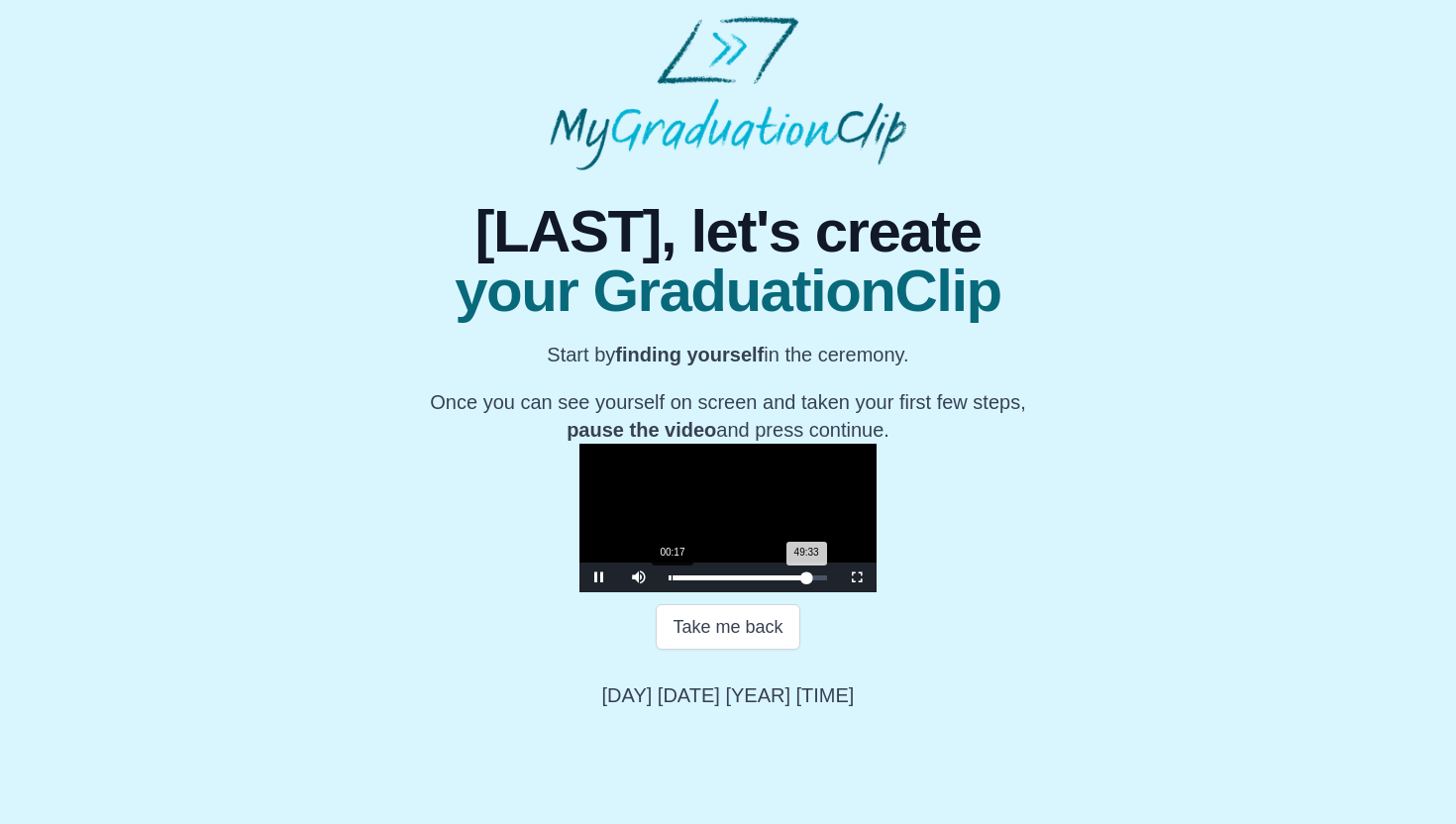 click on "00:17" at bounding box center (672, 577) 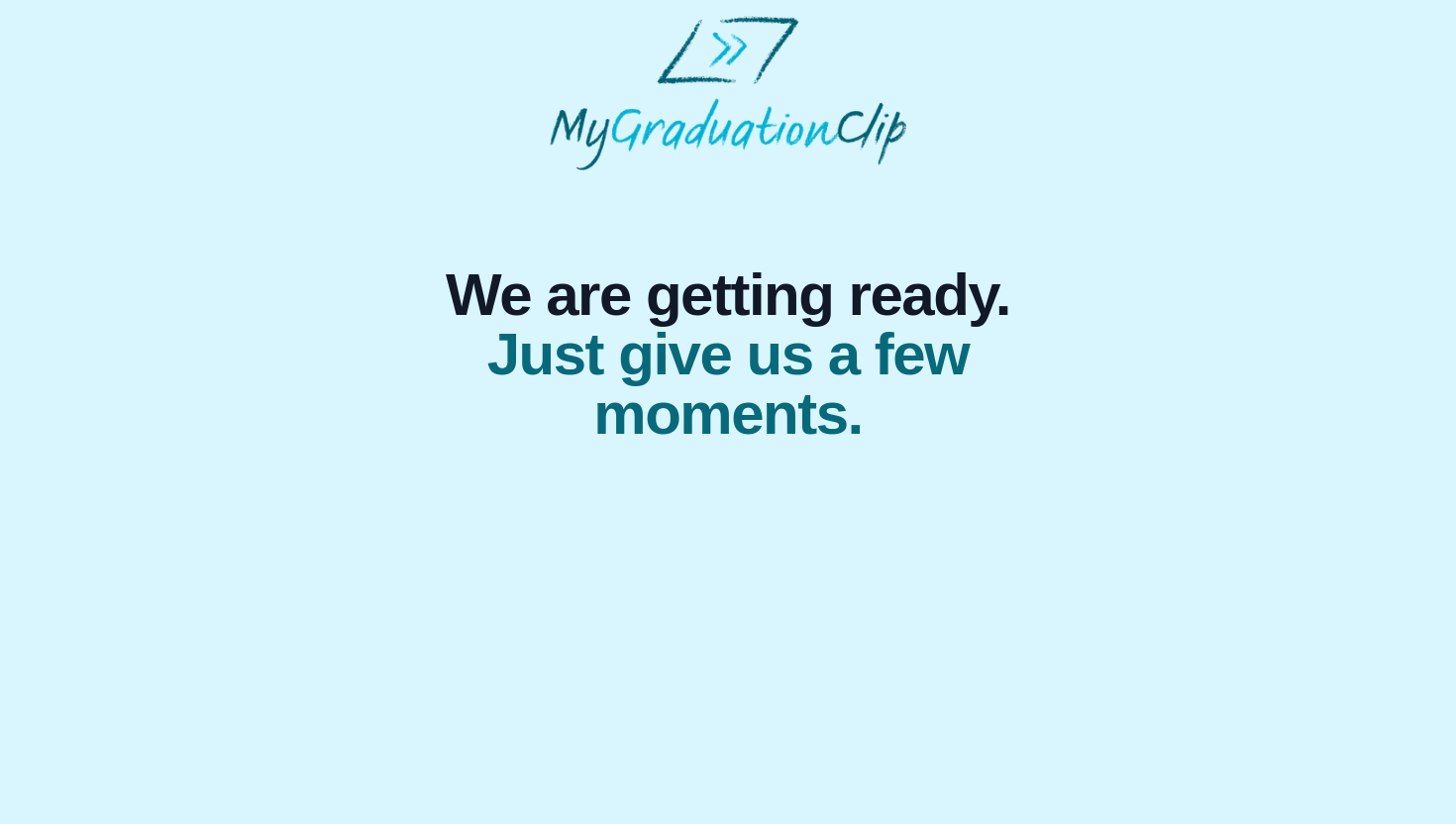 scroll, scrollTop: 0, scrollLeft: 0, axis: both 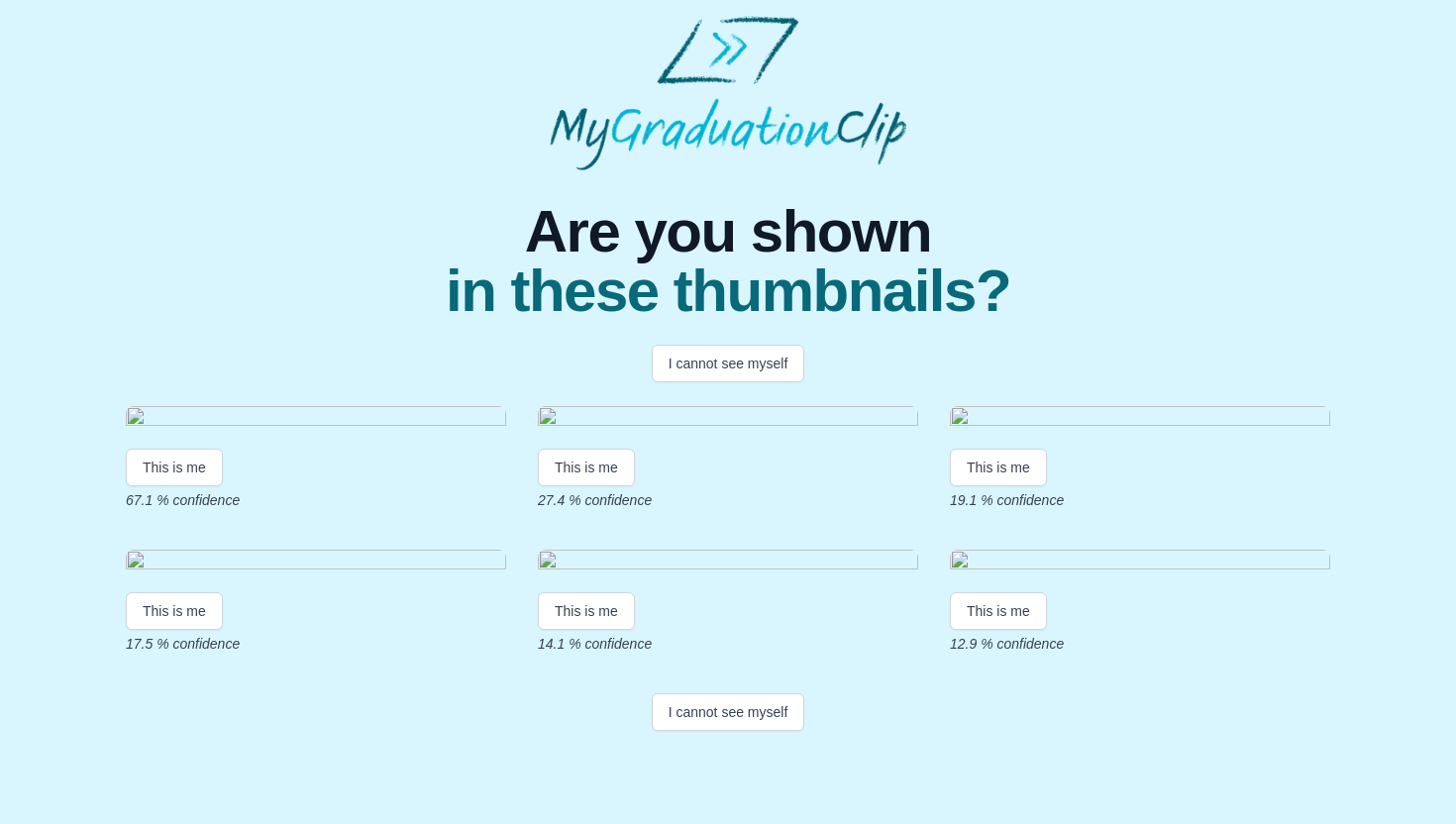 click at bounding box center [316, 419] 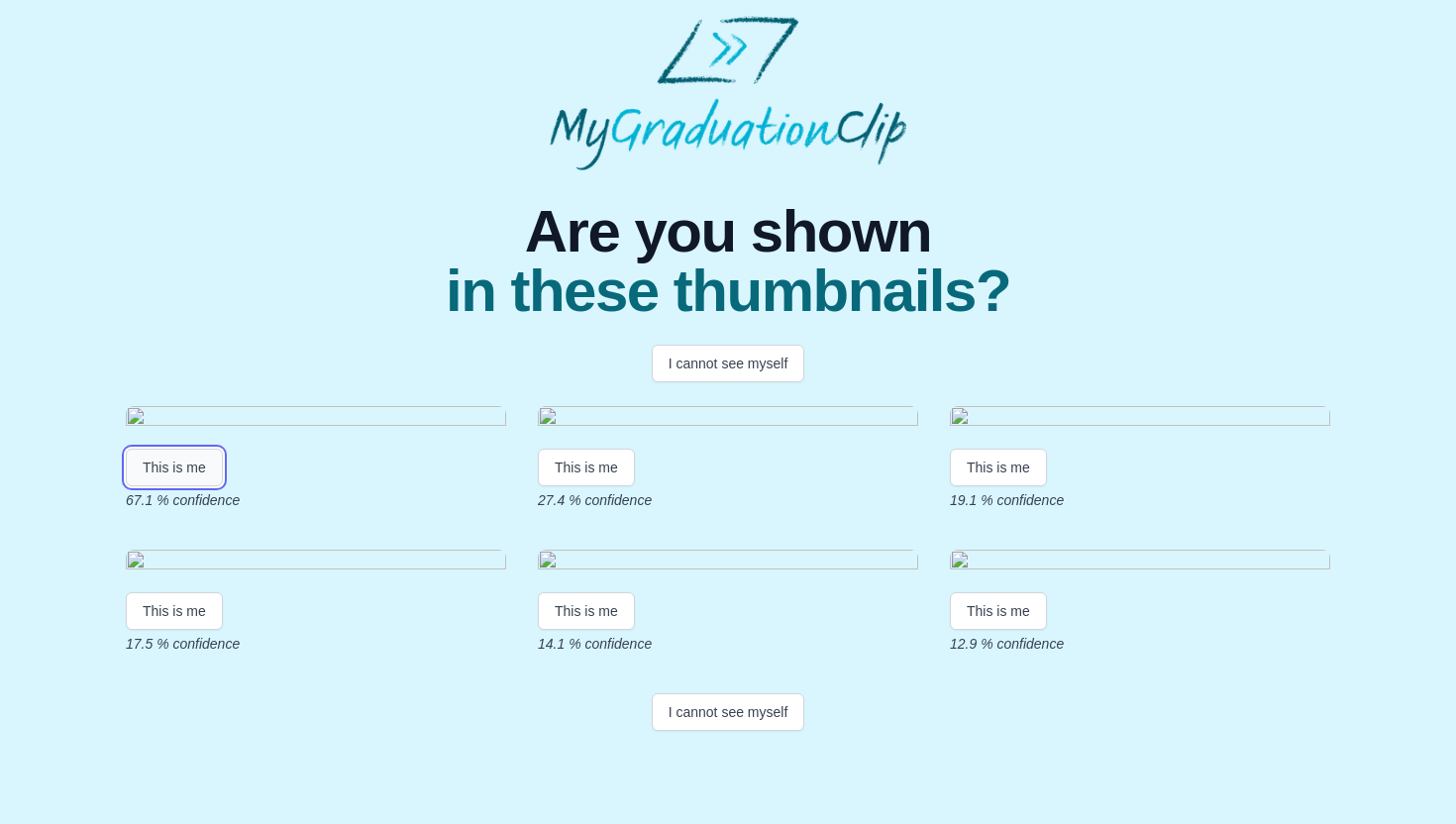 click on "This is me" at bounding box center (174, 467) 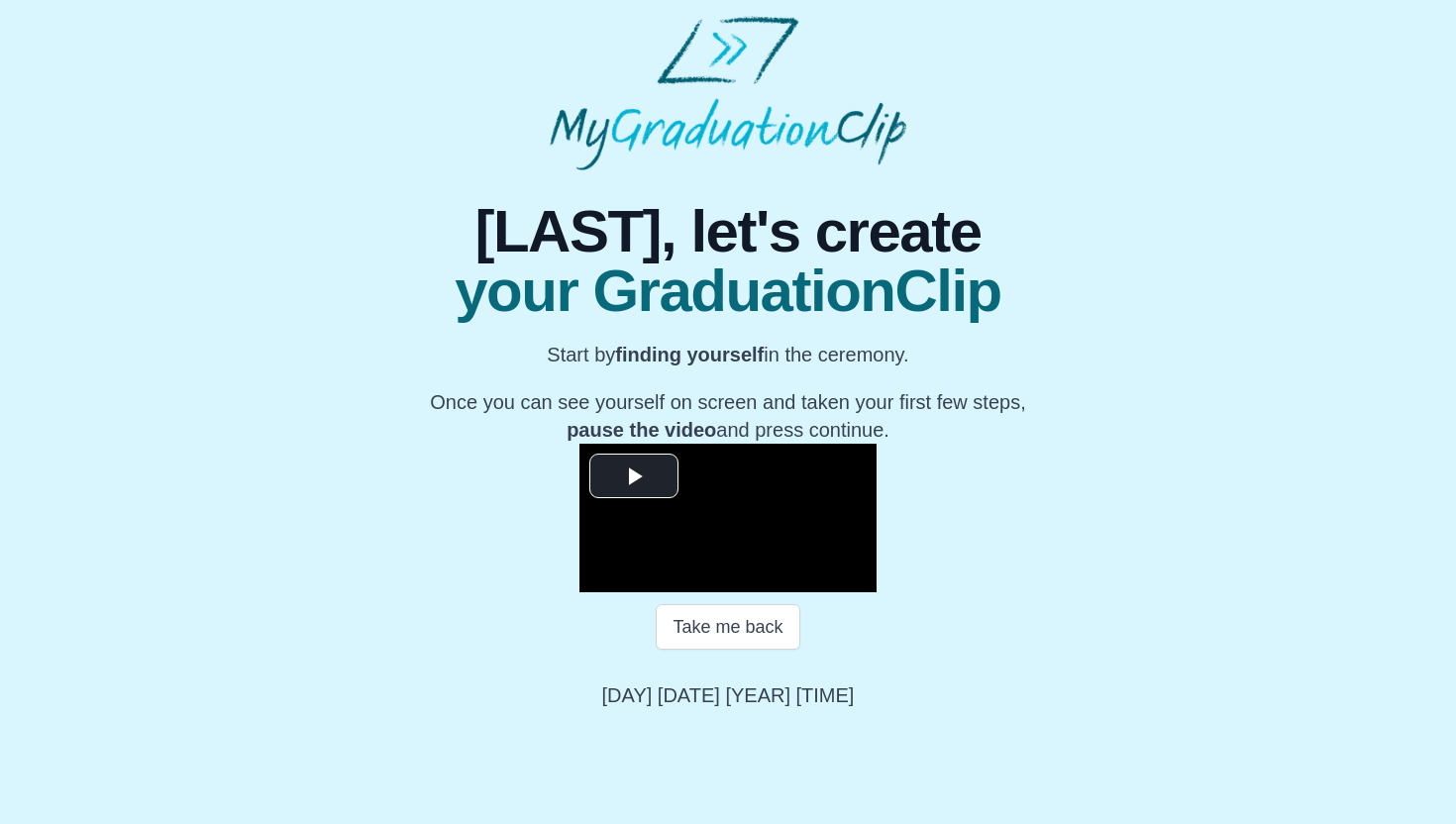 scroll, scrollTop: 162, scrollLeft: 0, axis: vertical 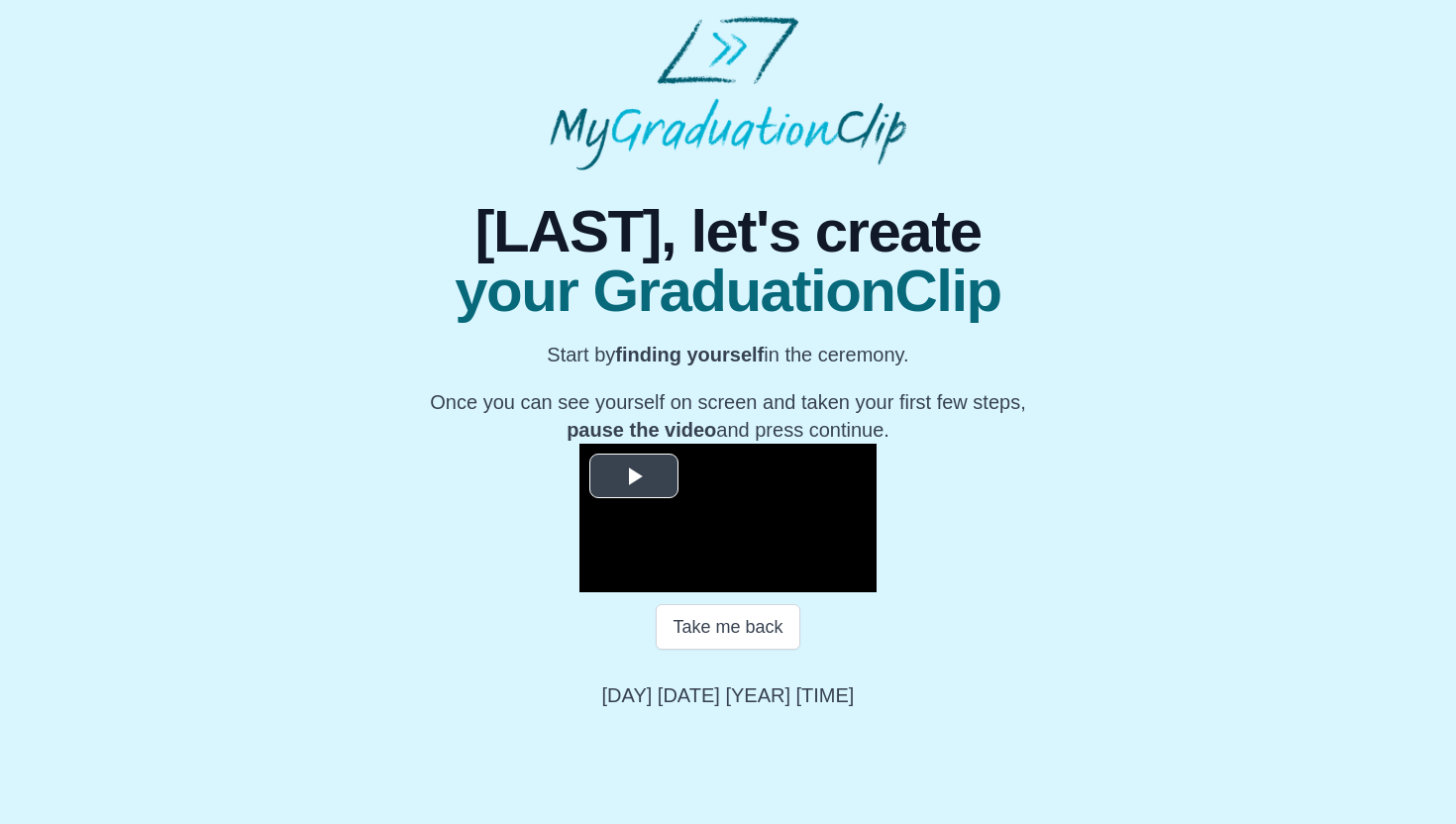 click at bounding box center (634, 476) 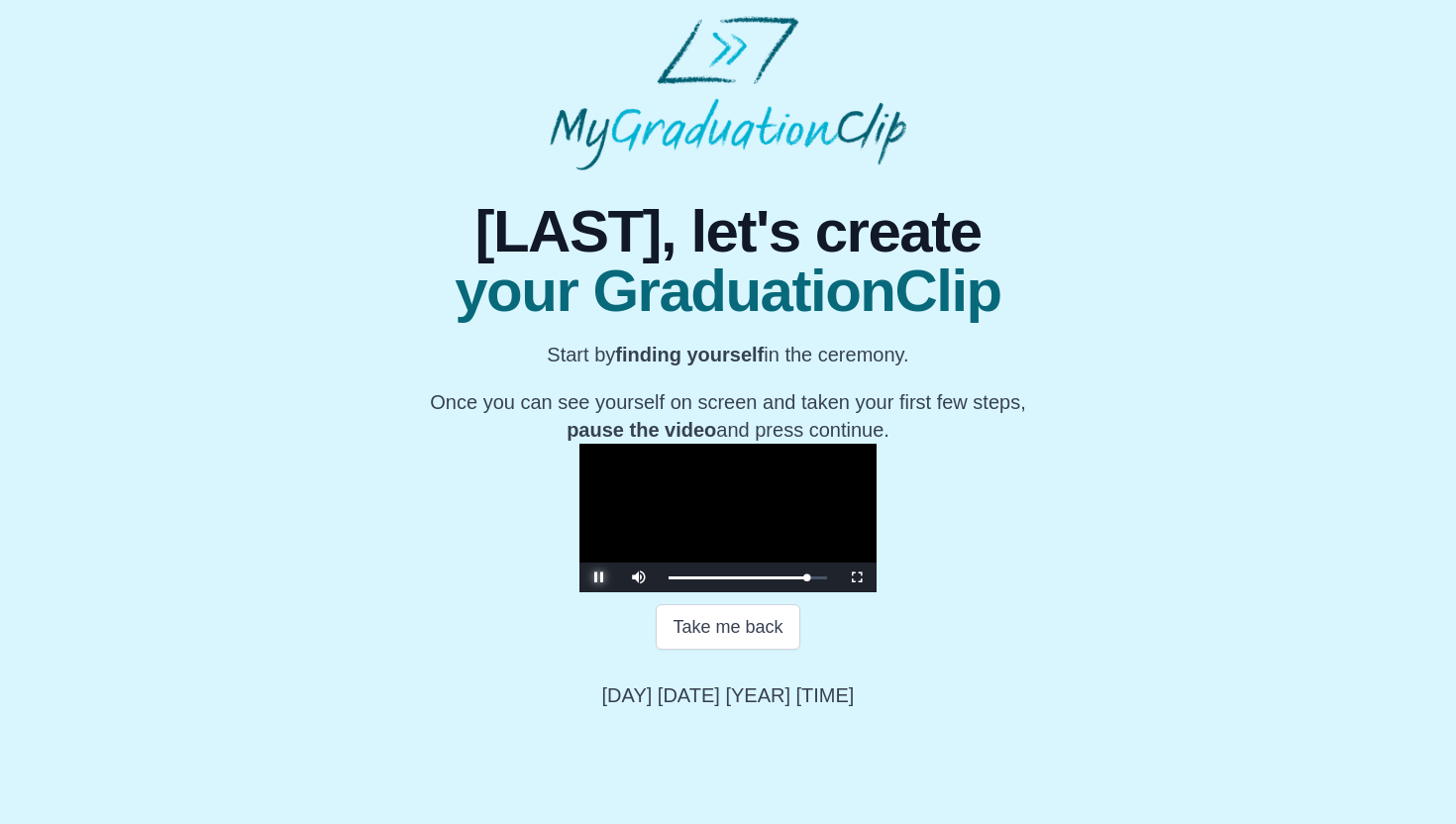 click at bounding box center [599, 577] 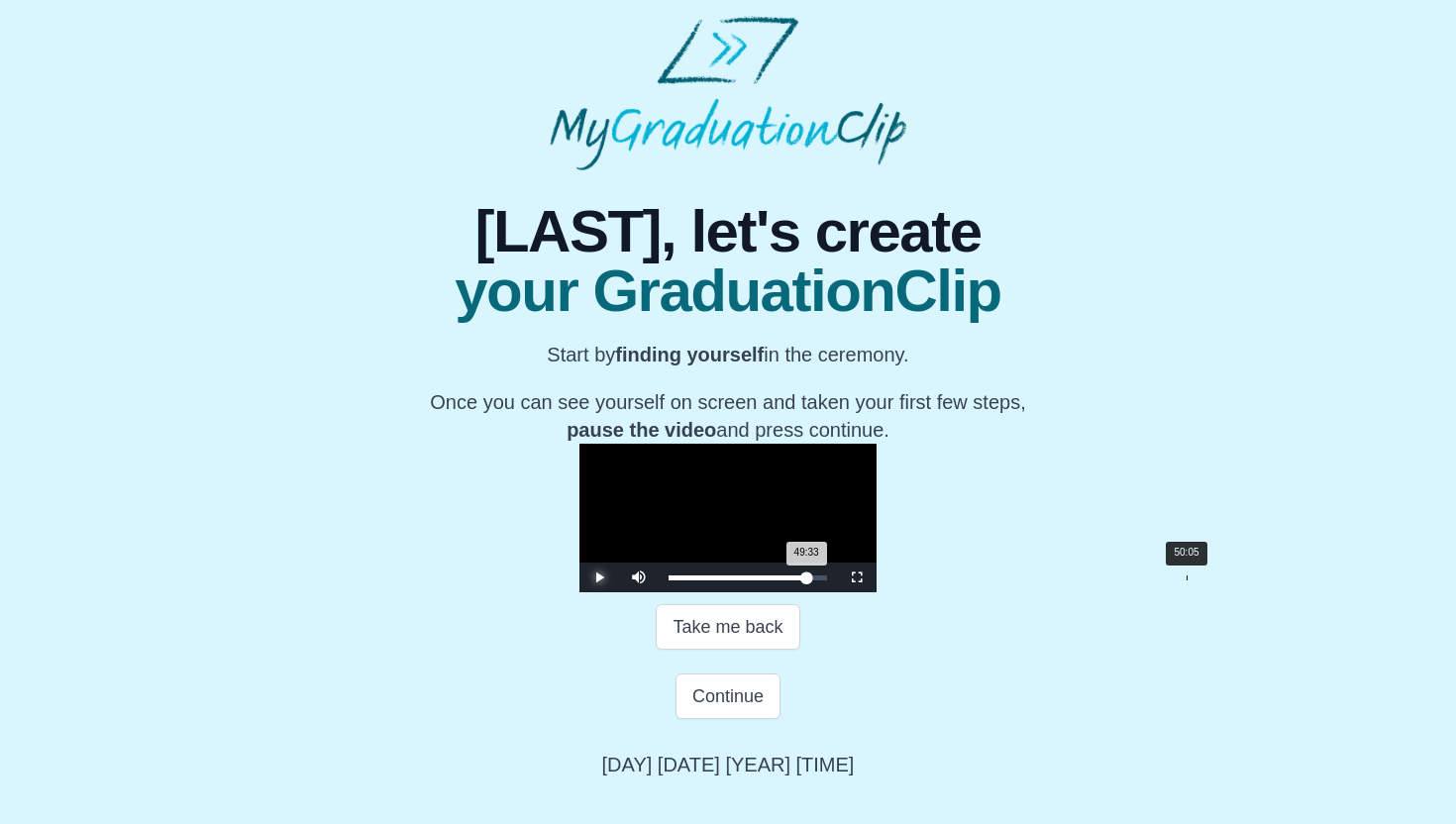 type 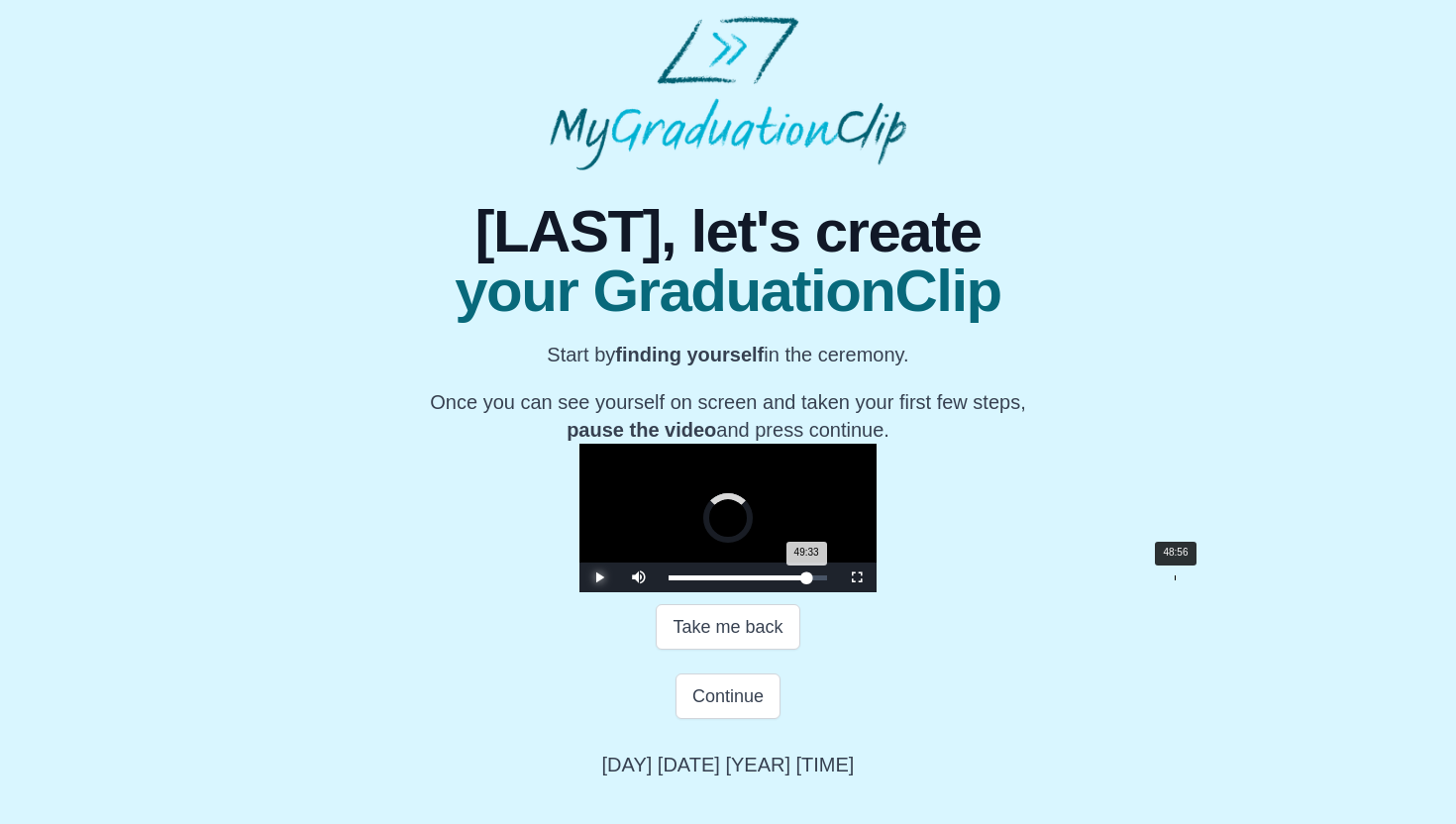 click on "49:33 Progress : 0%" at bounding box center [737, 577] 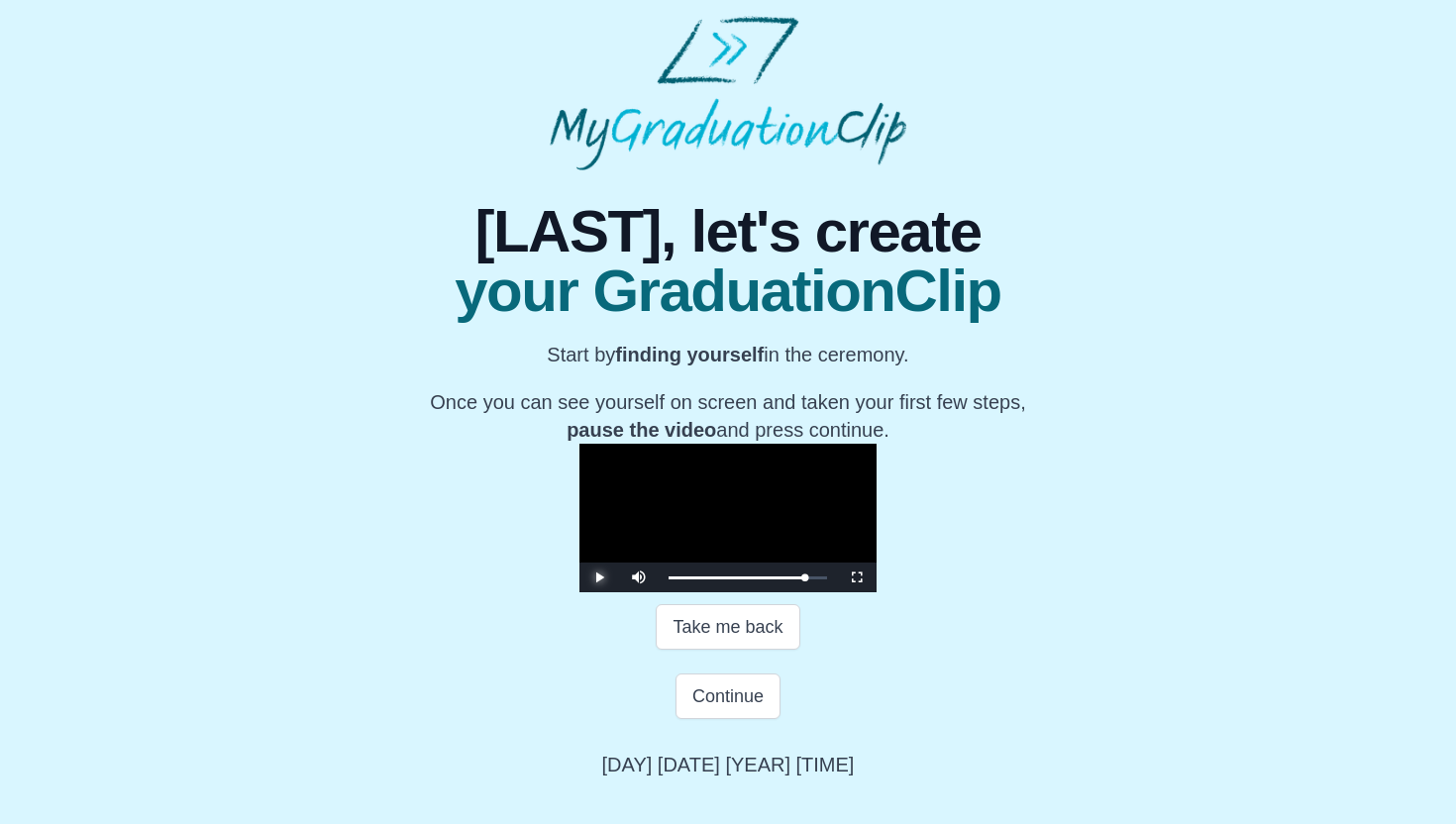 click at bounding box center [599, 577] 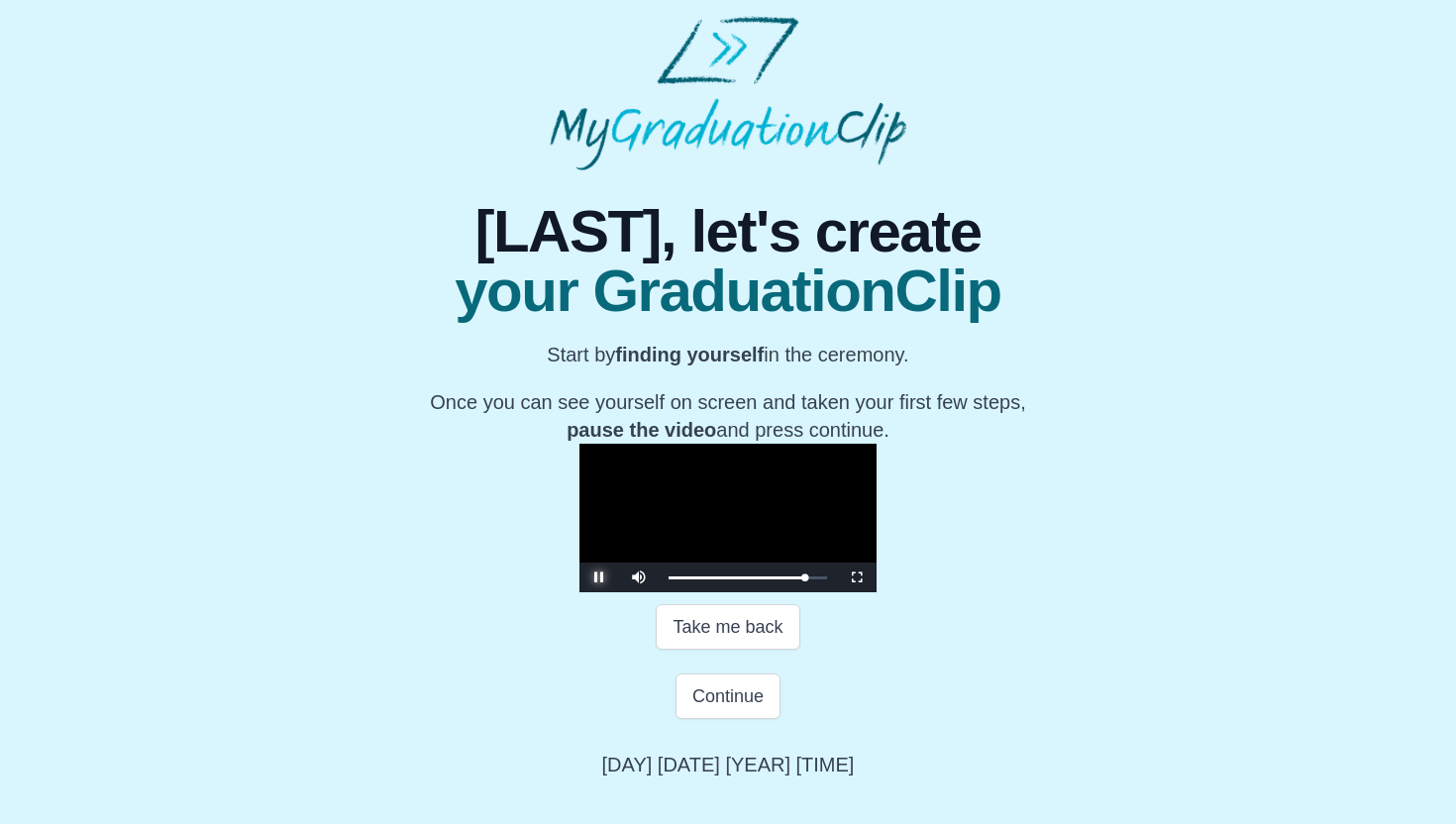 click at bounding box center [599, 577] 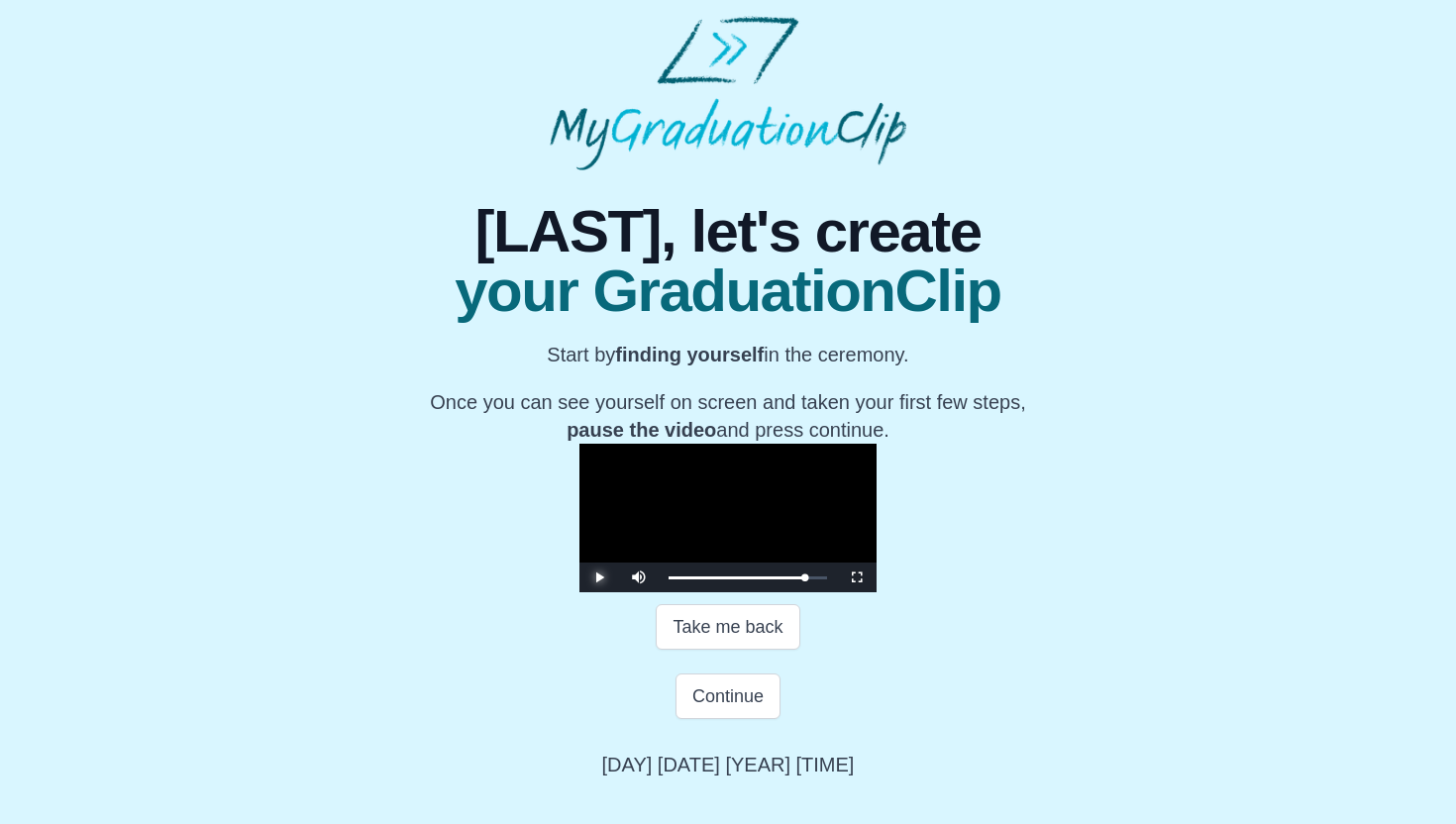 click at bounding box center [599, 577] 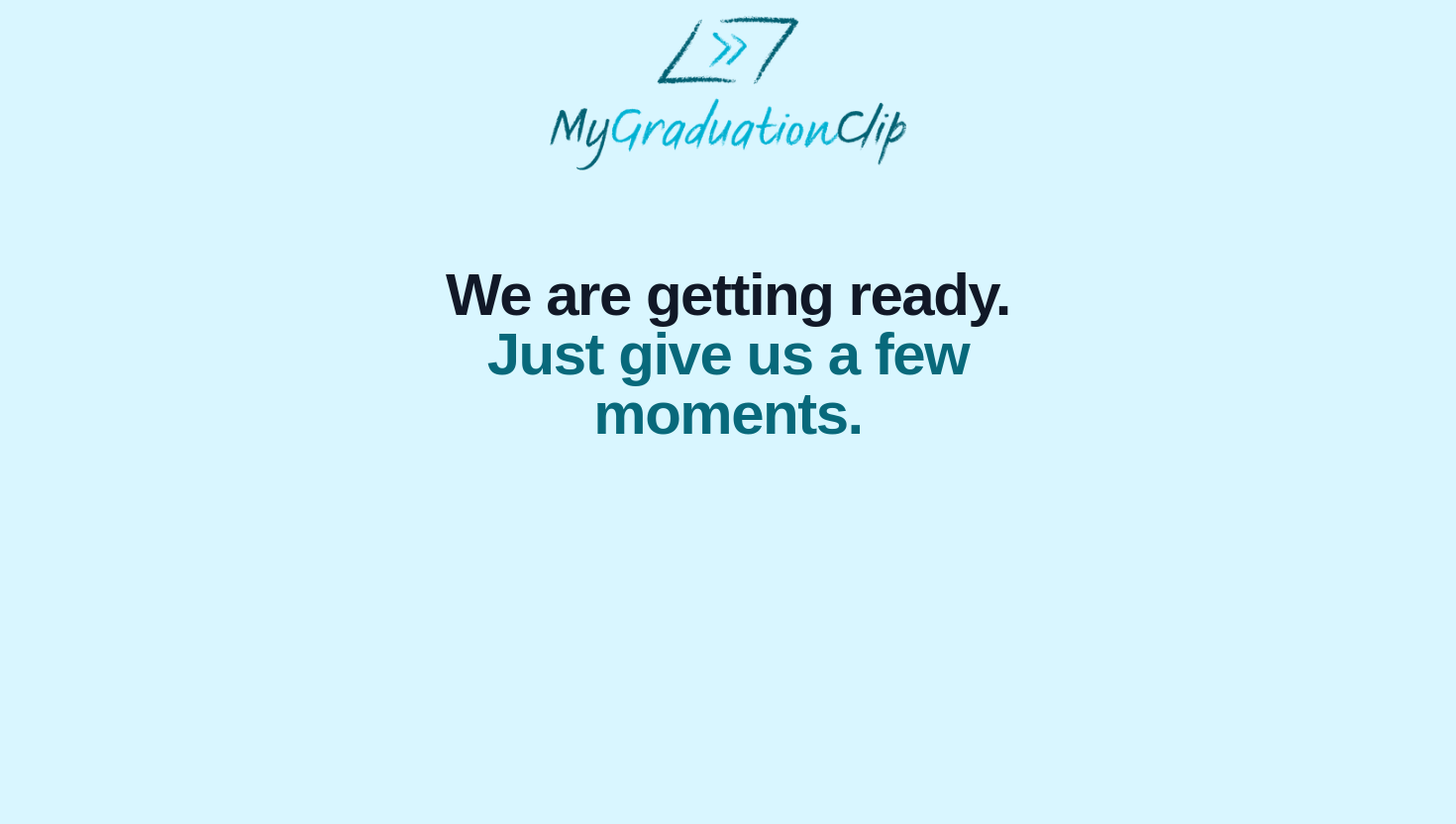 scroll, scrollTop: 0, scrollLeft: 0, axis: both 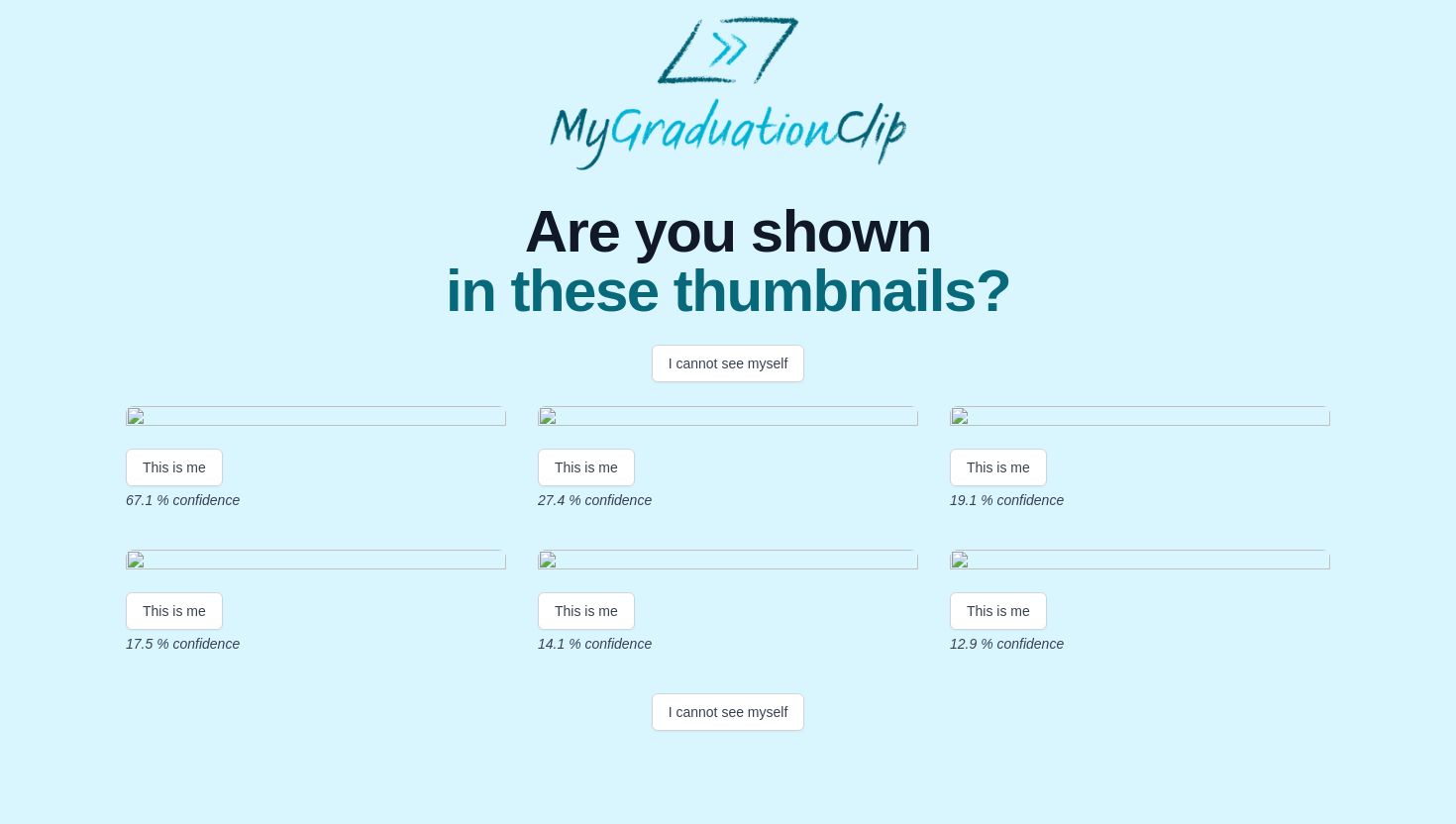 click on "This is me  67.1 % confidence" at bounding box center [316, 458] 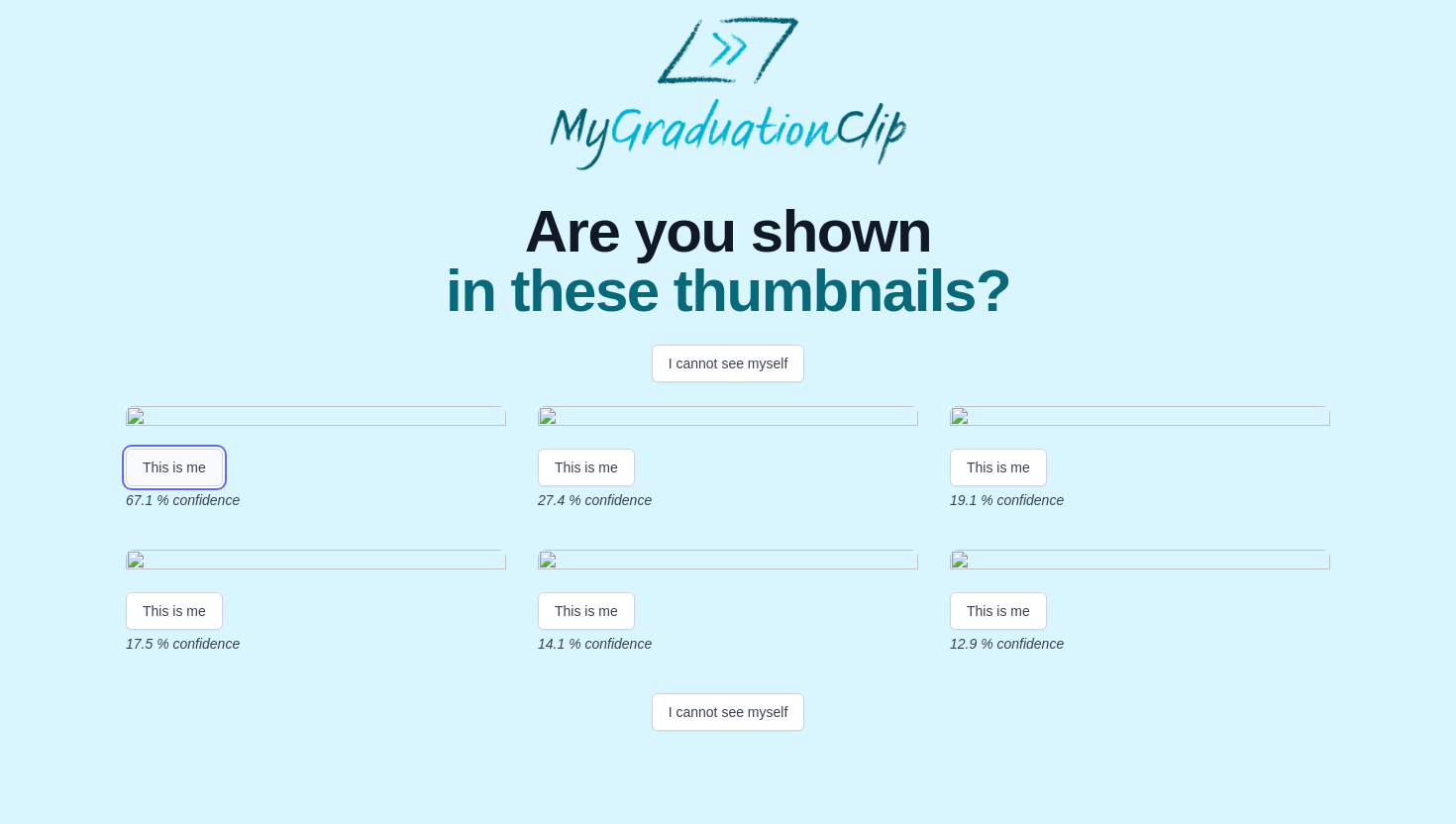 click on "This is me" at bounding box center (174, 467) 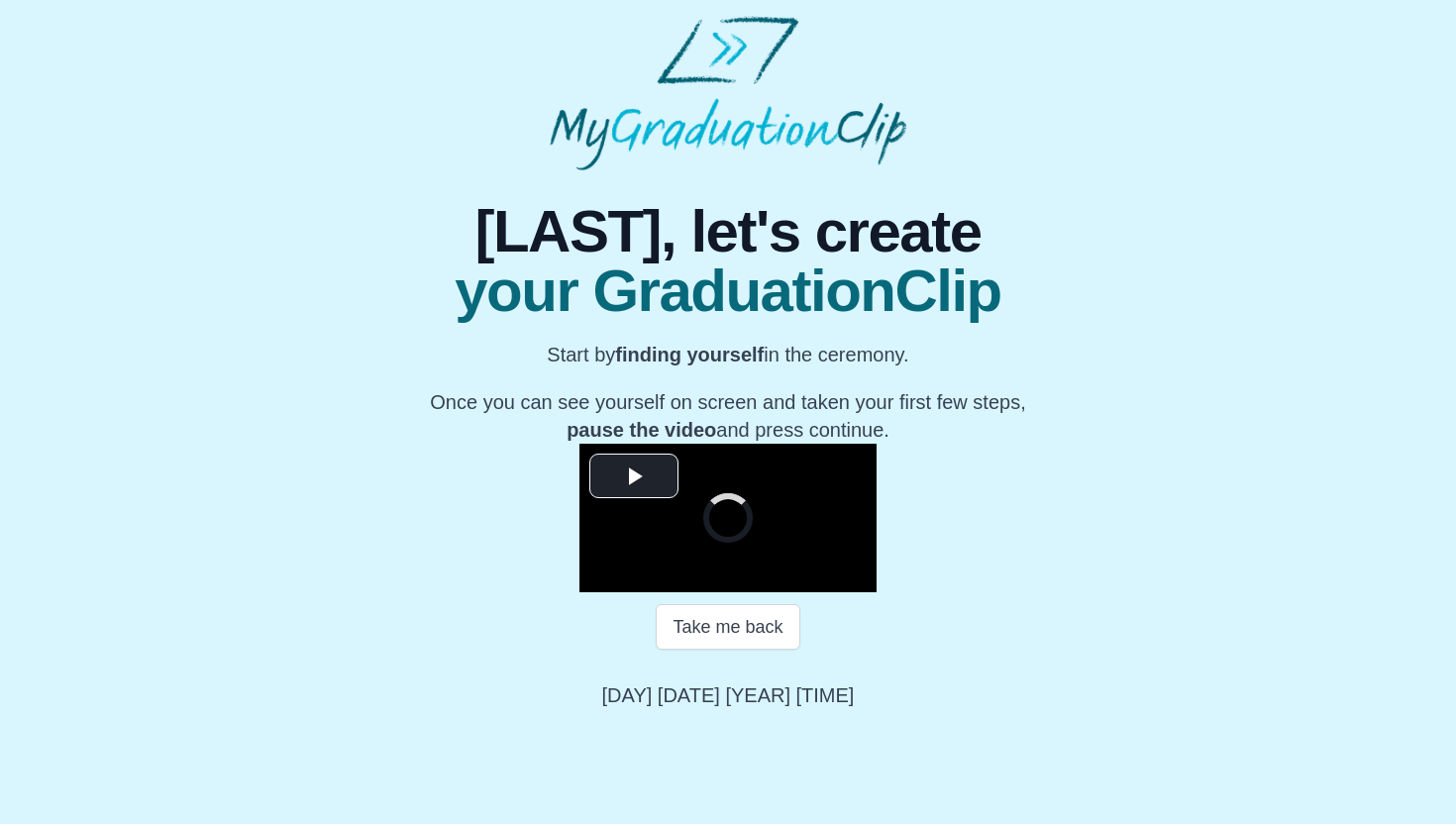 scroll, scrollTop: 162, scrollLeft: 0, axis: vertical 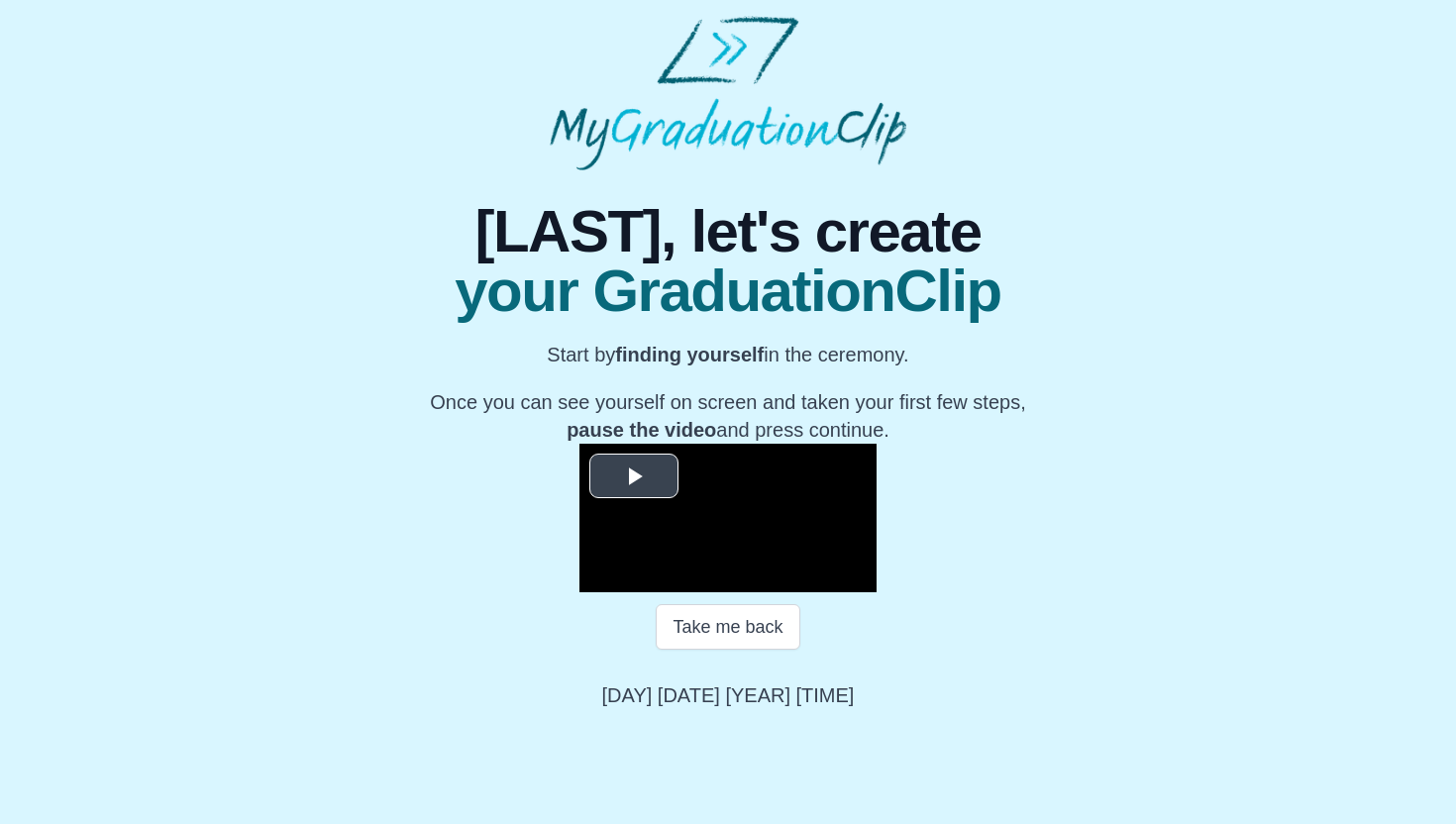 click at bounding box center (634, 476) 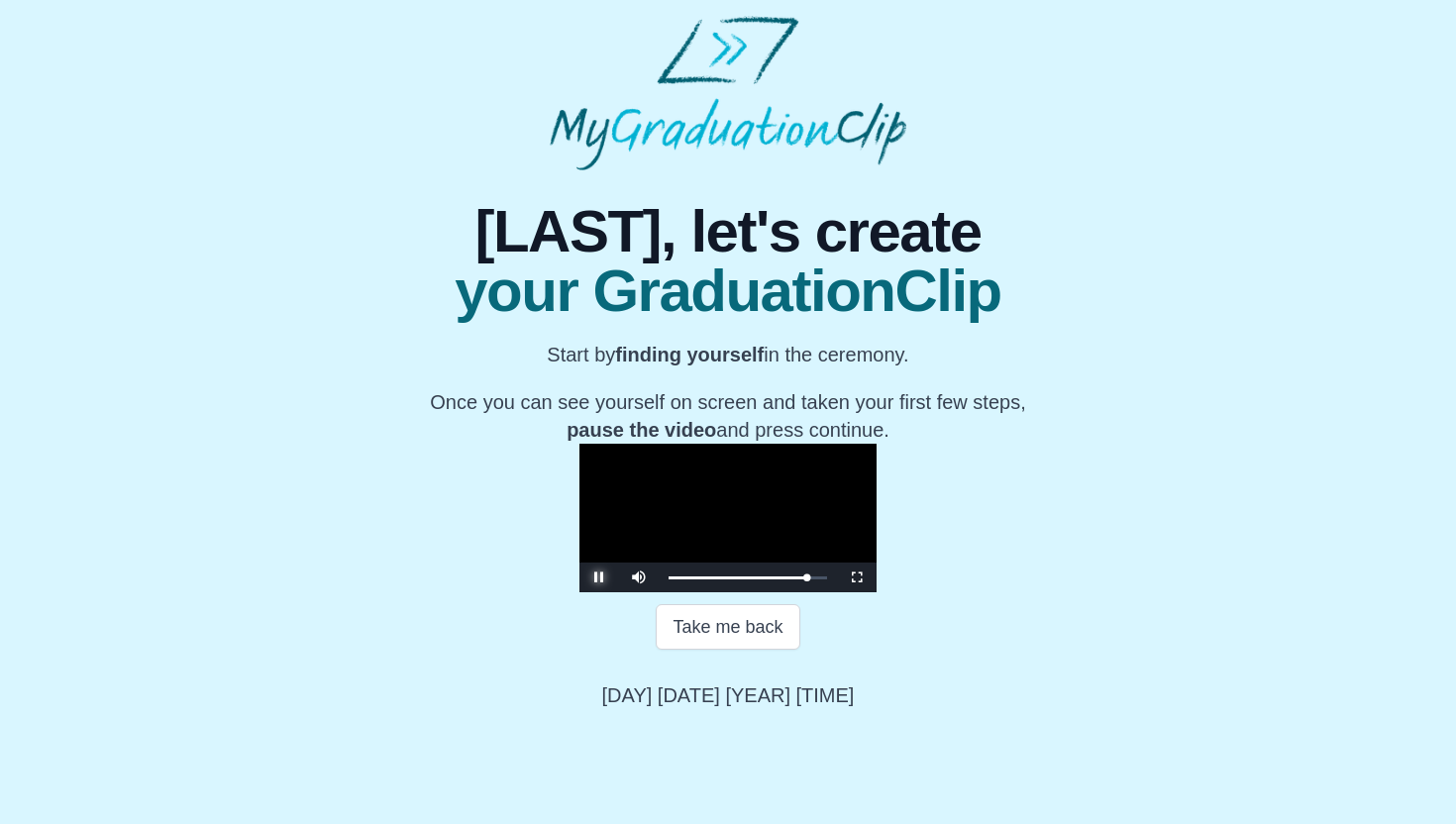click at bounding box center [599, 577] 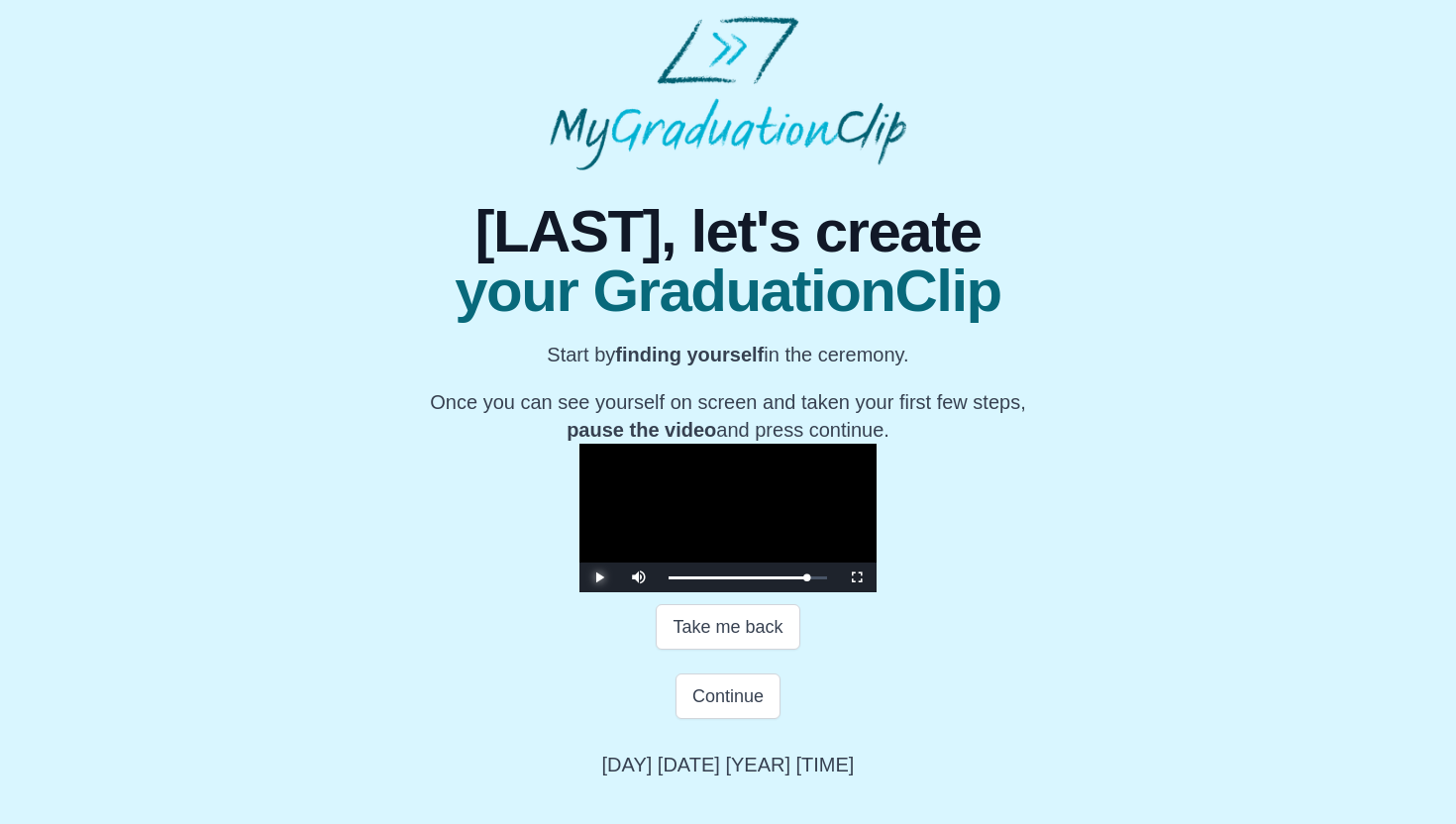 scroll, scrollTop: 232, scrollLeft: 0, axis: vertical 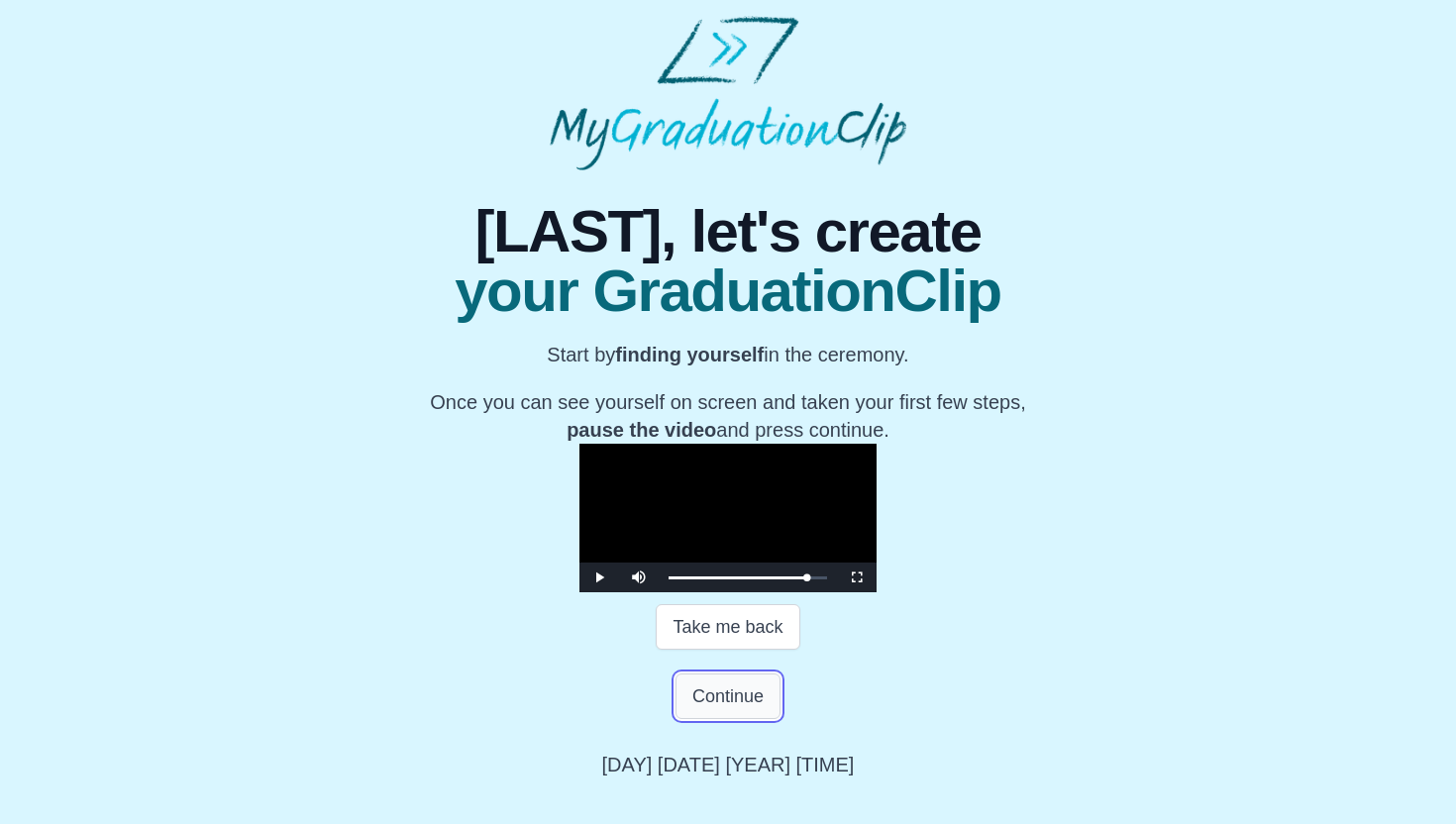 click on "Continue" at bounding box center [728, 696] 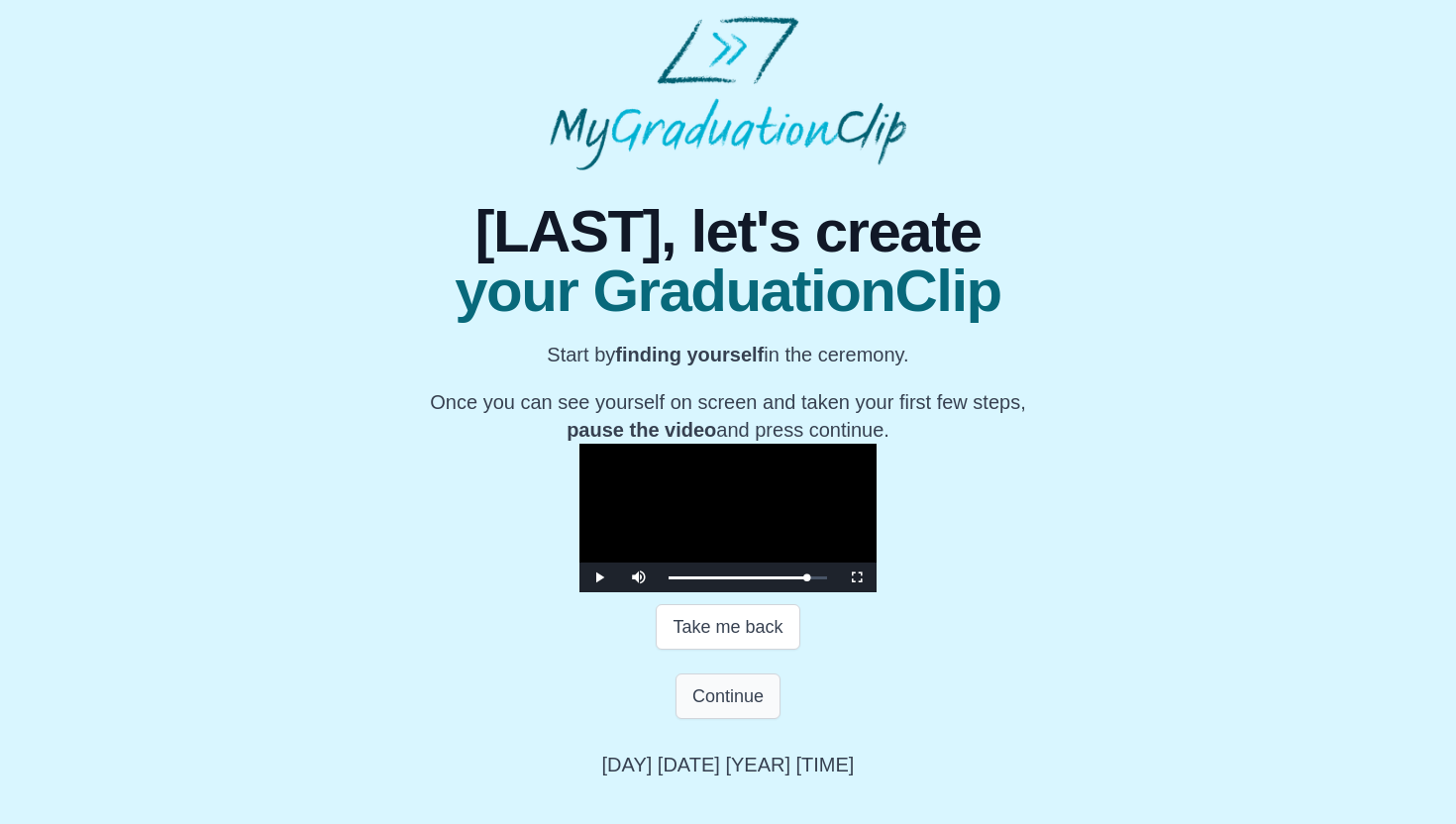 scroll, scrollTop: 0, scrollLeft: 0, axis: both 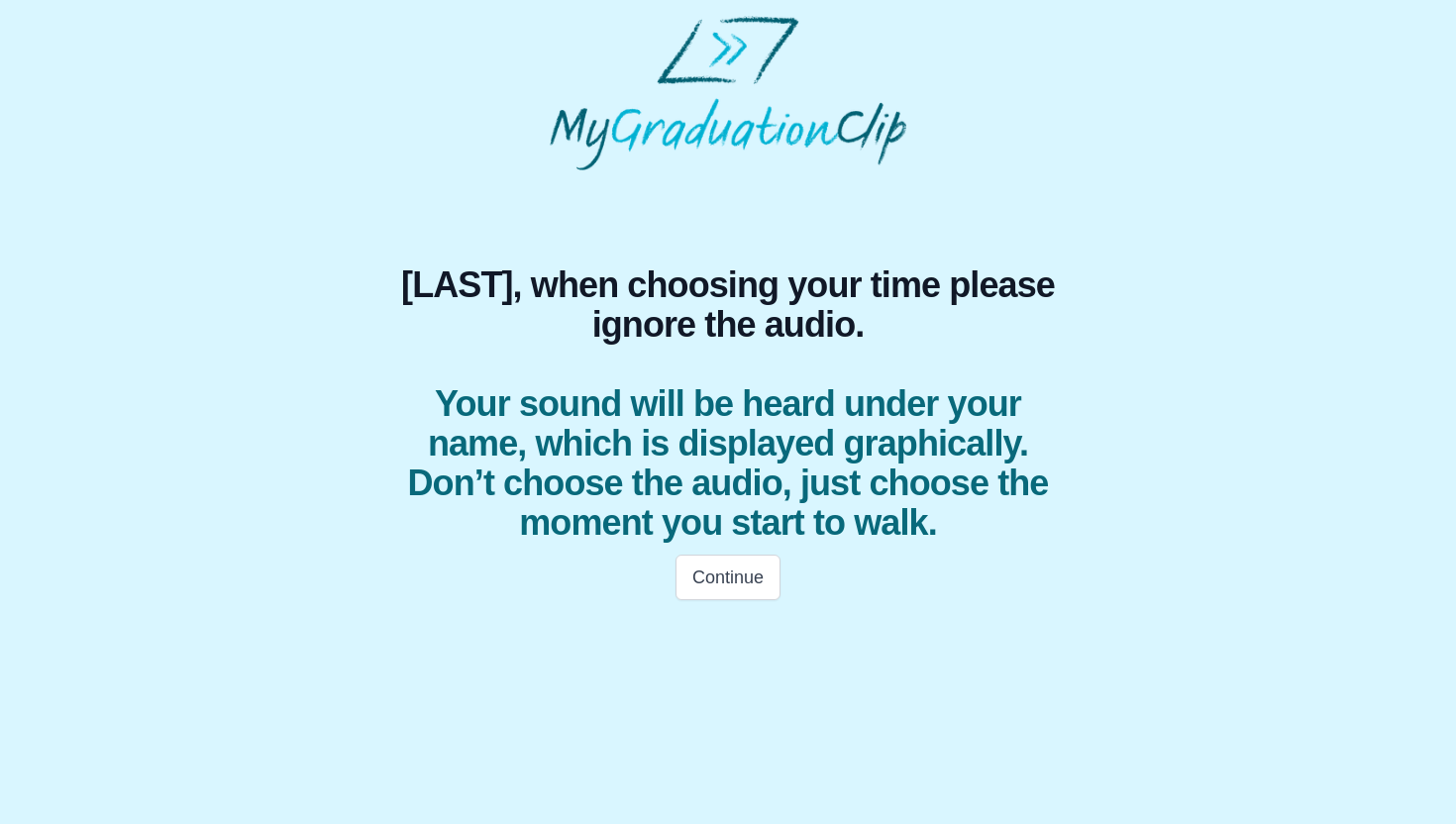 click on "Rabhya, when choosing your time please ignore the audio. Your sound will be heard under your name, which is displayed graphically. Don’t choose the audio, just choose the moment you start to walk.  Continue" at bounding box center [728, 314] 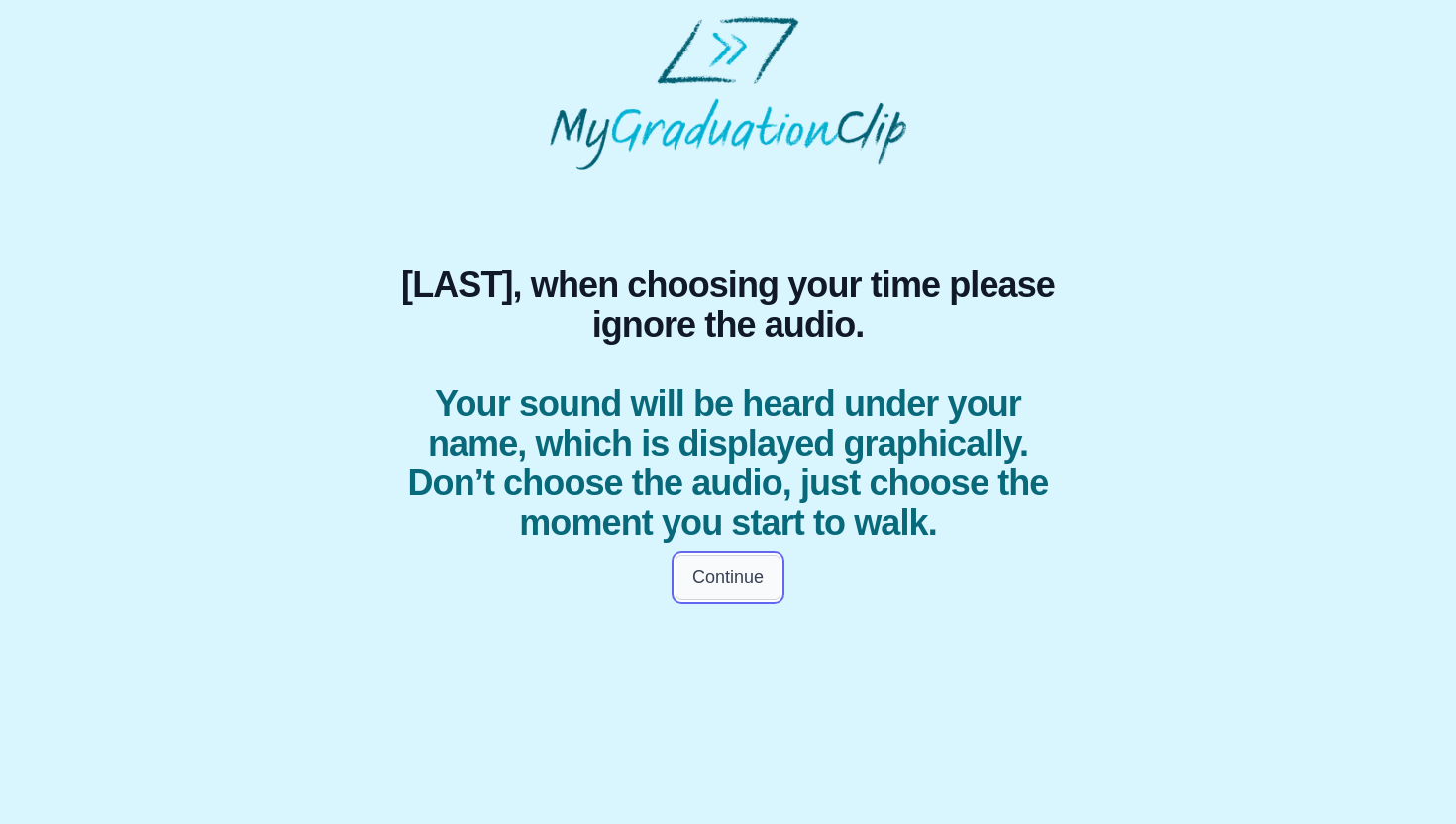 click on "Continue" at bounding box center (728, 577) 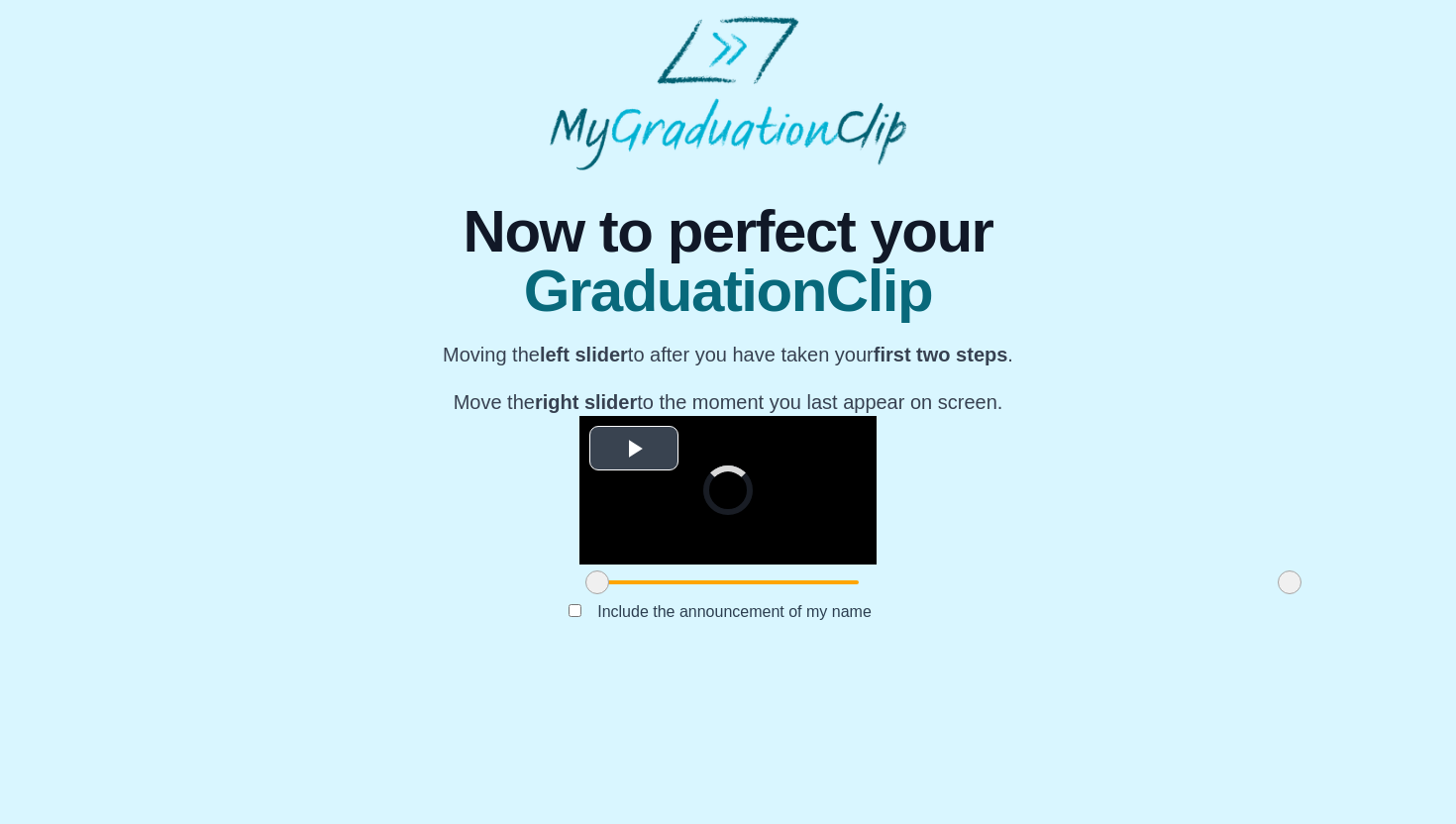 scroll, scrollTop: 115, scrollLeft: 0, axis: vertical 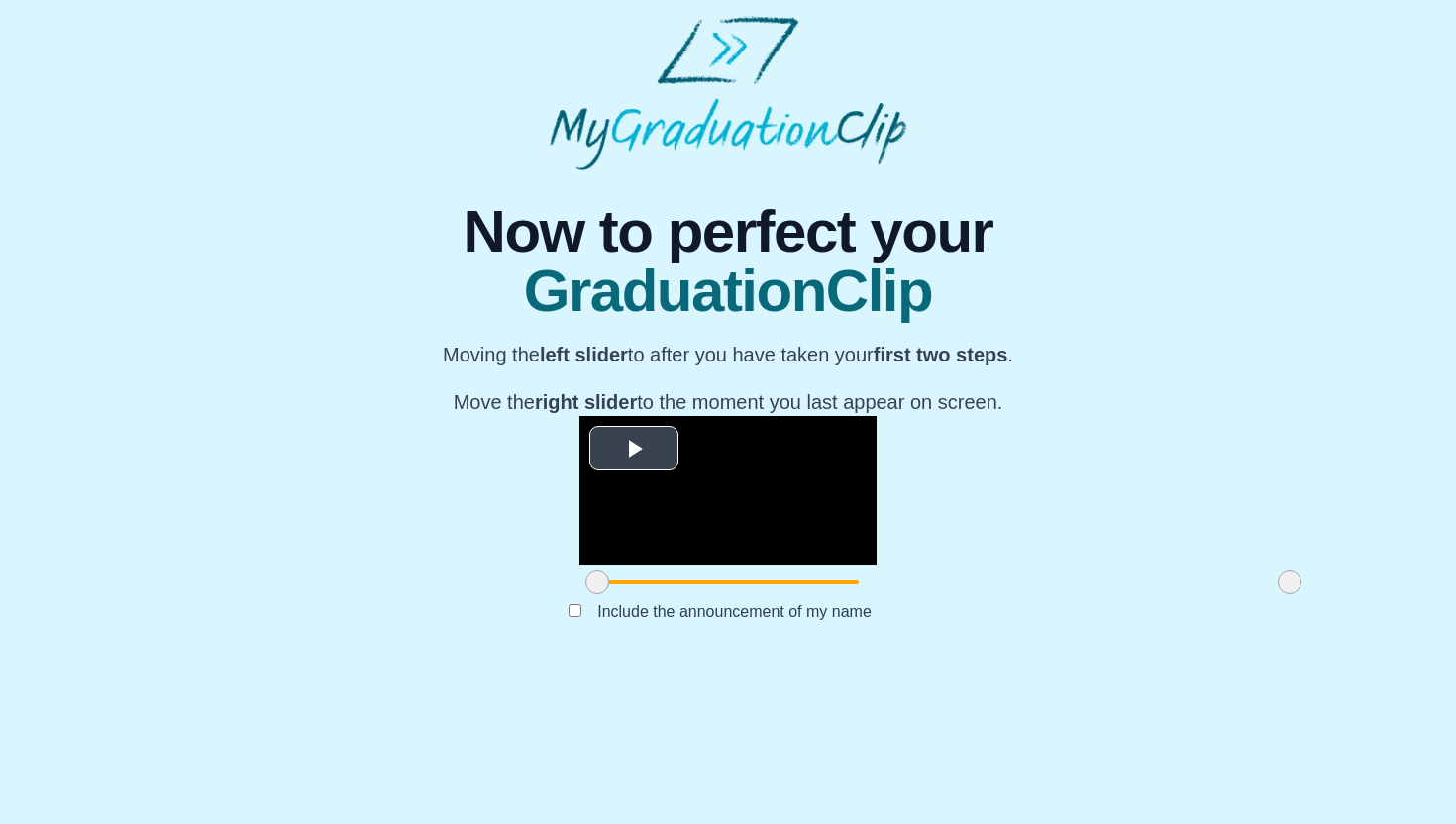 click at bounding box center [634, 449] 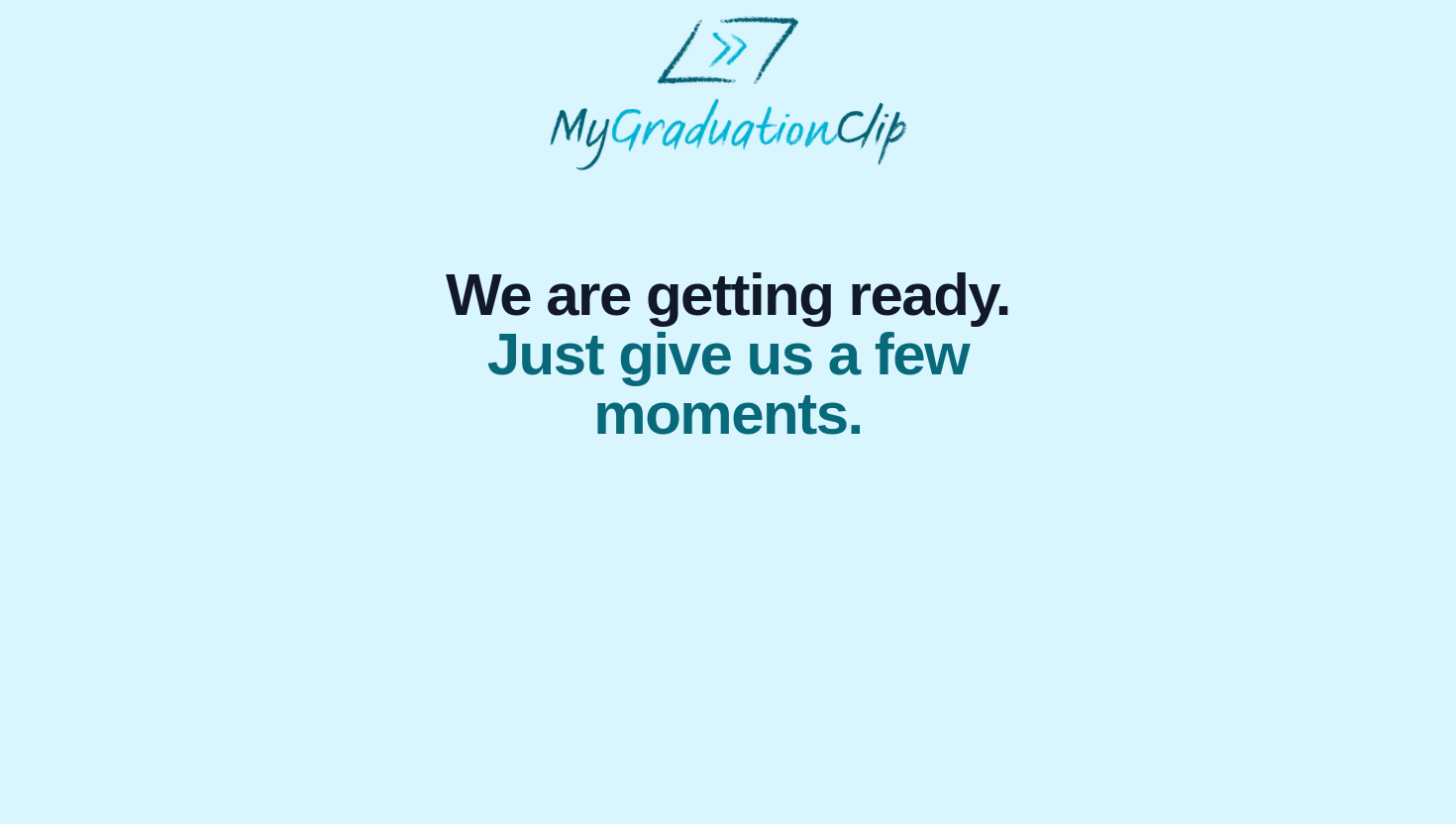 scroll, scrollTop: 0, scrollLeft: 0, axis: both 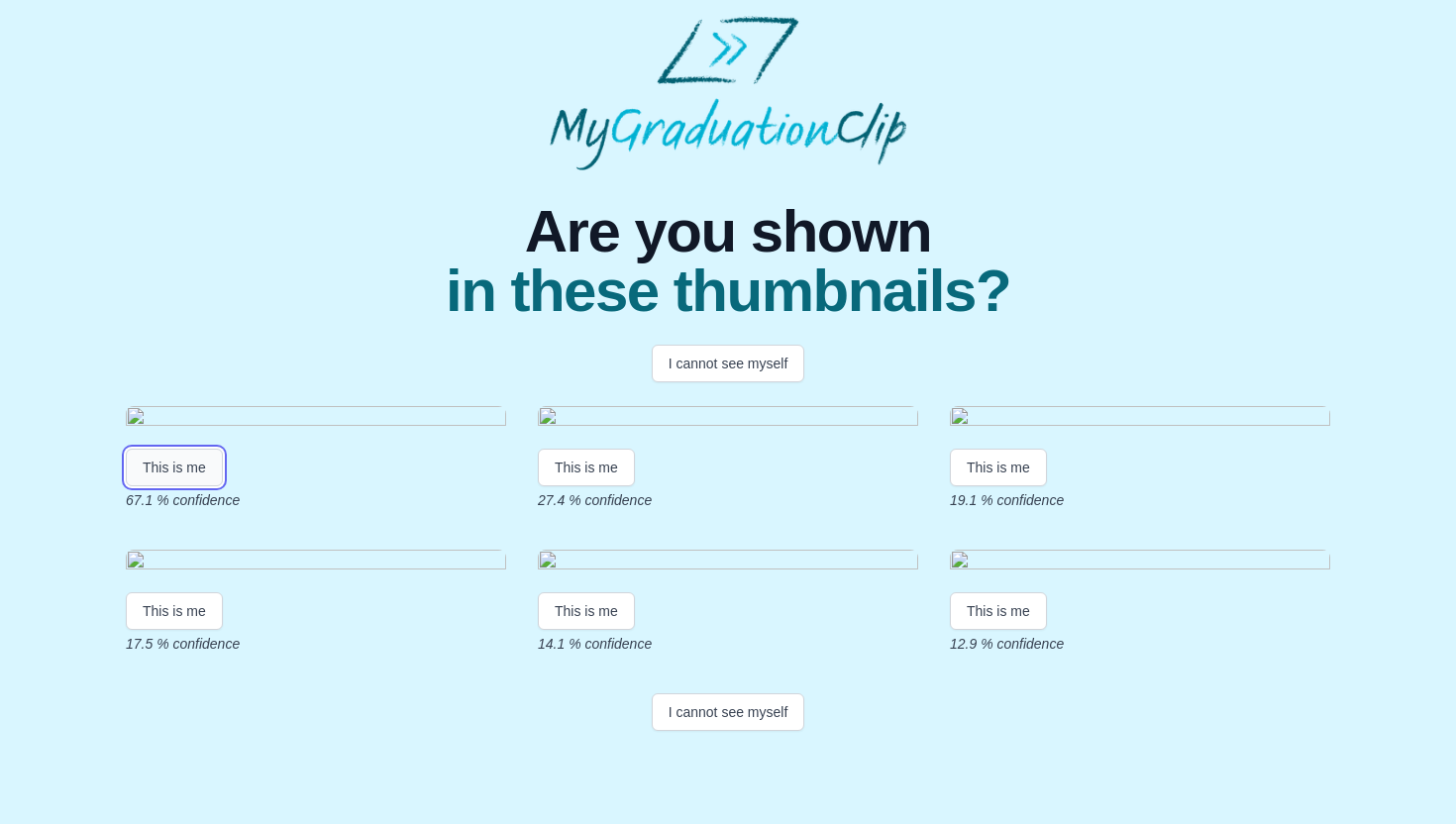click on "This is me" at bounding box center (174, 467) 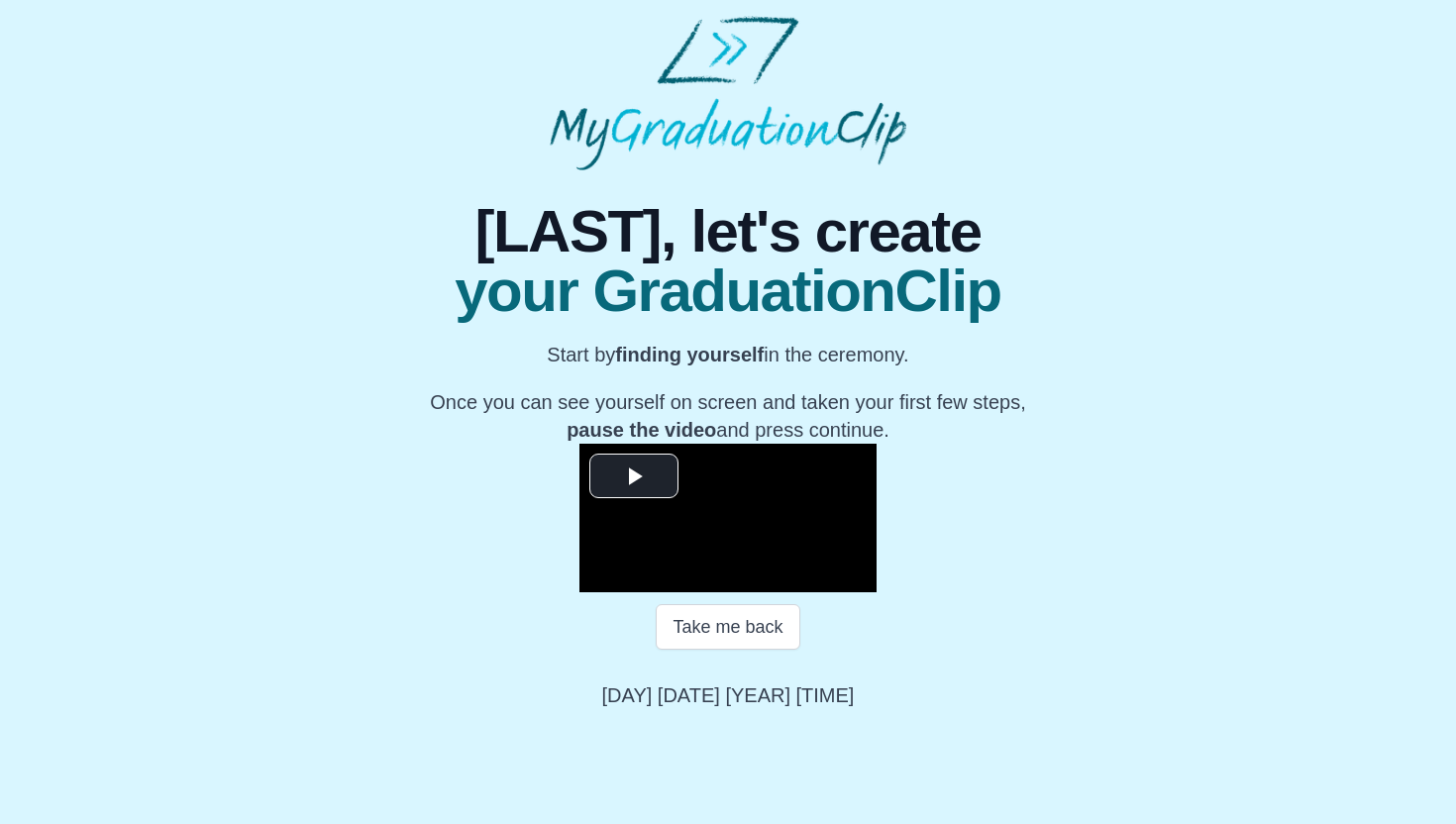 scroll, scrollTop: 162, scrollLeft: 0, axis: vertical 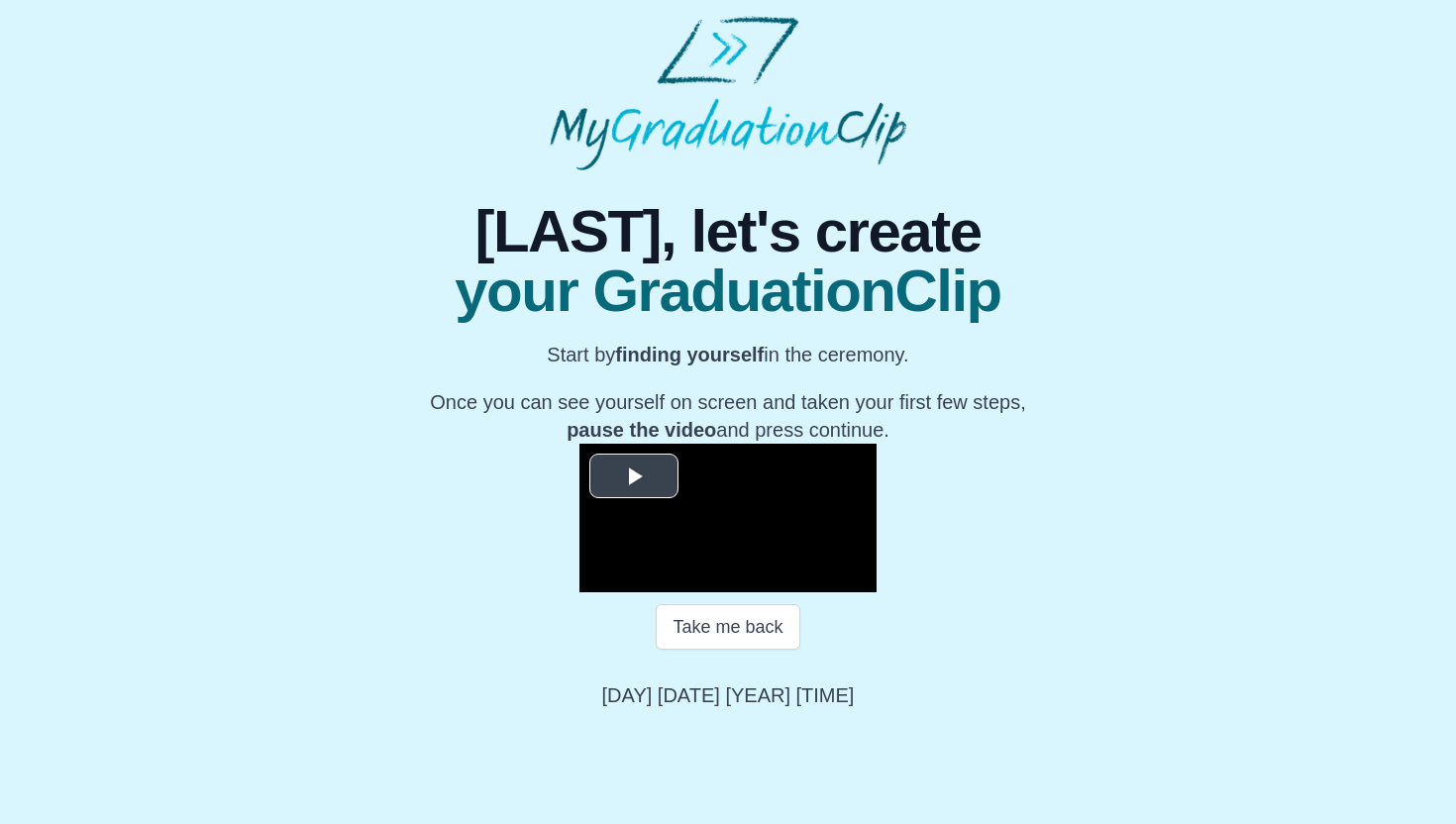 click at bounding box center (634, 476) 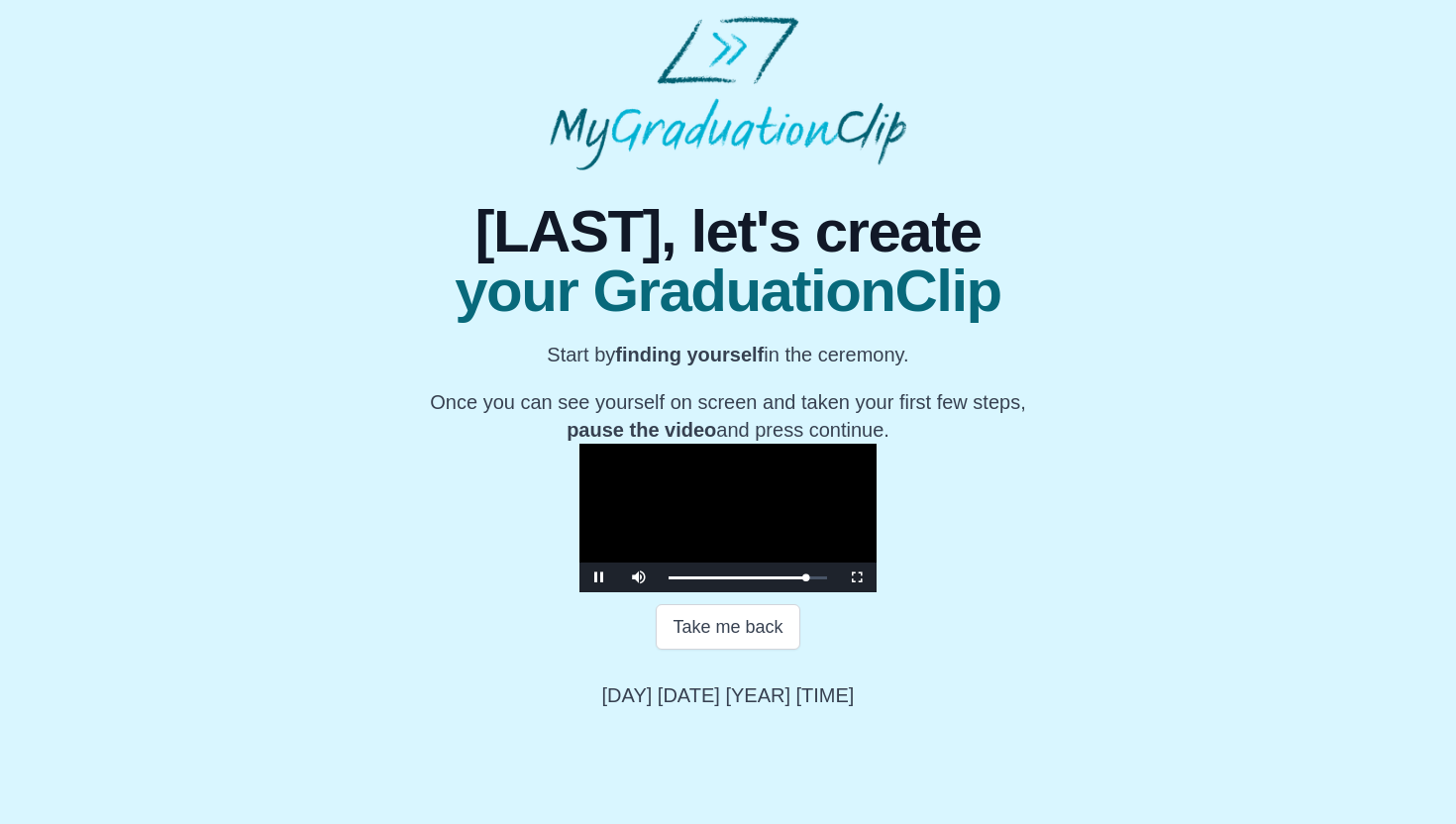 click at bounding box center (728, 518) 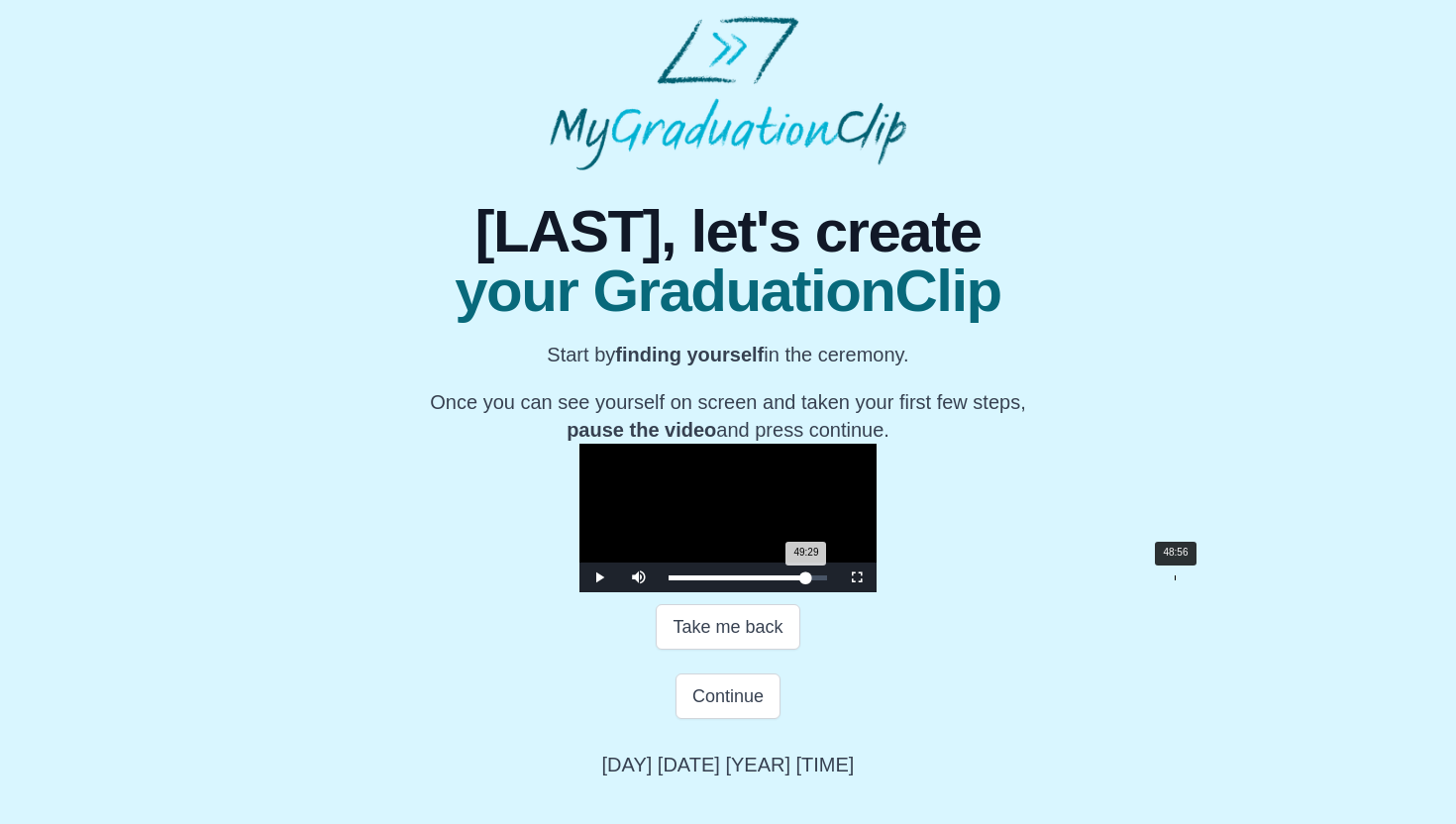 click on "49:29 Progress : 0%" at bounding box center (737, 577) 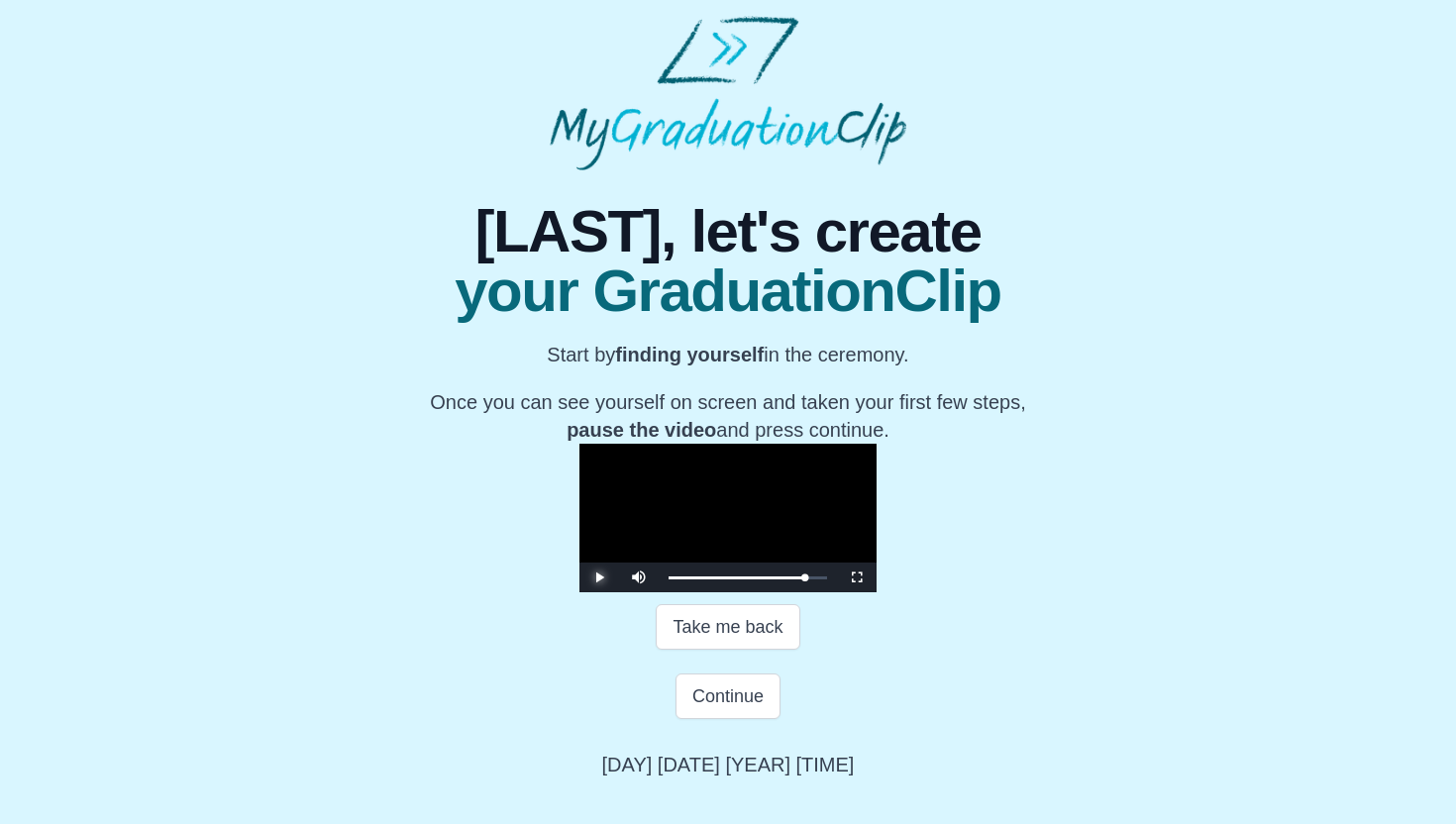 click at bounding box center (599, 577) 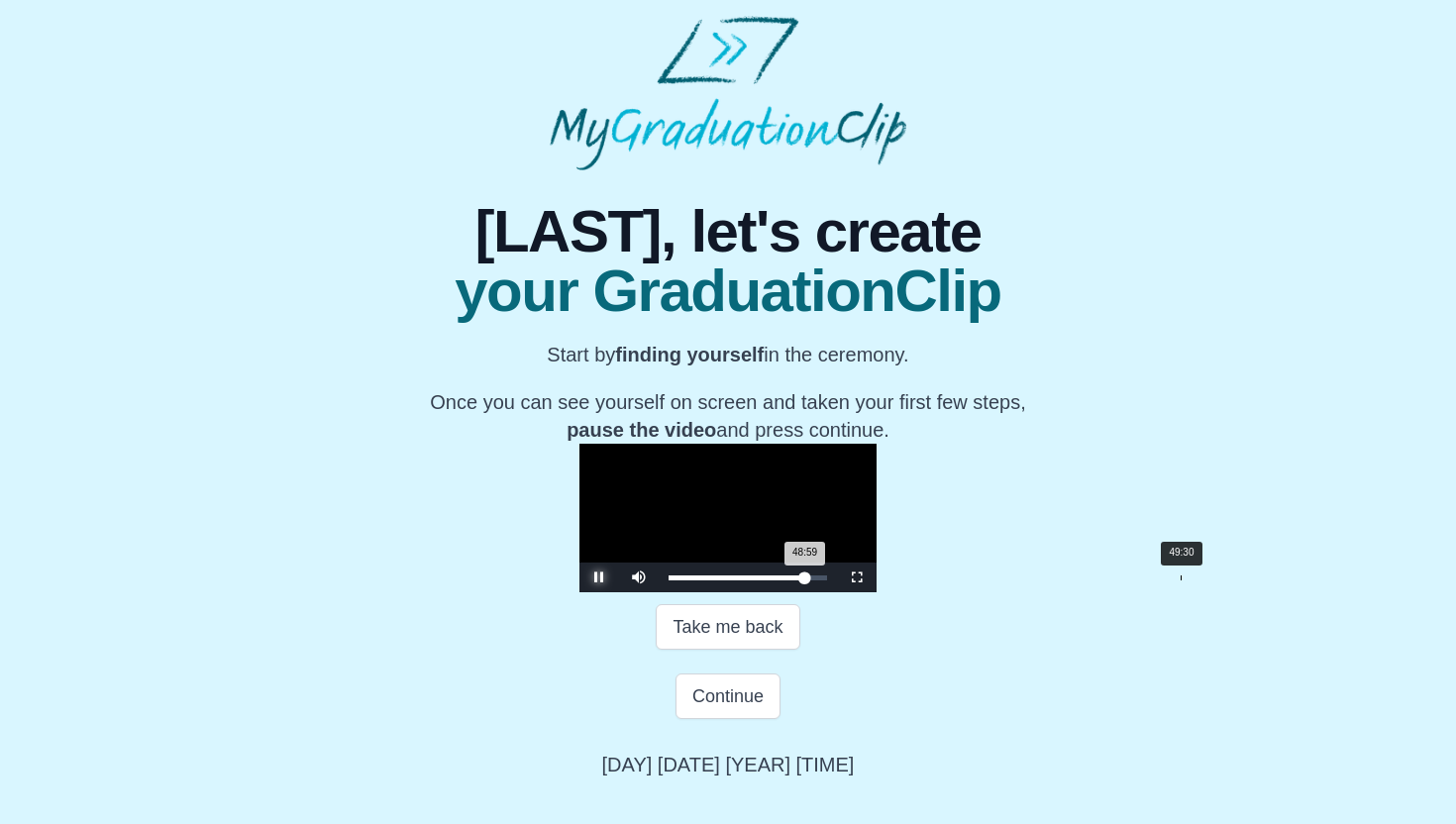 click on "48:59 Progress : 0%" at bounding box center [737, 577] 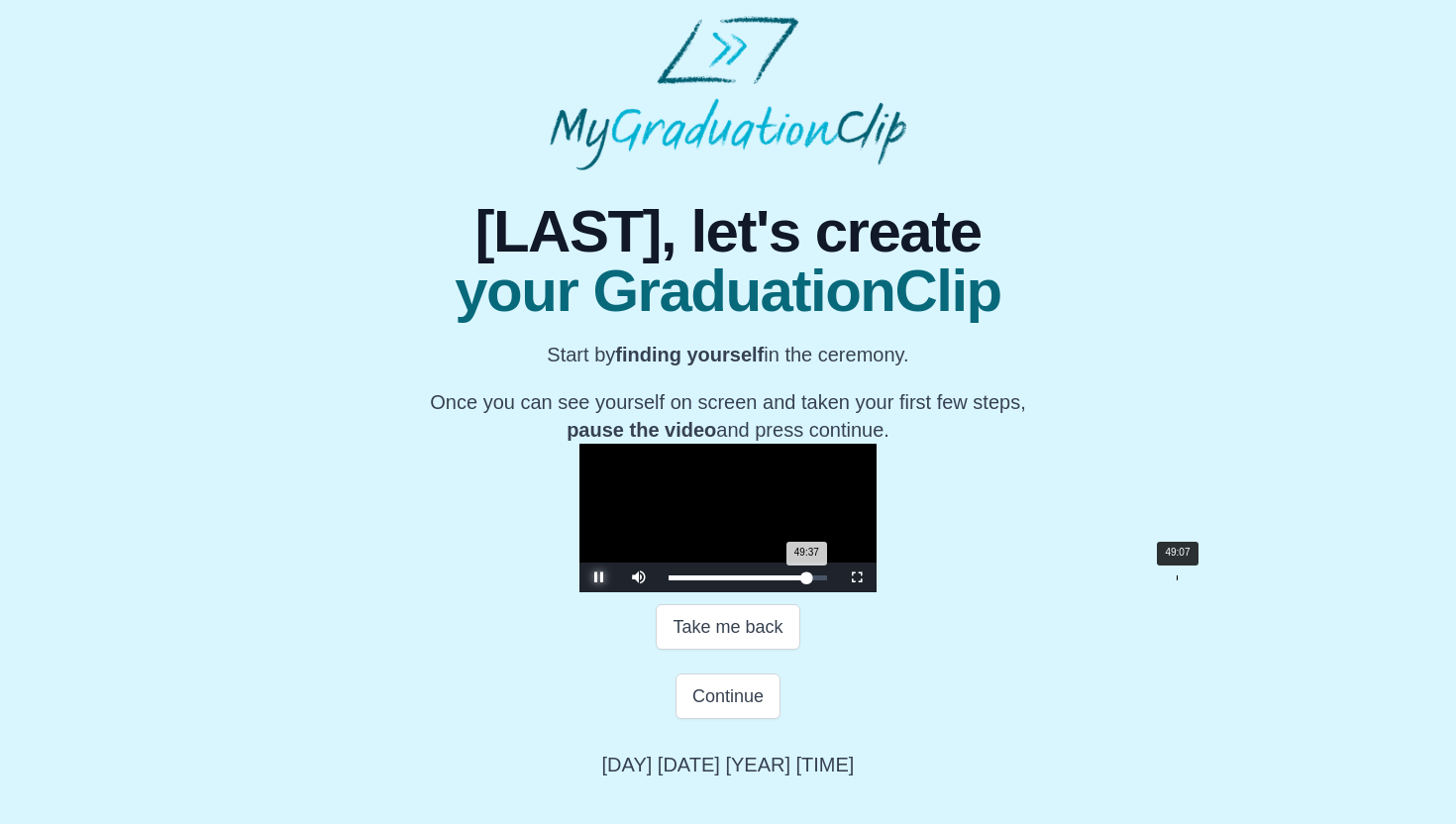 click on "49:37 Progress : 0%" at bounding box center (737, 577) 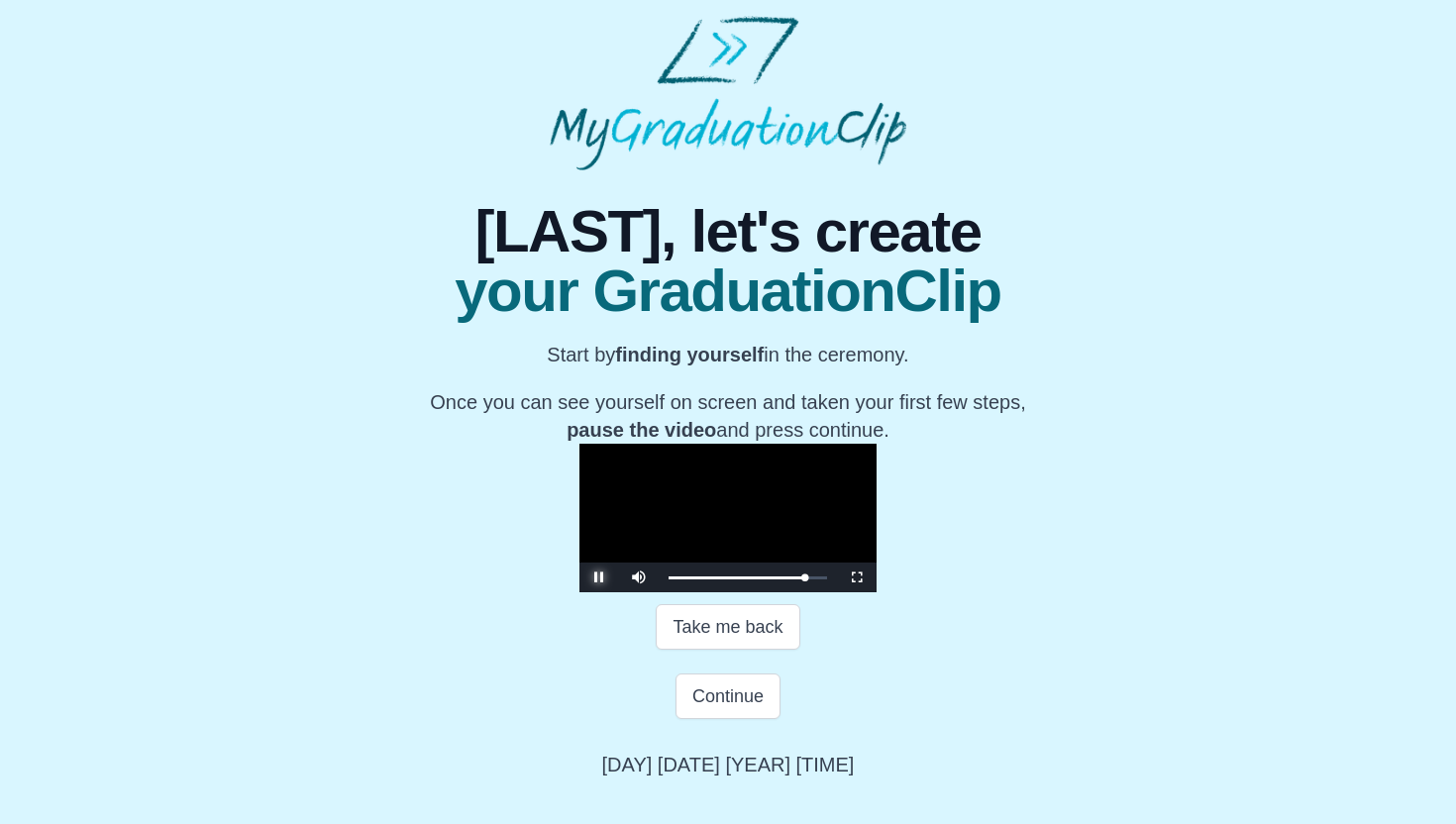 click at bounding box center (599, 577) 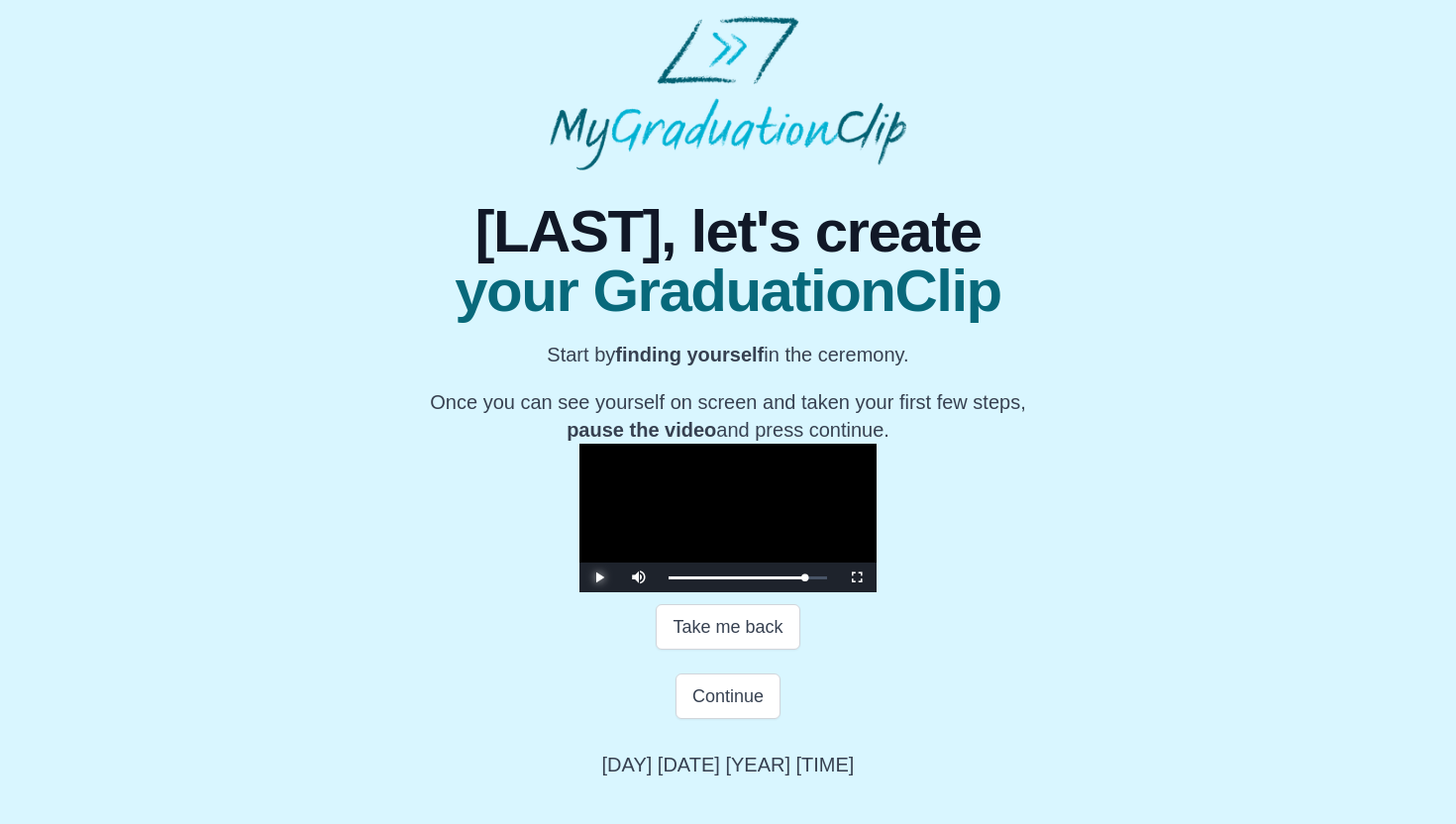 click at bounding box center (599, 577) 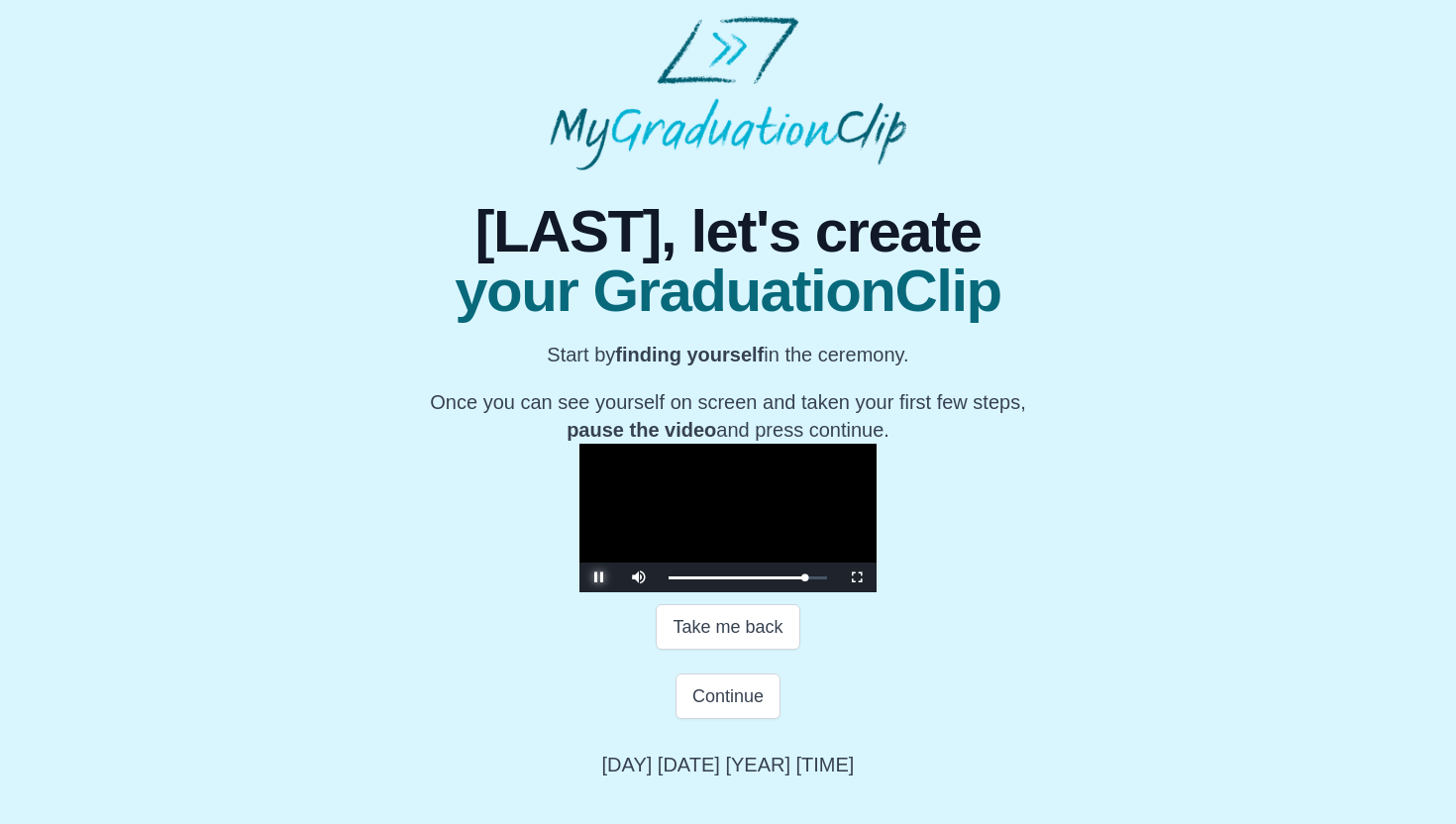click at bounding box center [599, 577] 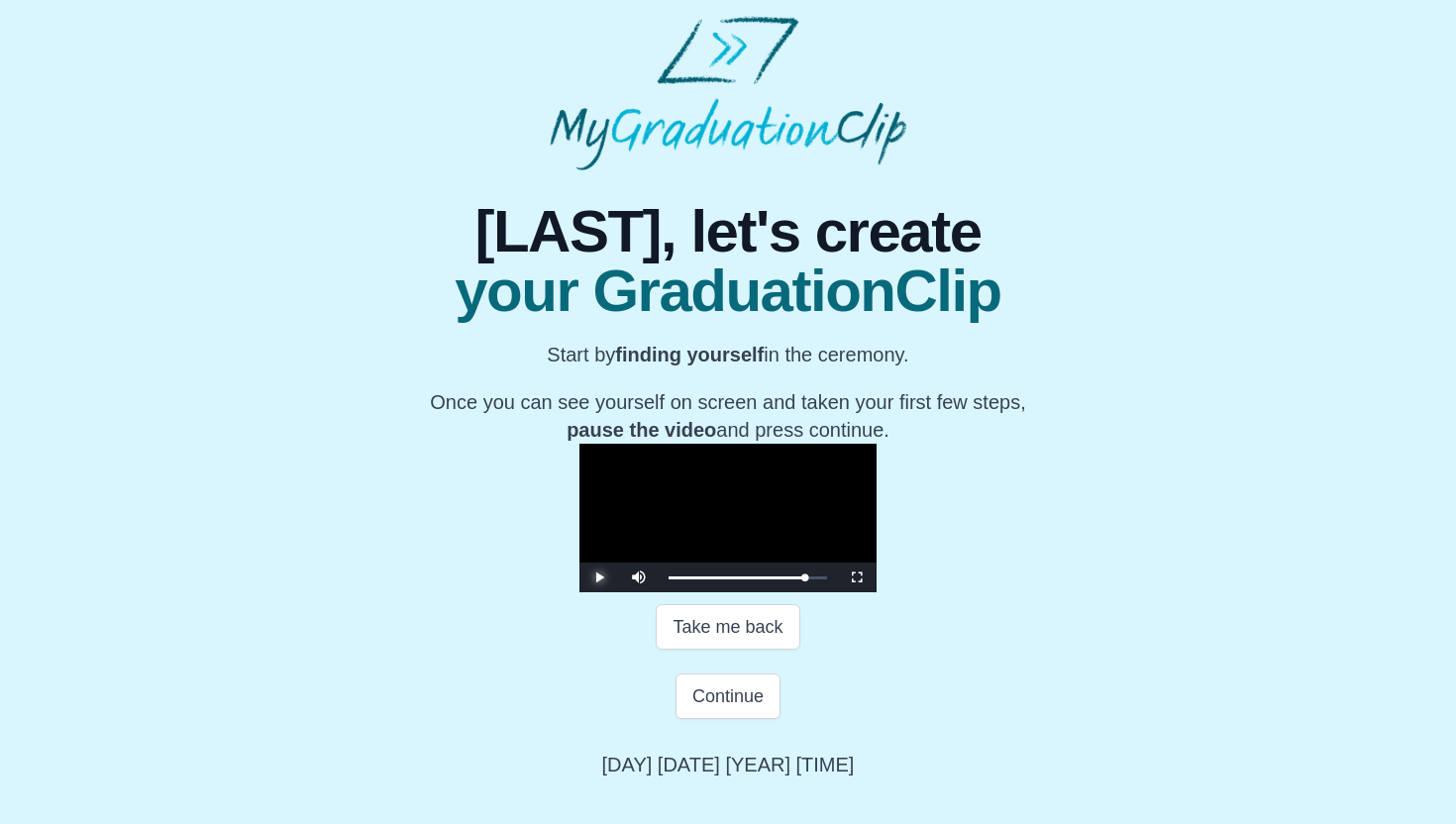 click at bounding box center [599, 577] 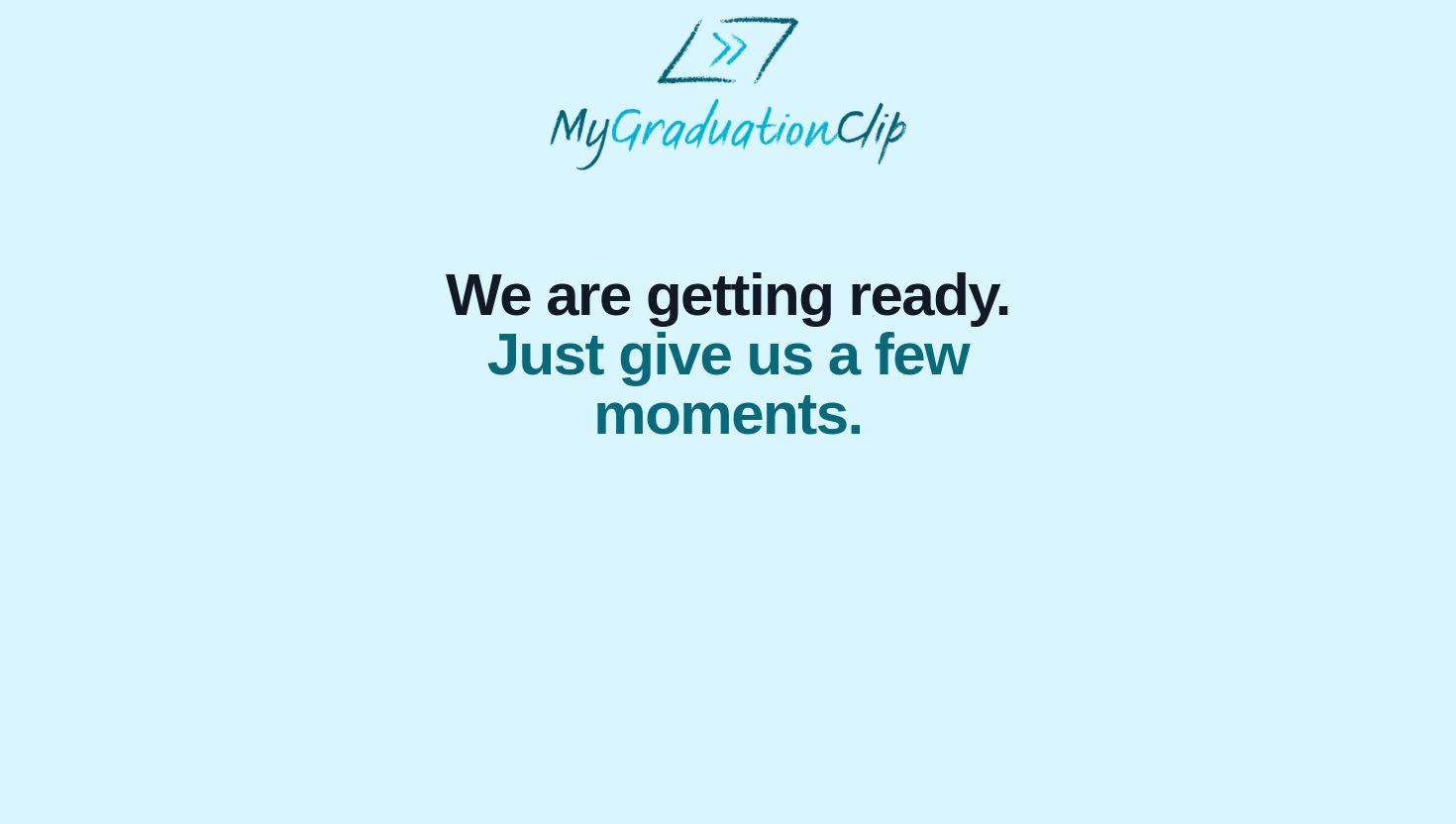 scroll, scrollTop: 0, scrollLeft: 0, axis: both 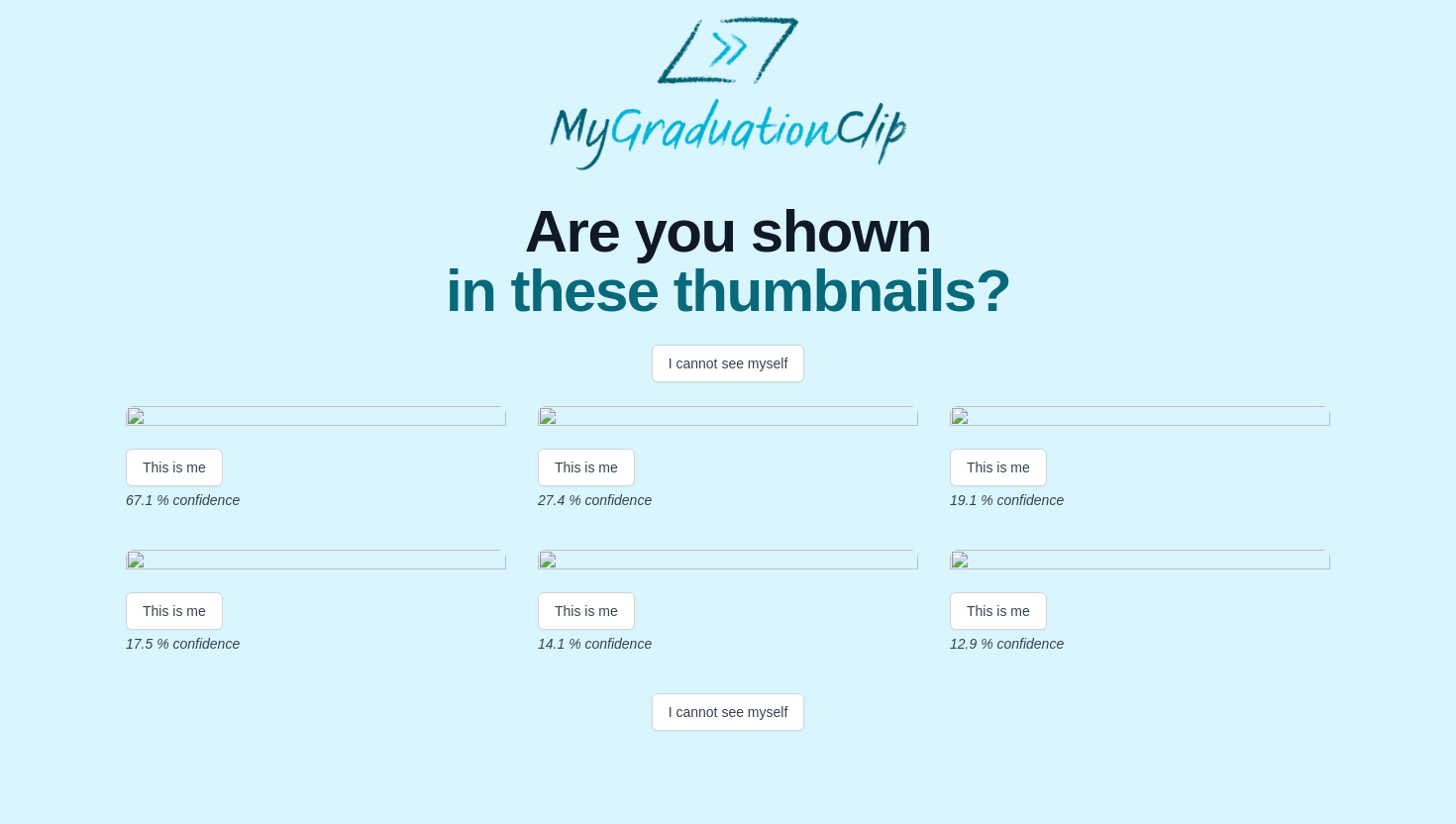 click on "This is me  67.1 % confidence" at bounding box center [316, 458] 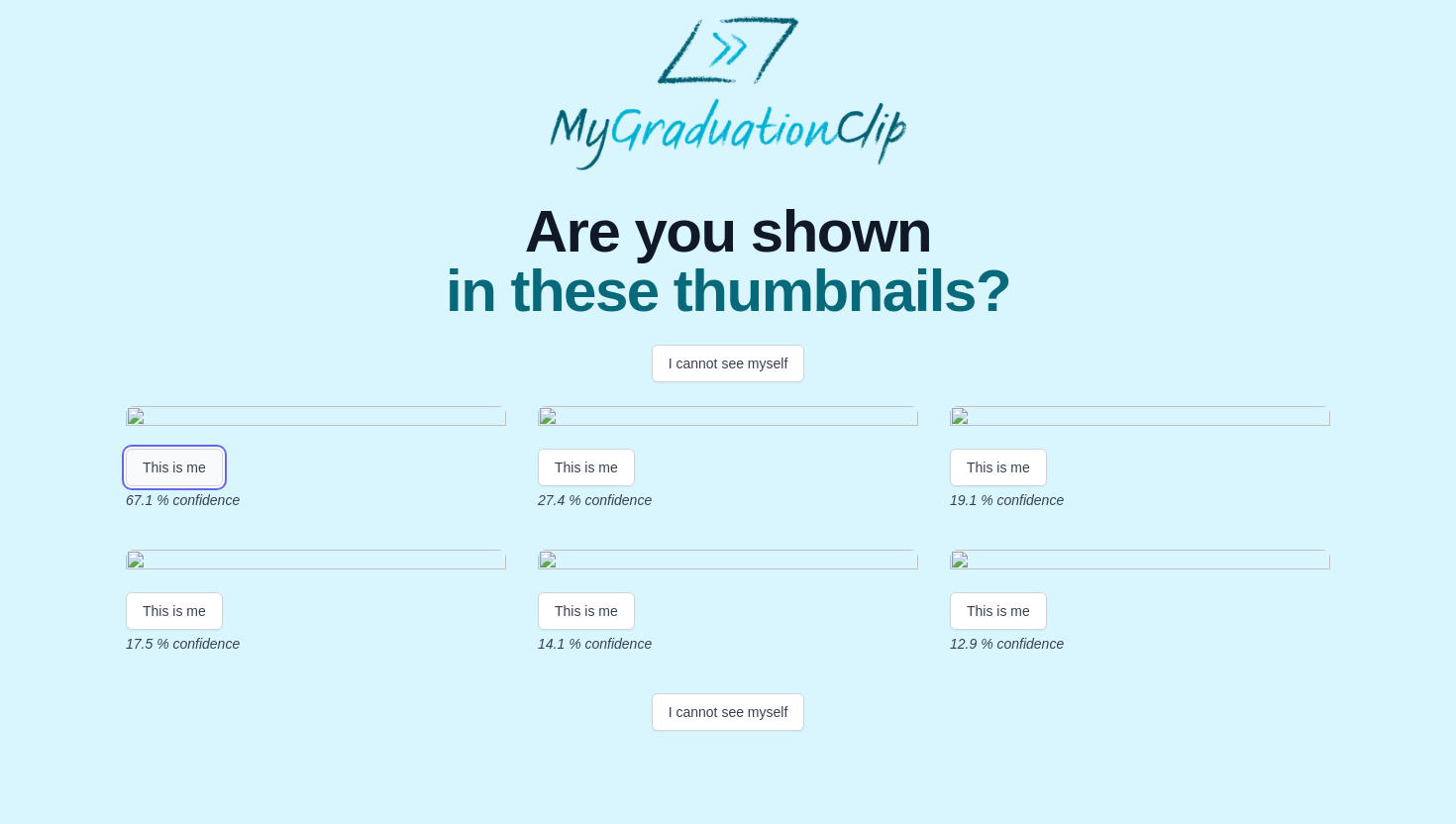 click on "This is me" at bounding box center (174, 467) 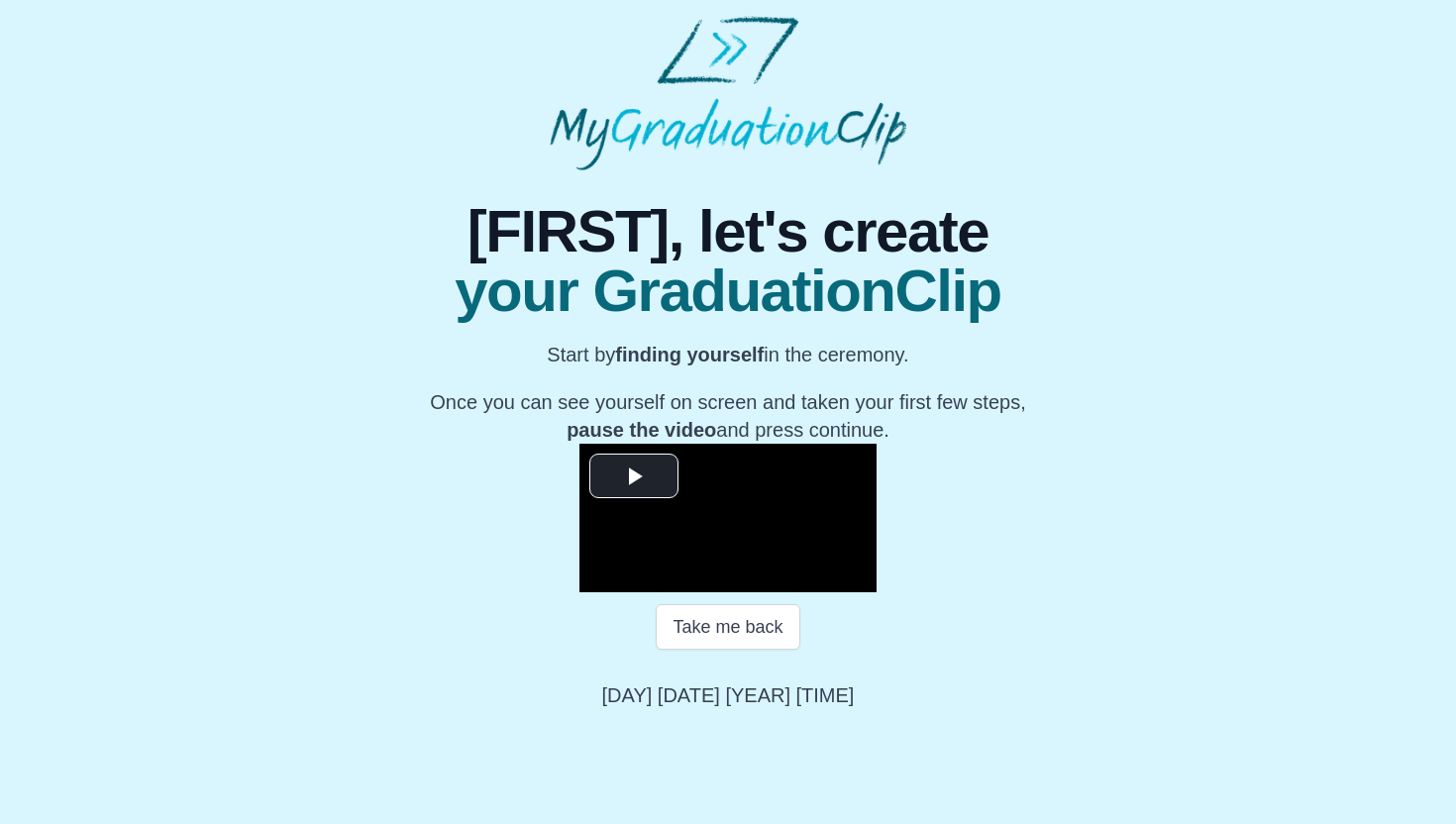 scroll, scrollTop: 162, scrollLeft: 0, axis: vertical 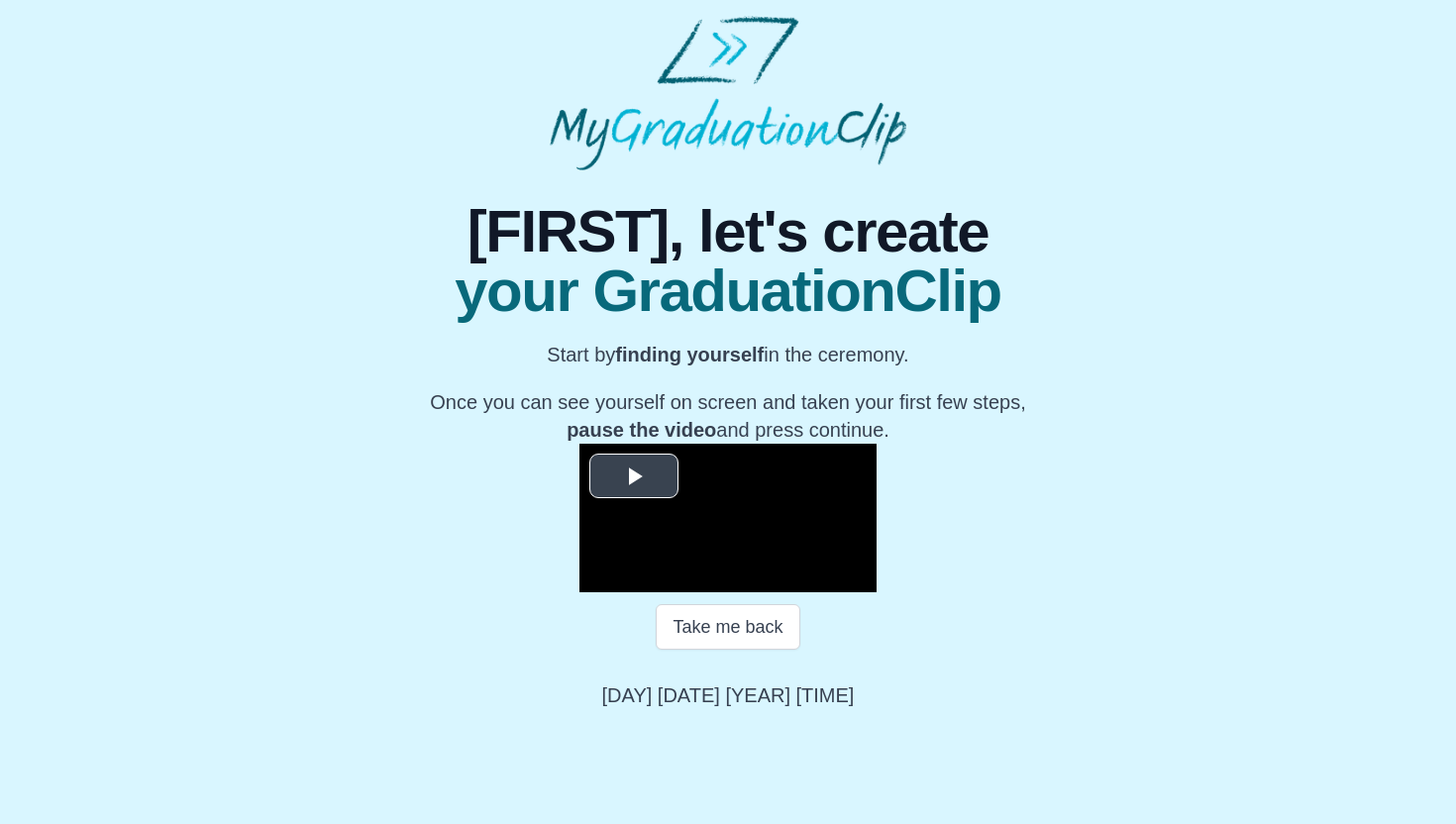 click at bounding box center [634, 476] 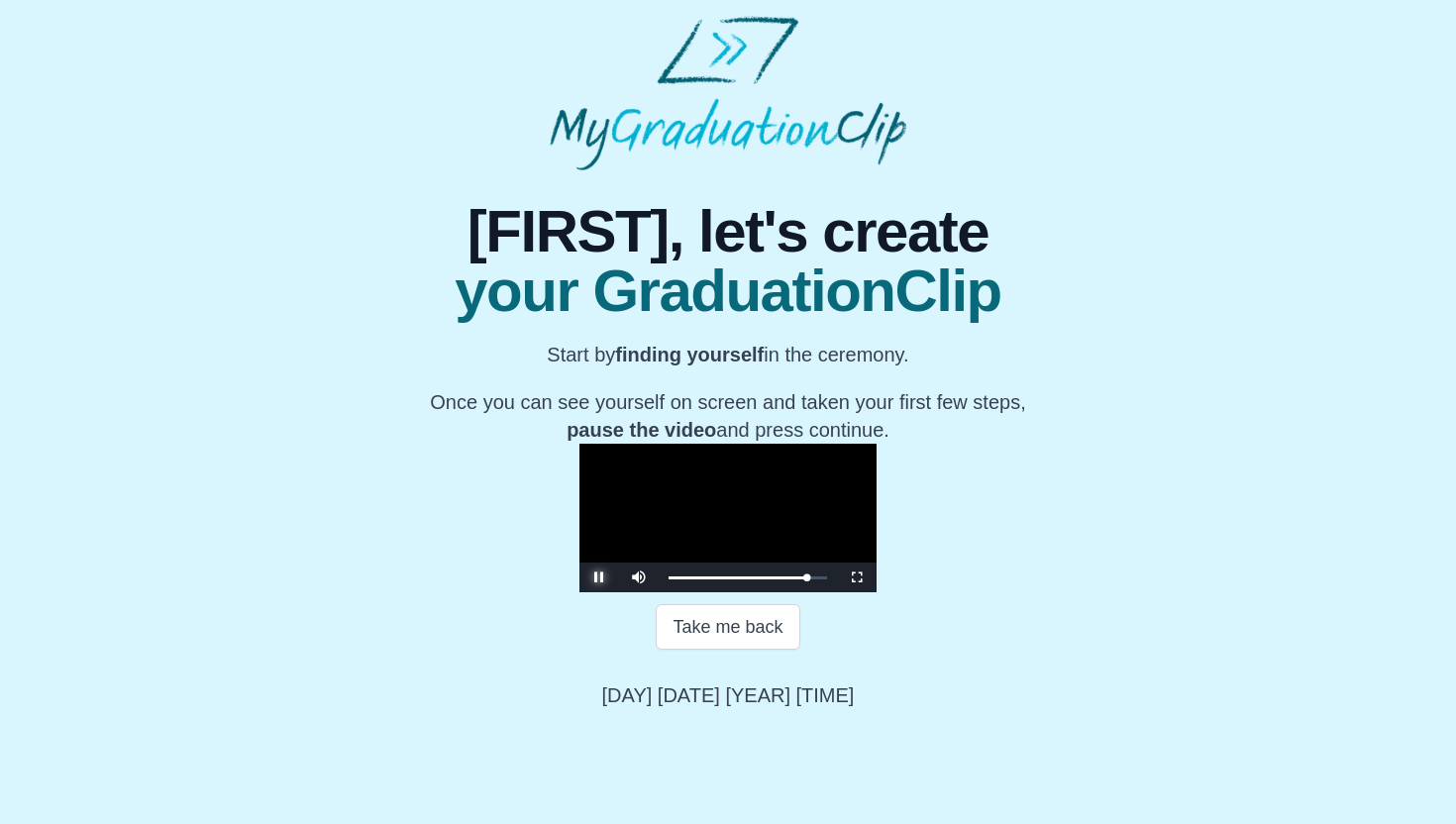 click at bounding box center [599, 577] 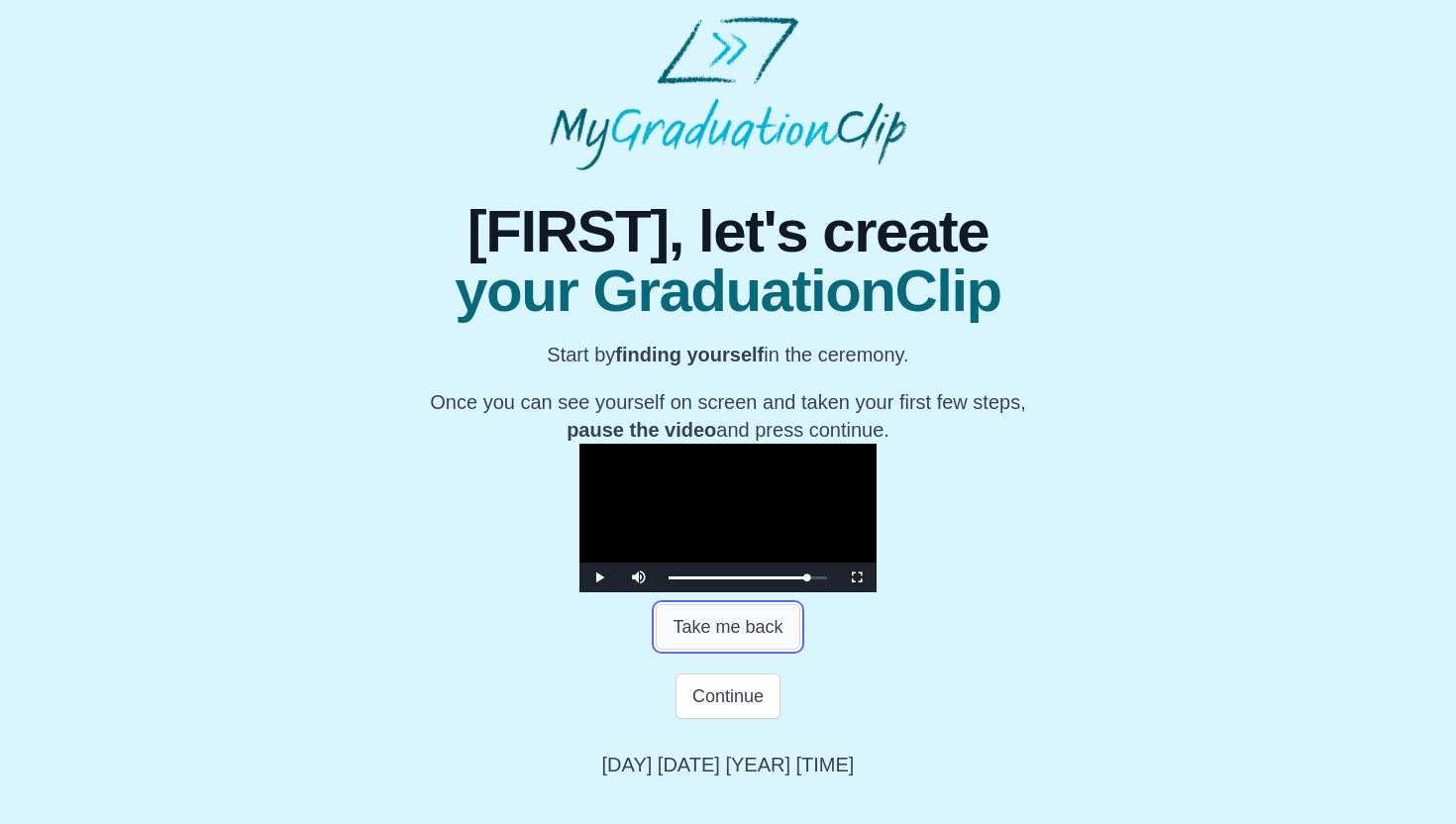 click on "Take me back" at bounding box center [727, 627] 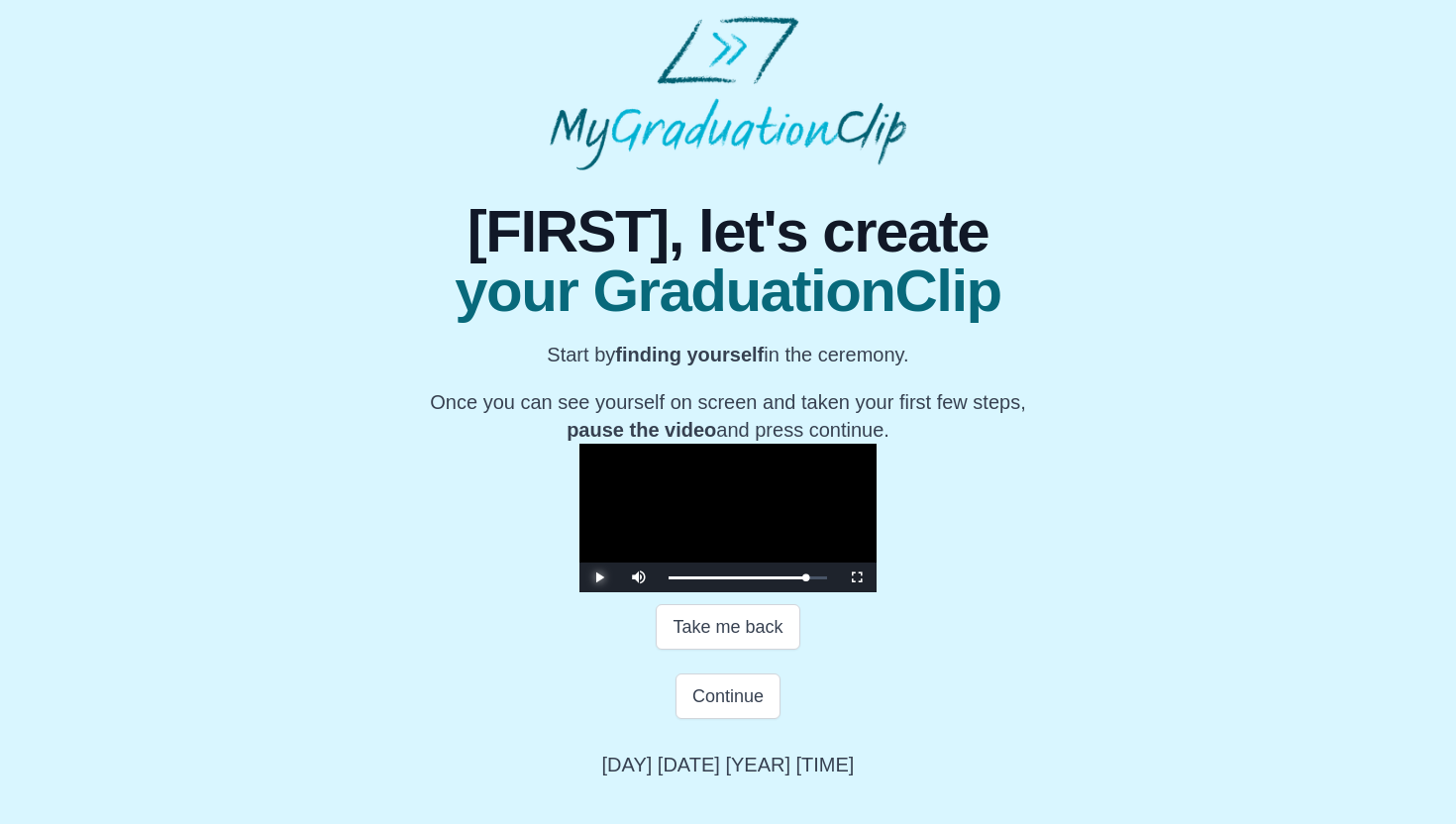 click at bounding box center (599, 577) 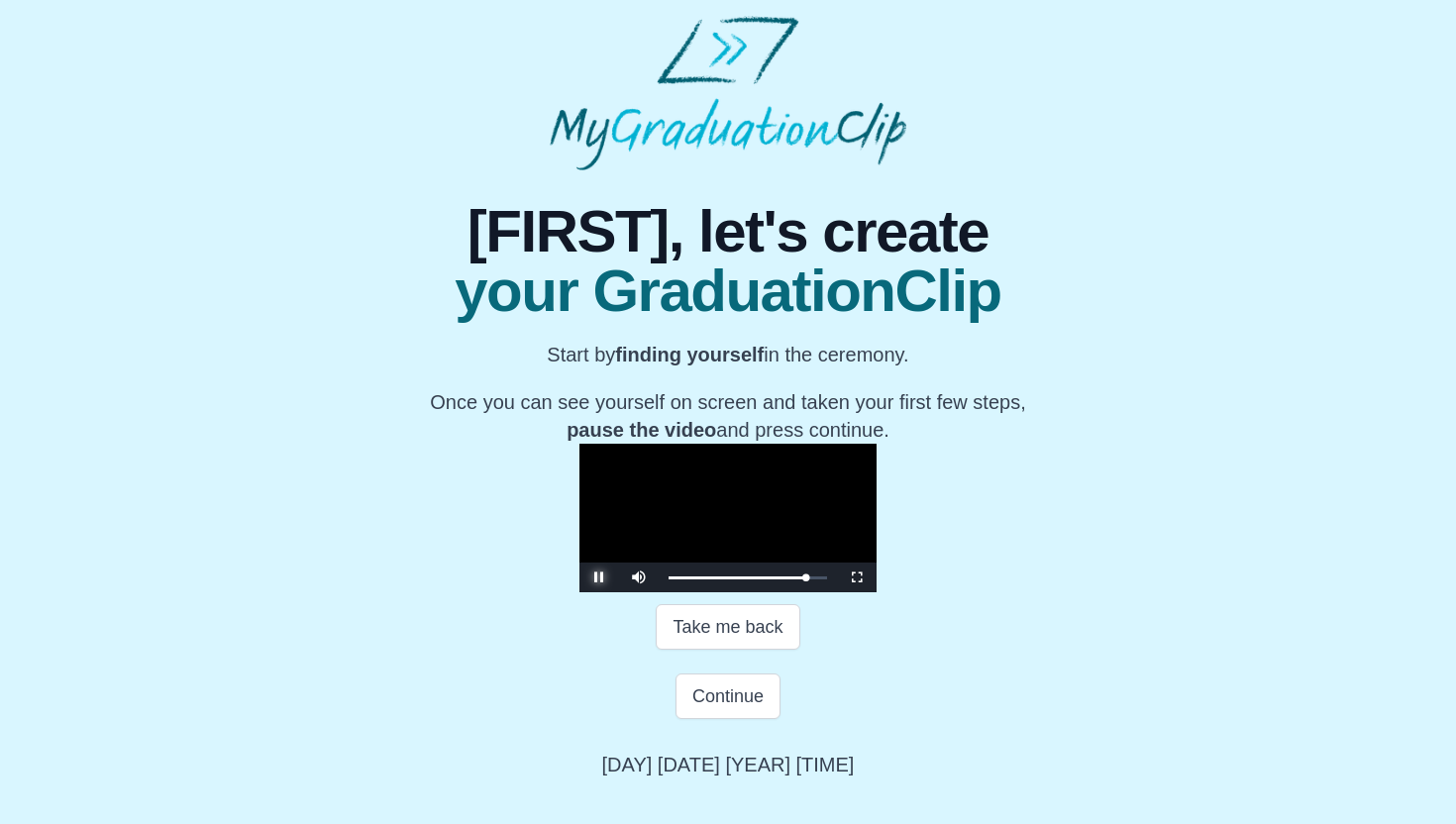 click at bounding box center [599, 577] 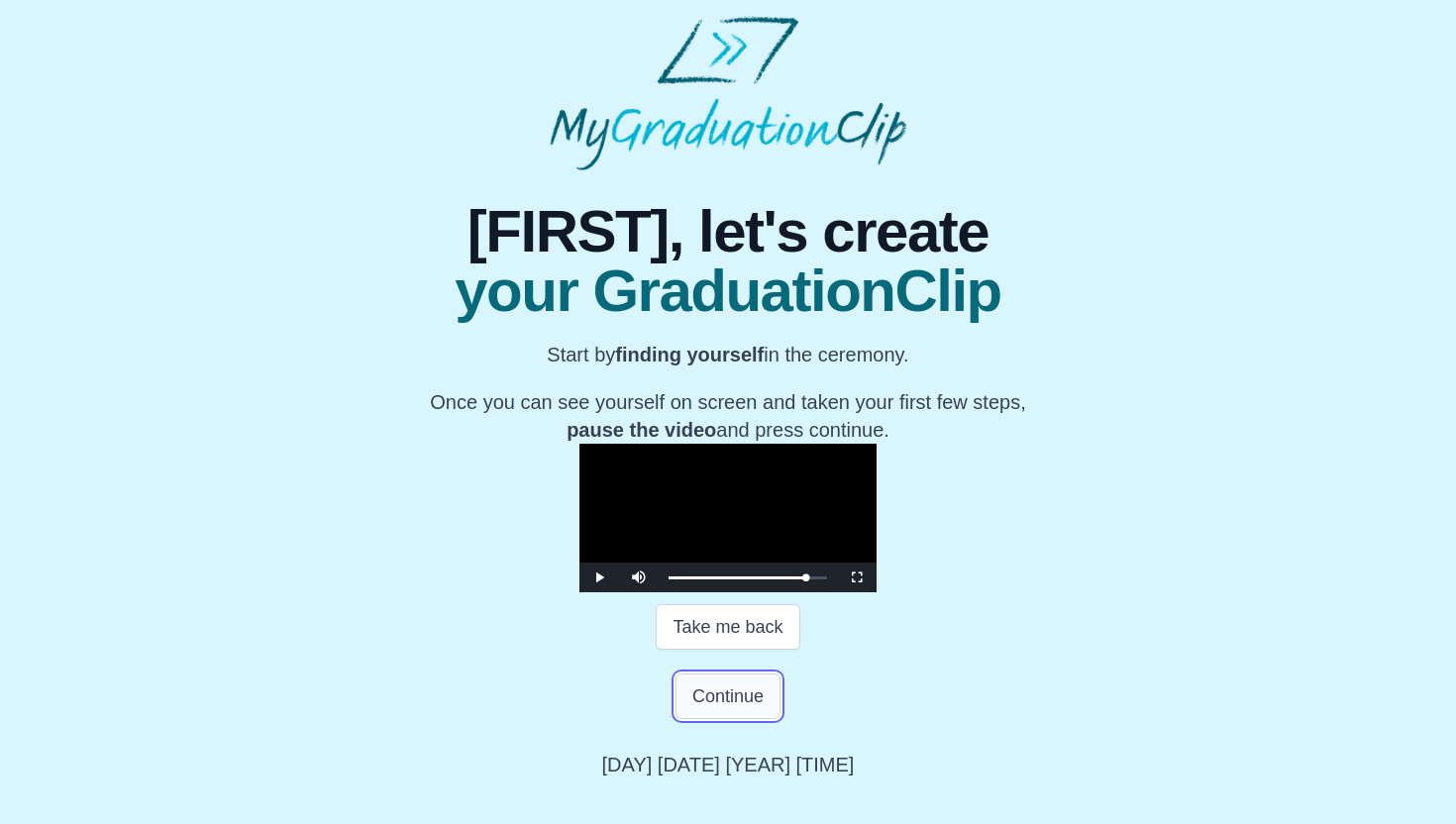 click on "Continue" at bounding box center (728, 696) 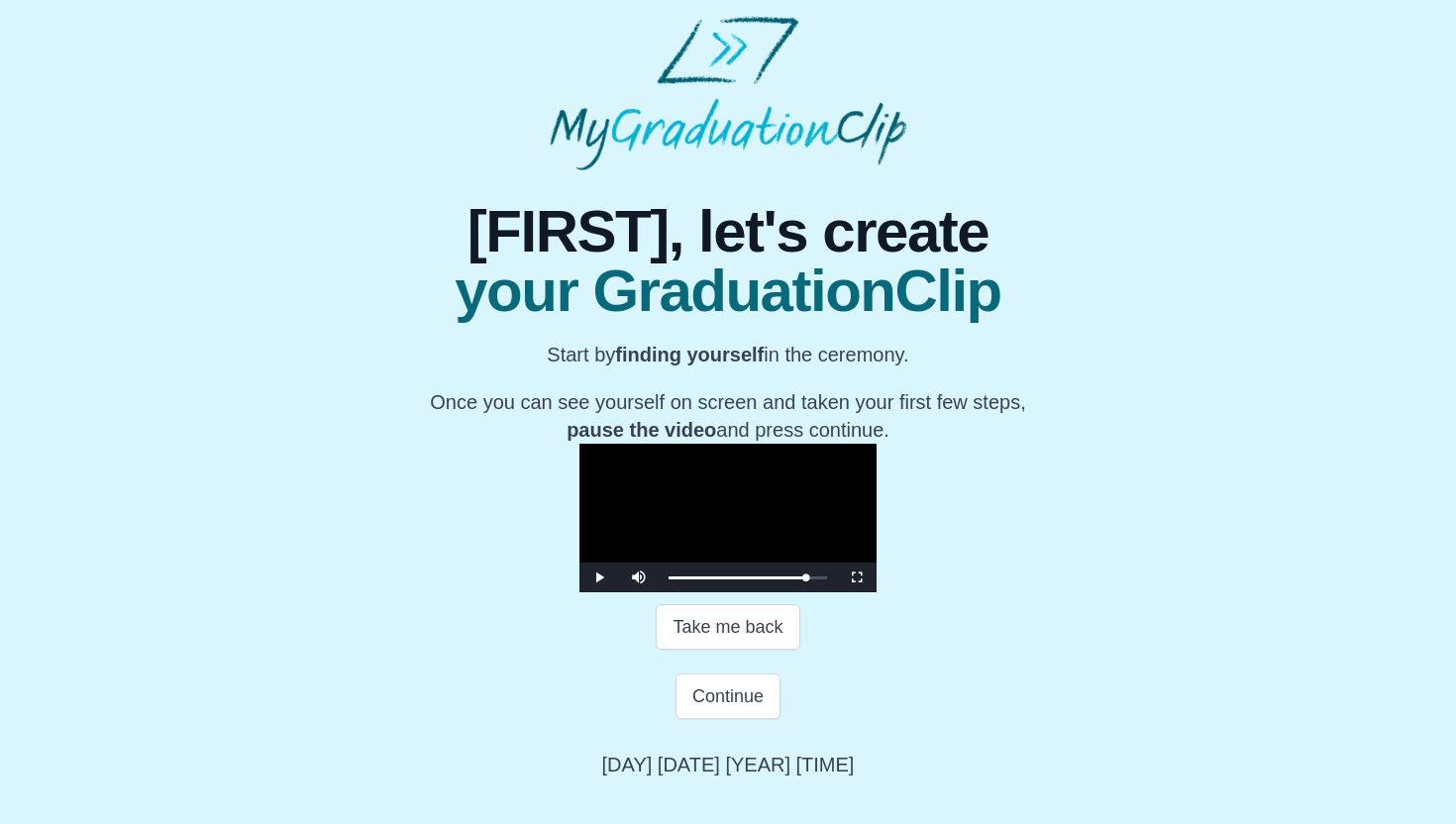 scroll, scrollTop: 0, scrollLeft: 0, axis: both 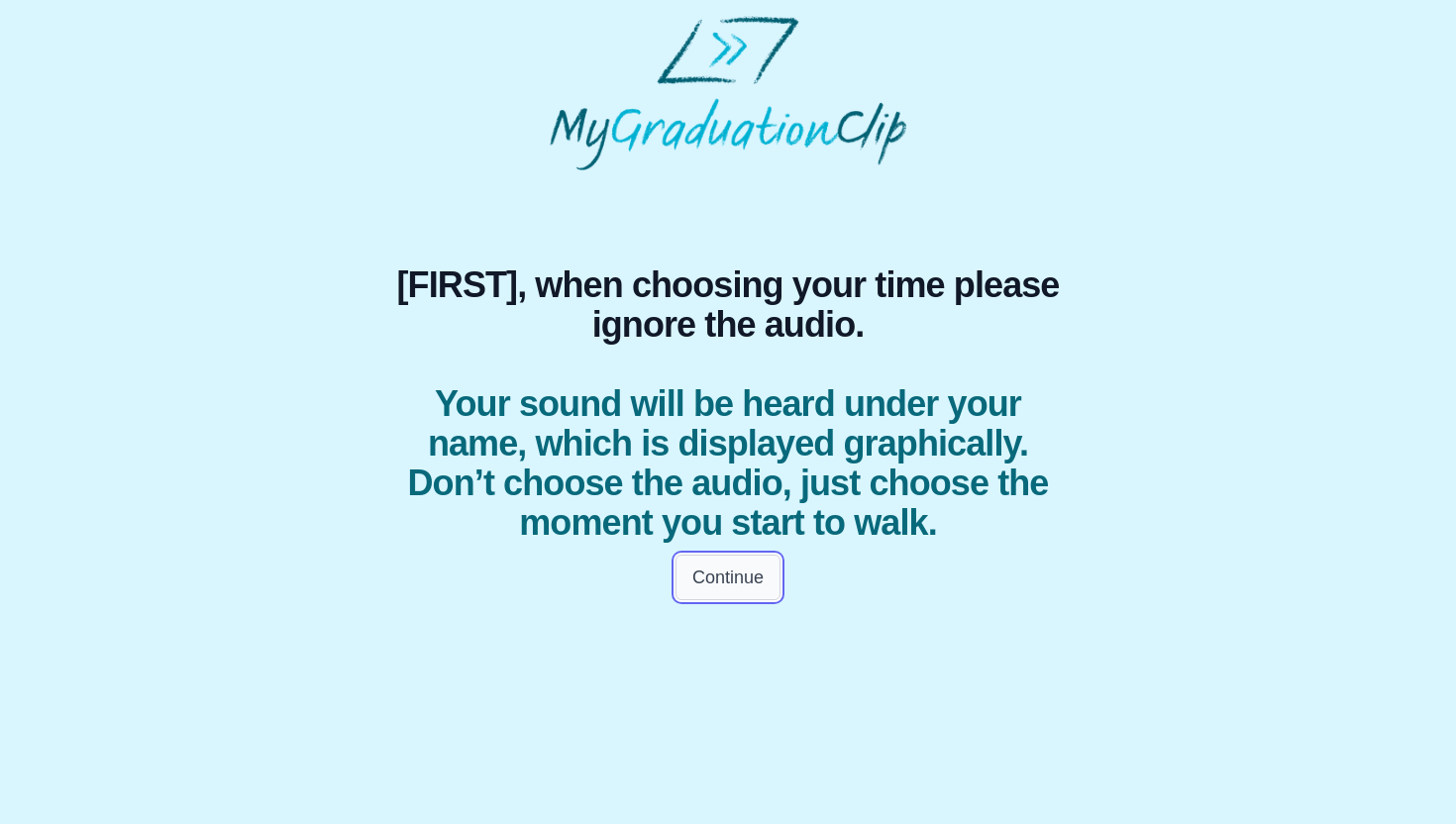click on "Continue" at bounding box center (728, 577) 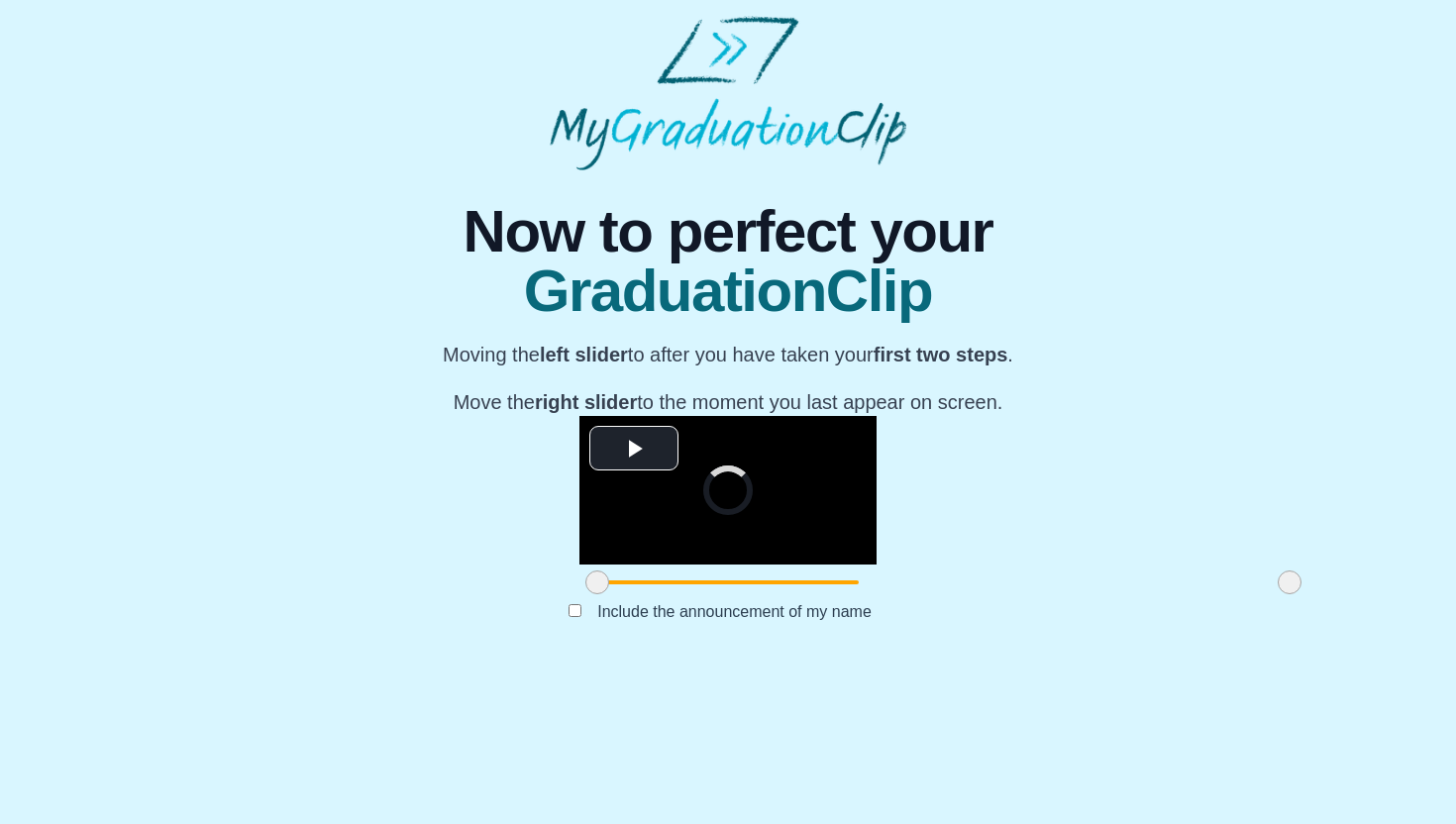 scroll, scrollTop: 115, scrollLeft: 0, axis: vertical 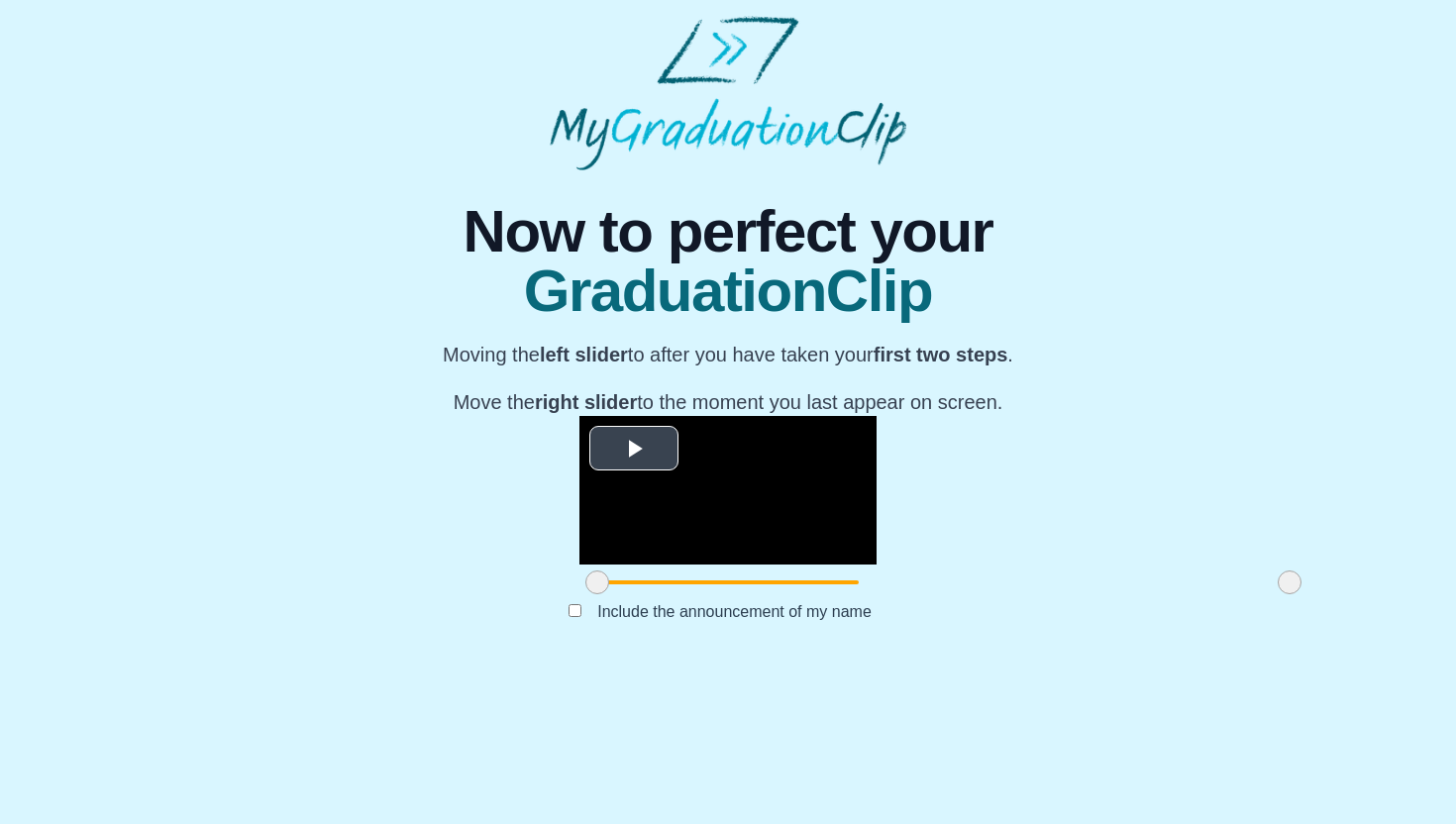 click at bounding box center [634, 449] 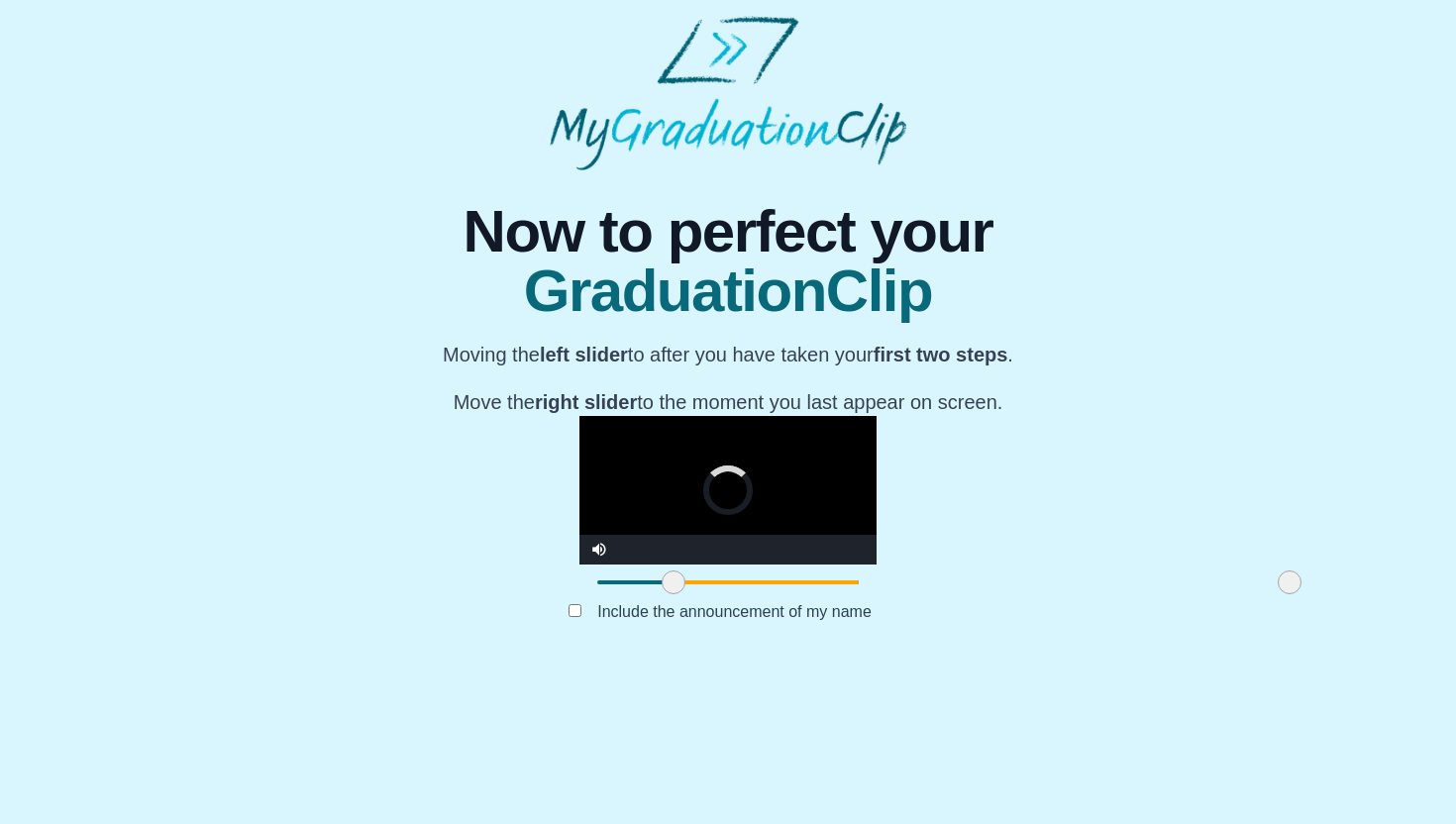 drag, startPoint x: 379, startPoint y: 729, endPoint x: 485, endPoint y: 743, distance: 106.921 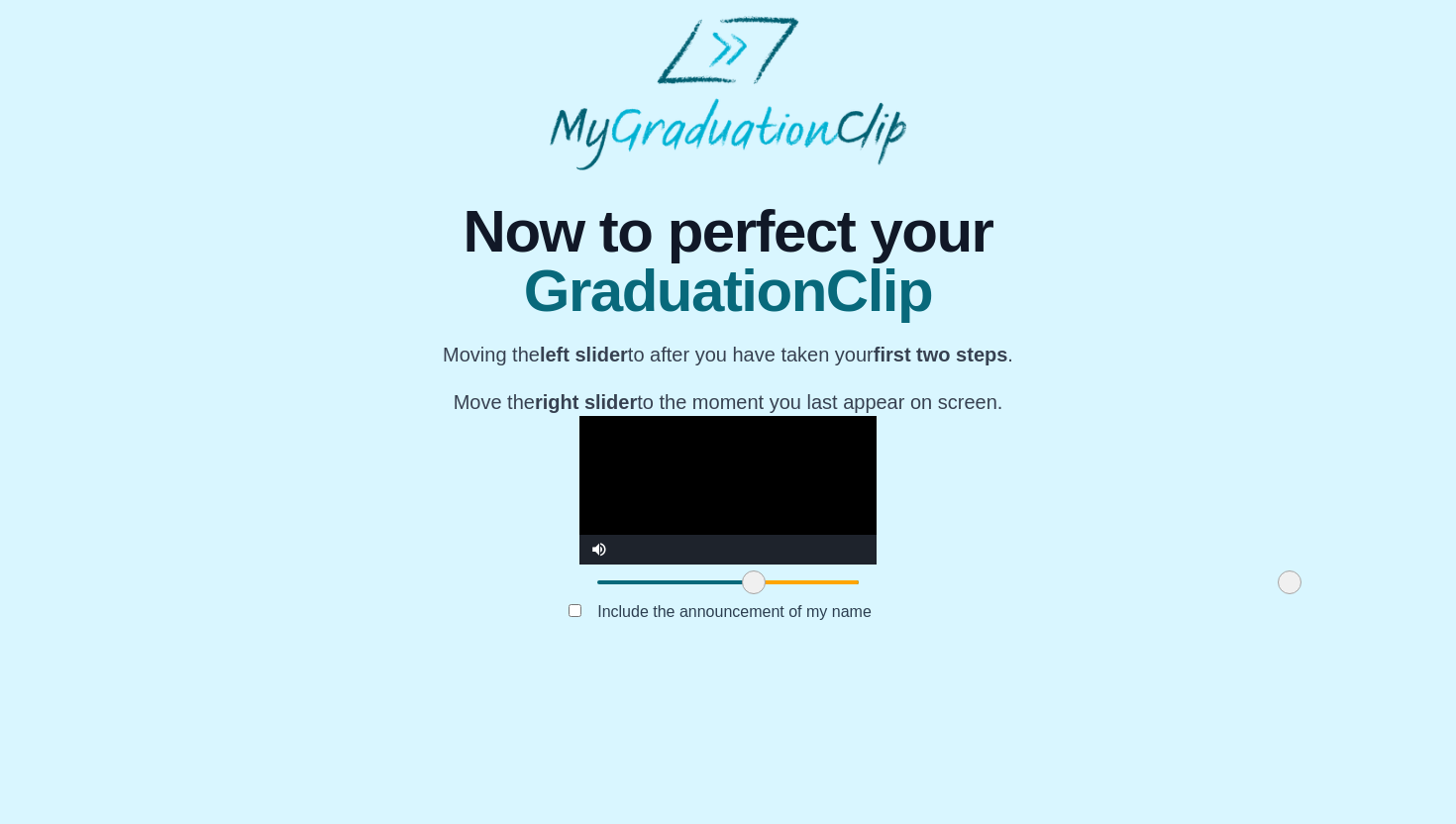 drag, startPoint x: 490, startPoint y: 730, endPoint x: 540, endPoint y: 732, distance: 50.039984 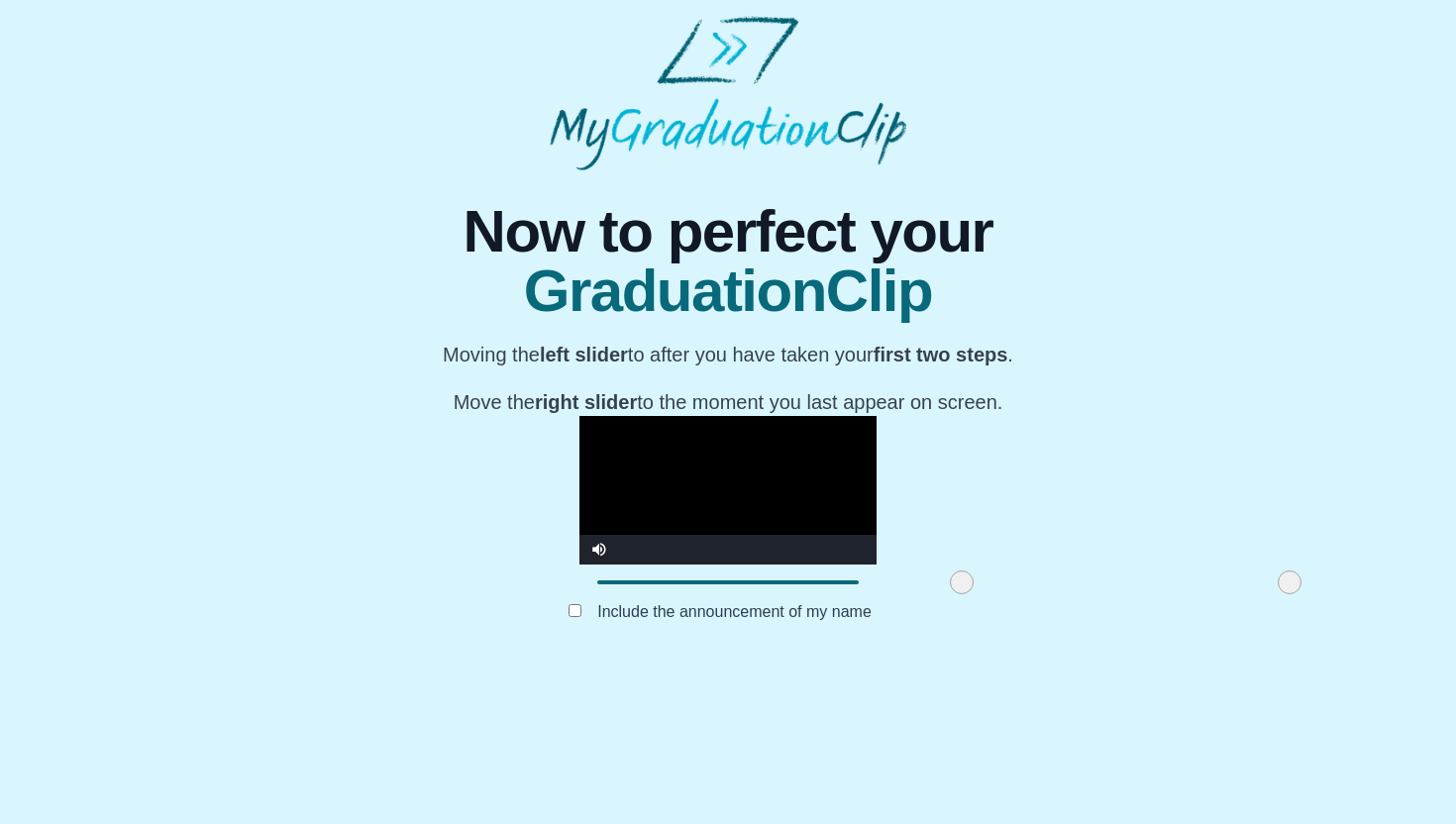 drag, startPoint x: 532, startPoint y: 732, endPoint x: 740, endPoint y: 736, distance: 208.03846 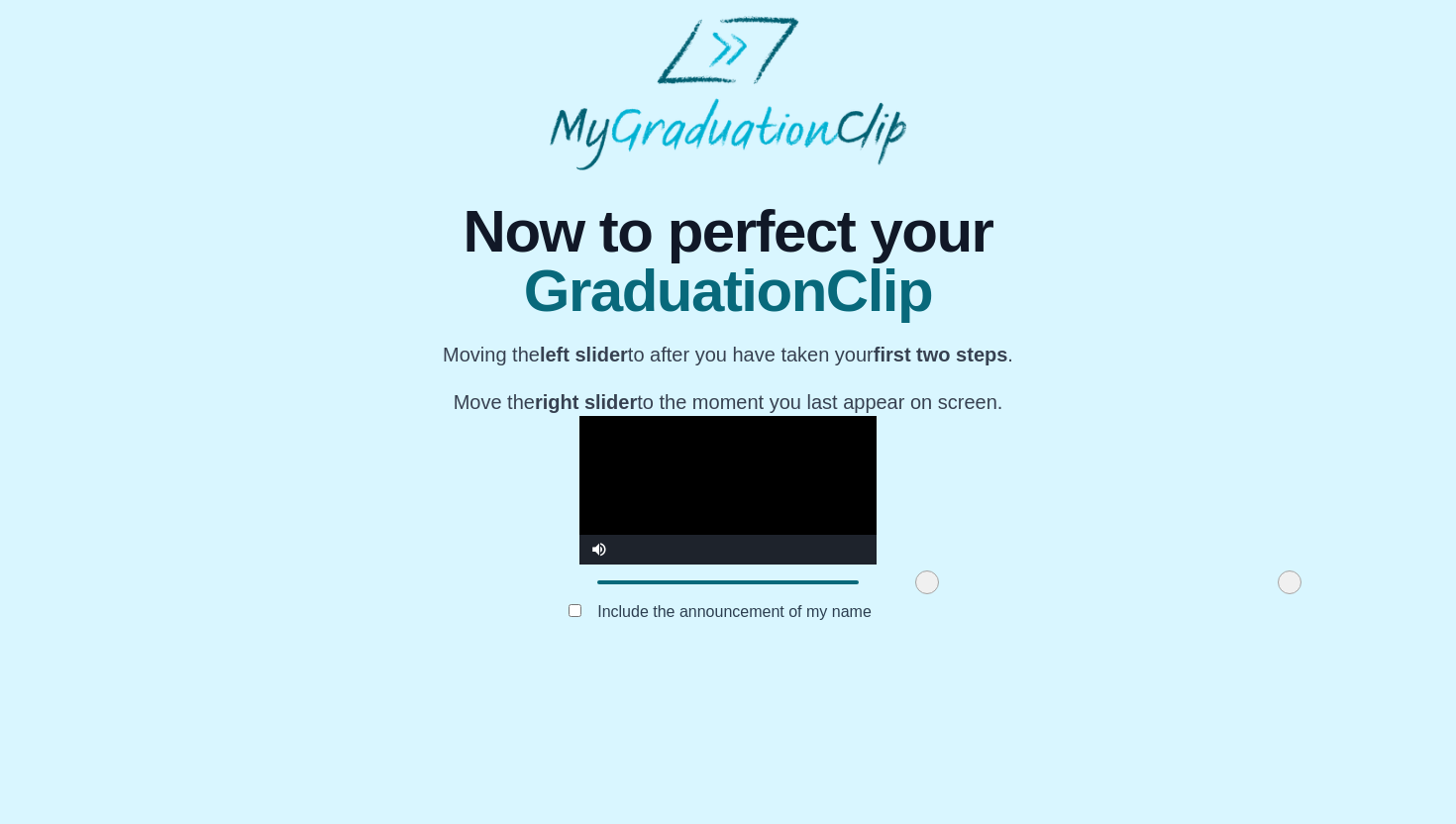 drag, startPoint x: 743, startPoint y: 728, endPoint x: 708, endPoint y: 728, distance: 35 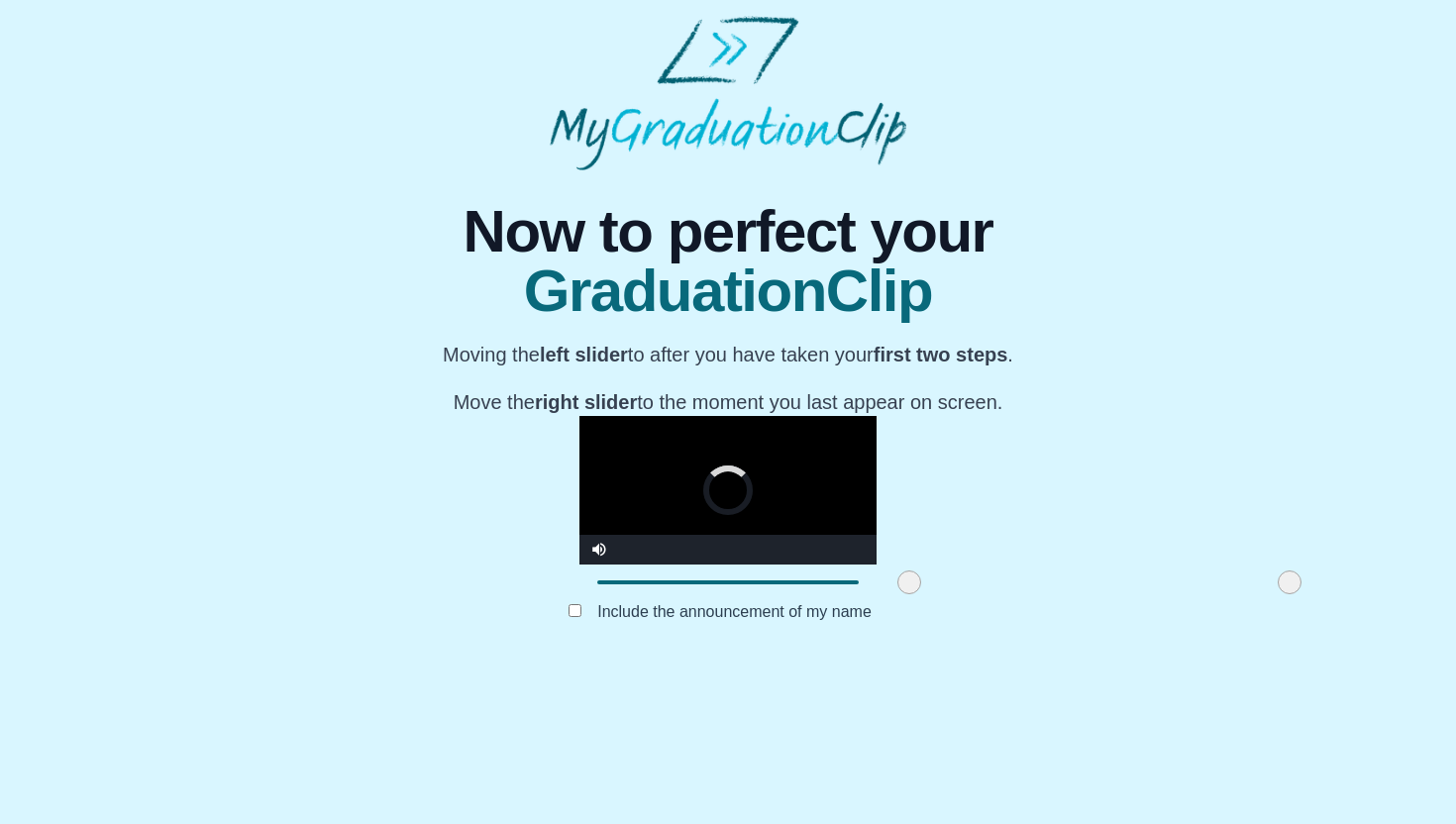 drag, startPoint x: 710, startPoint y: 728, endPoint x: 690, endPoint y: 728, distance: 20 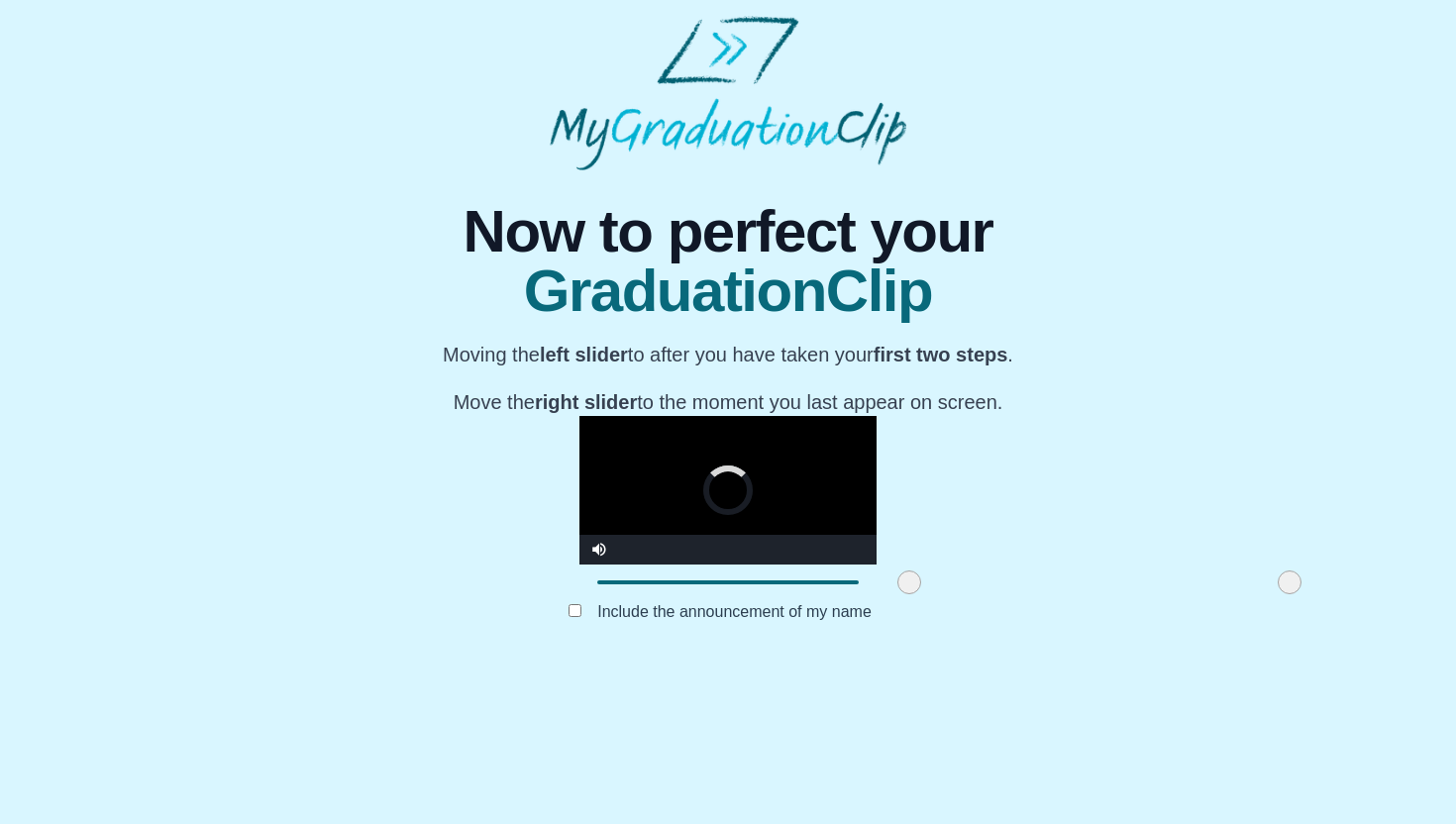 click at bounding box center [909, 582] 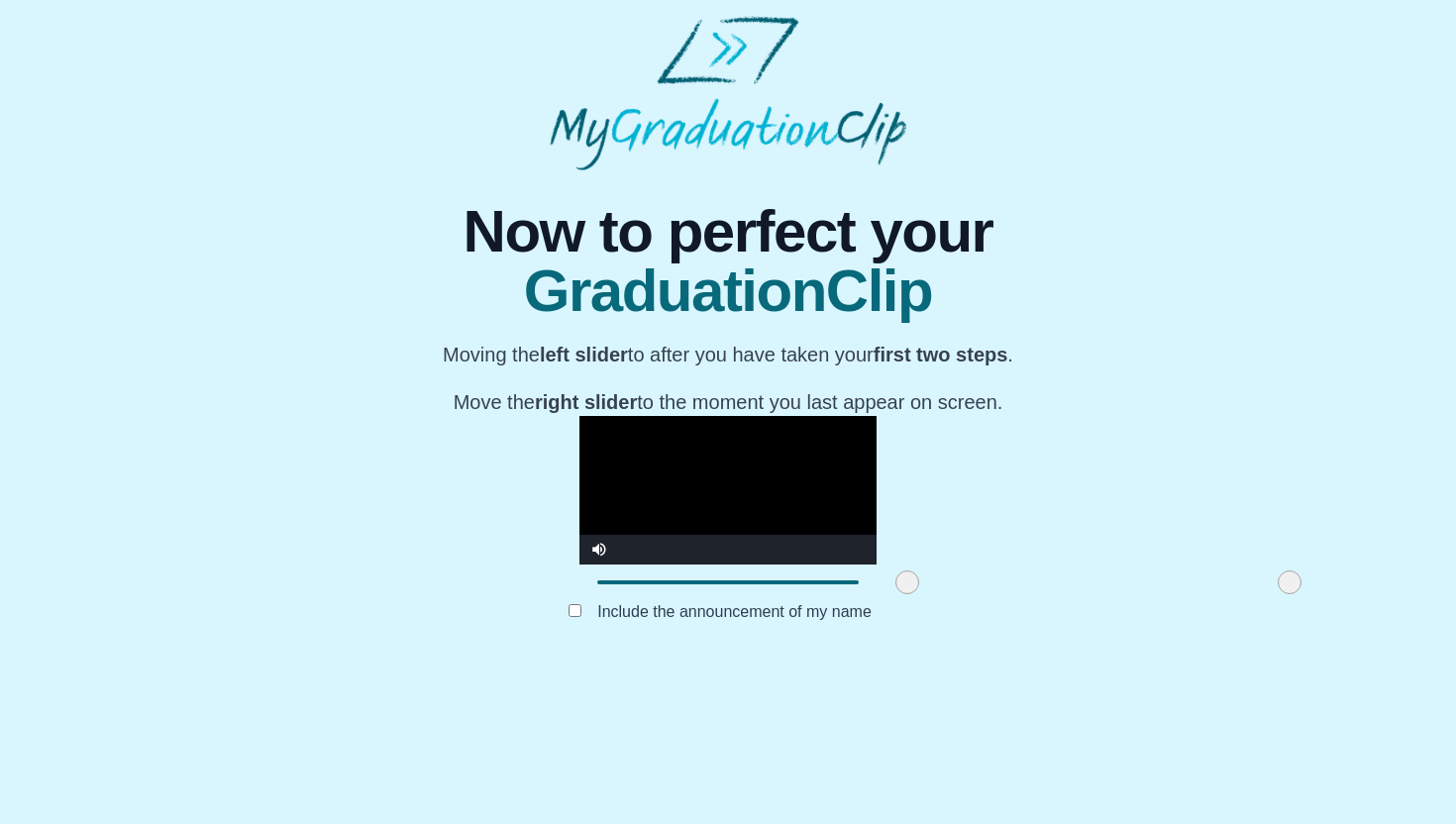 click at bounding box center (728, 490) 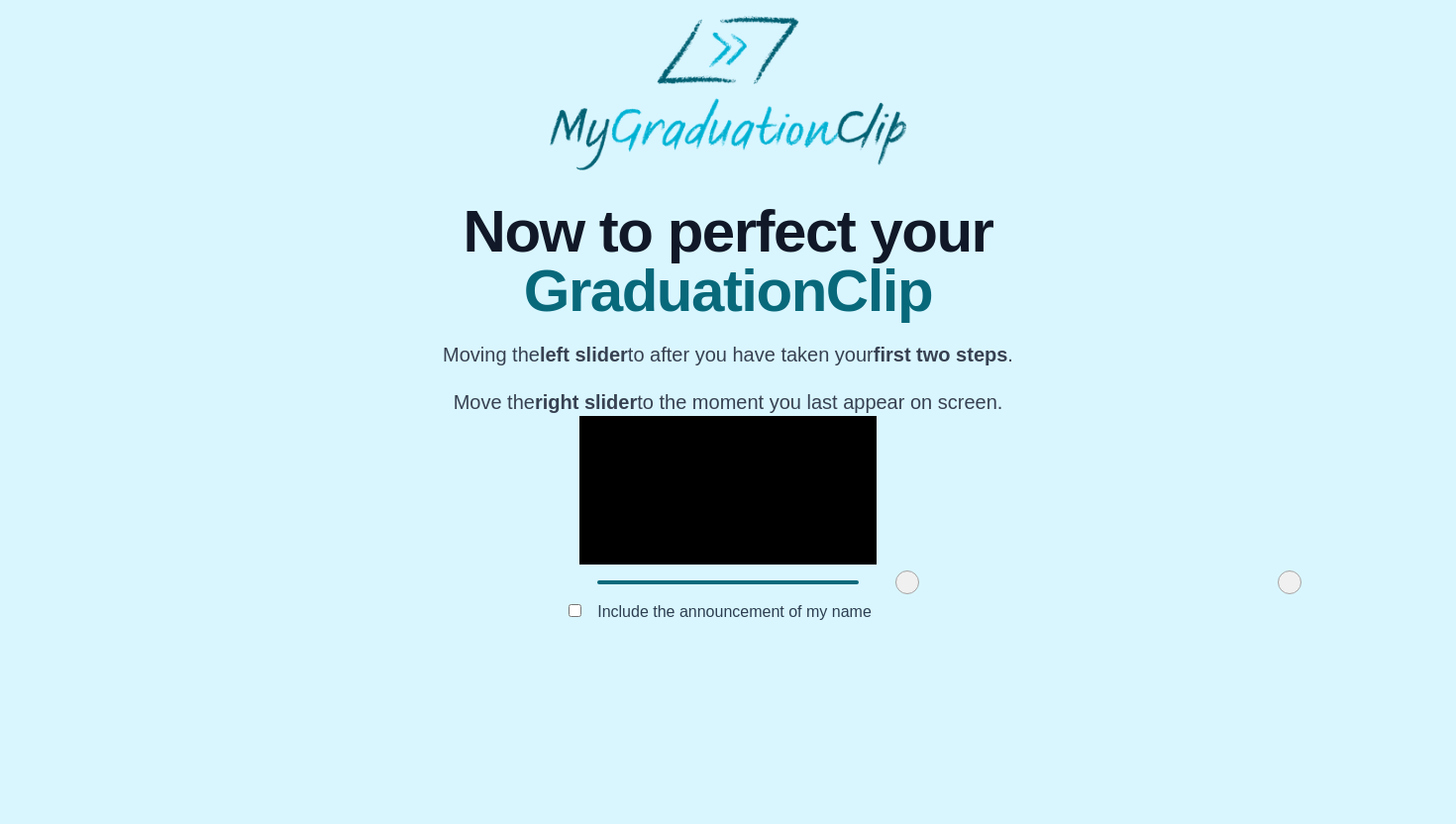 click at bounding box center [728, 490] 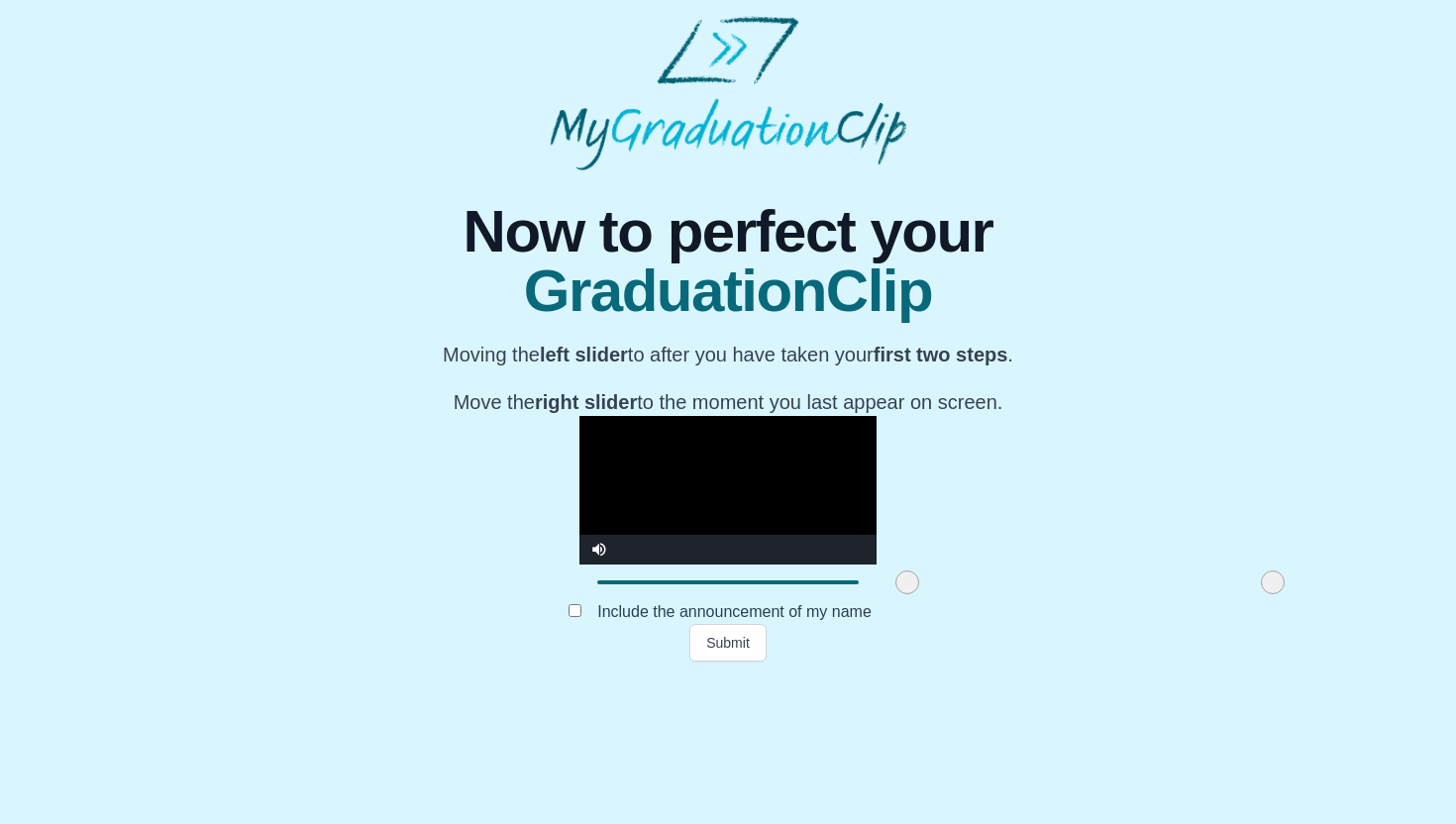 drag, startPoint x: 1072, startPoint y: 727, endPoint x: 1055, endPoint y: 728, distance: 17.029386 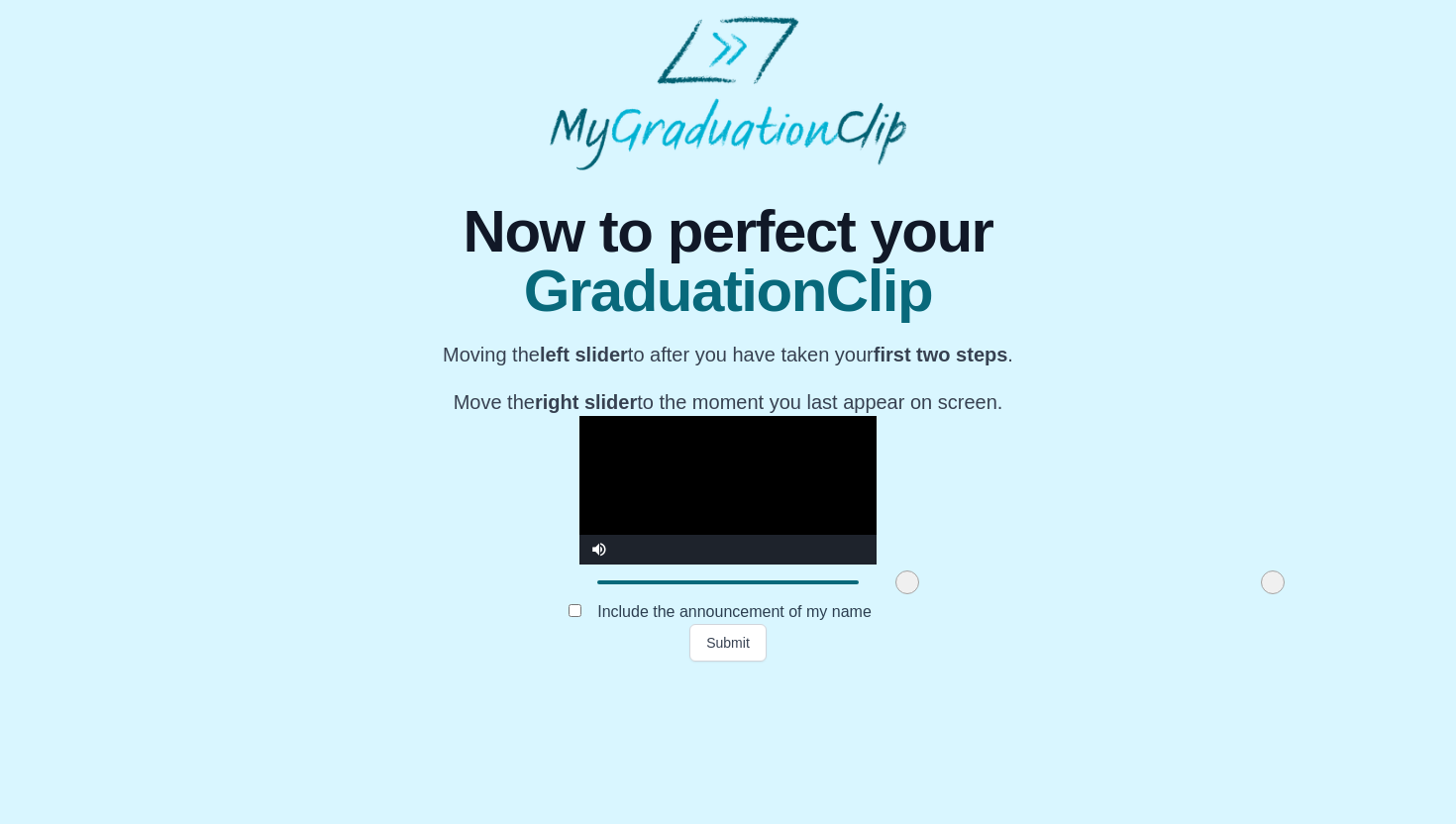click at bounding box center [728, 490] 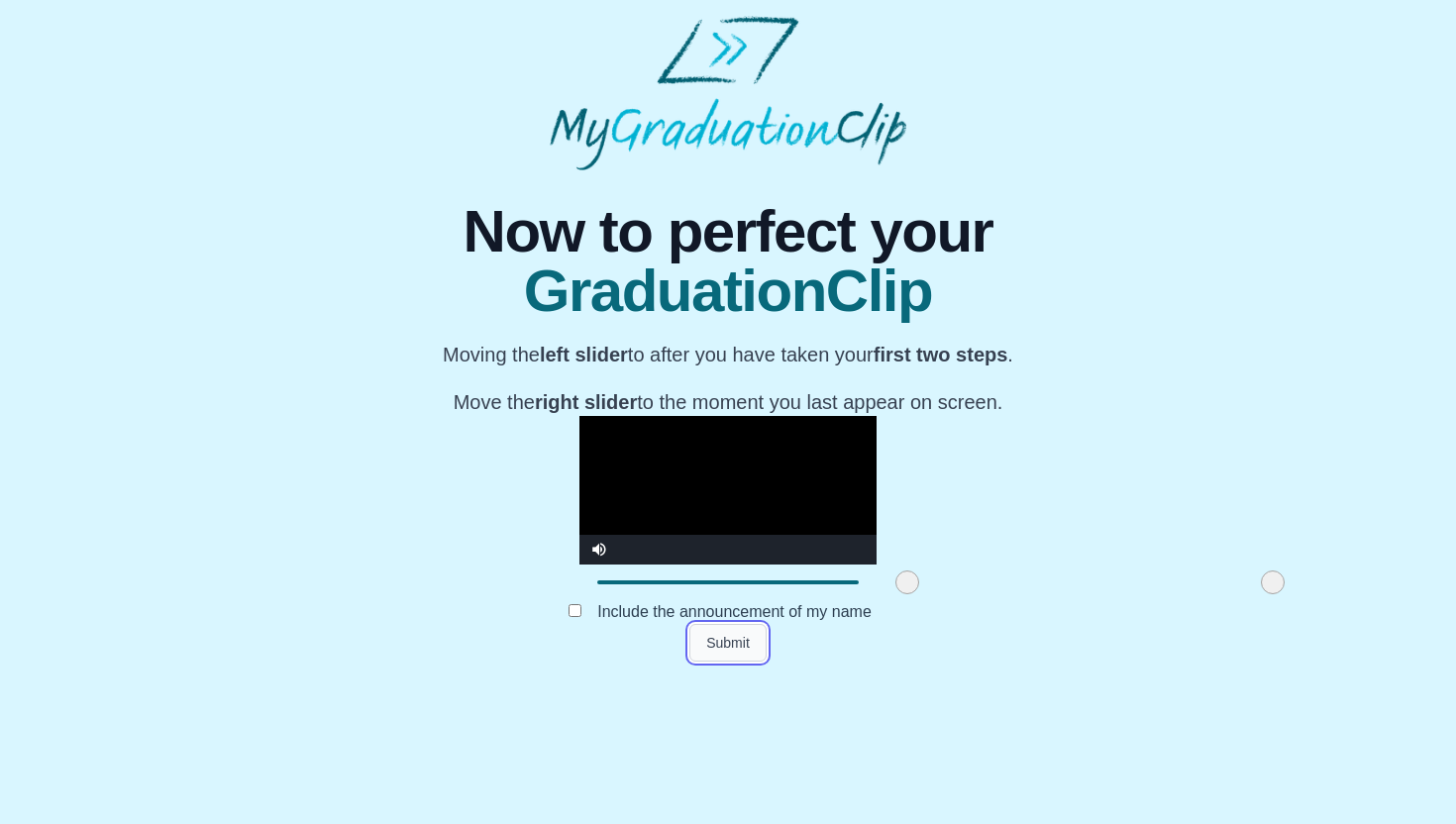 click on "Submit" at bounding box center (728, 643) 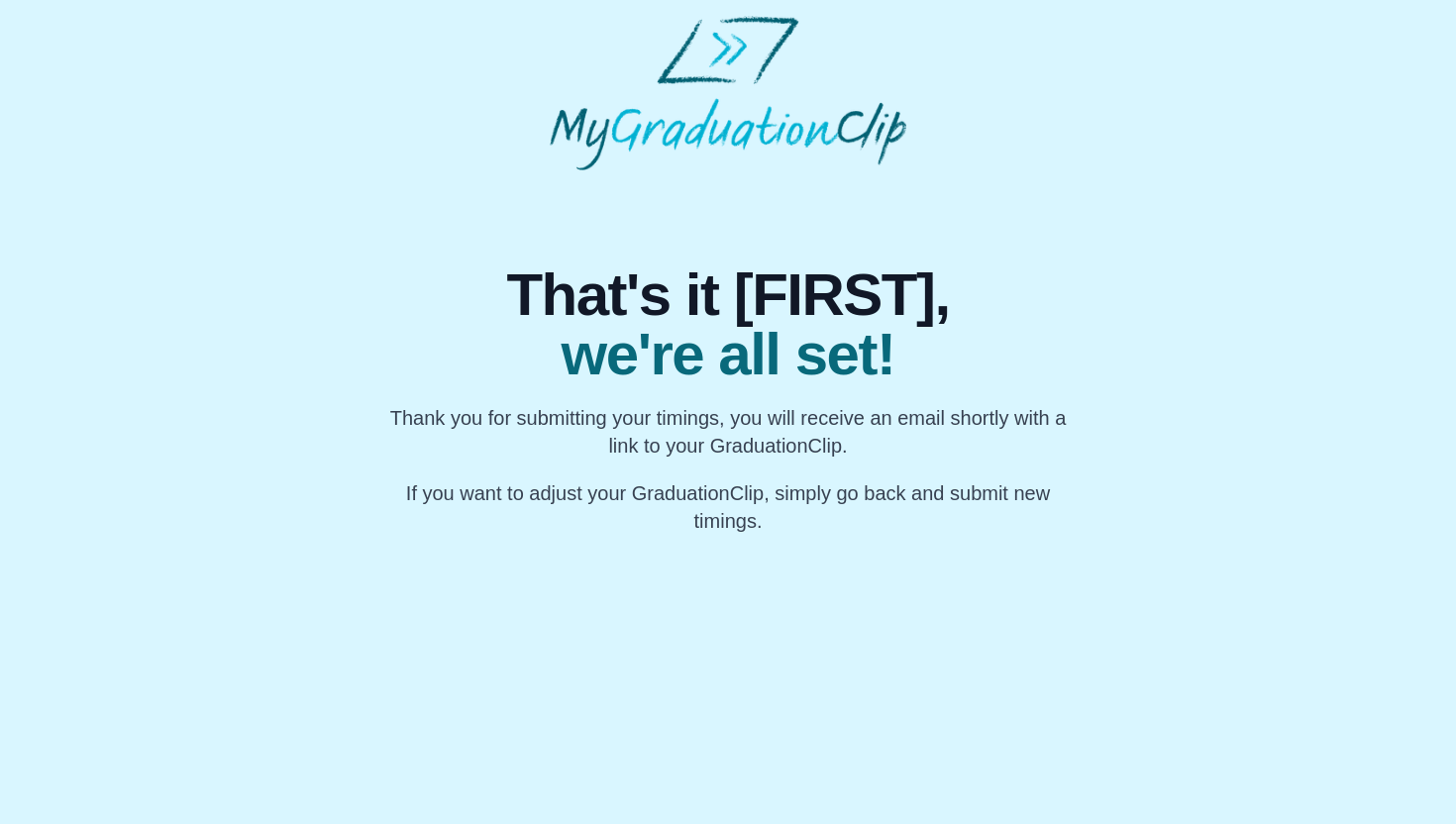 scroll, scrollTop: 0, scrollLeft: 0, axis: both 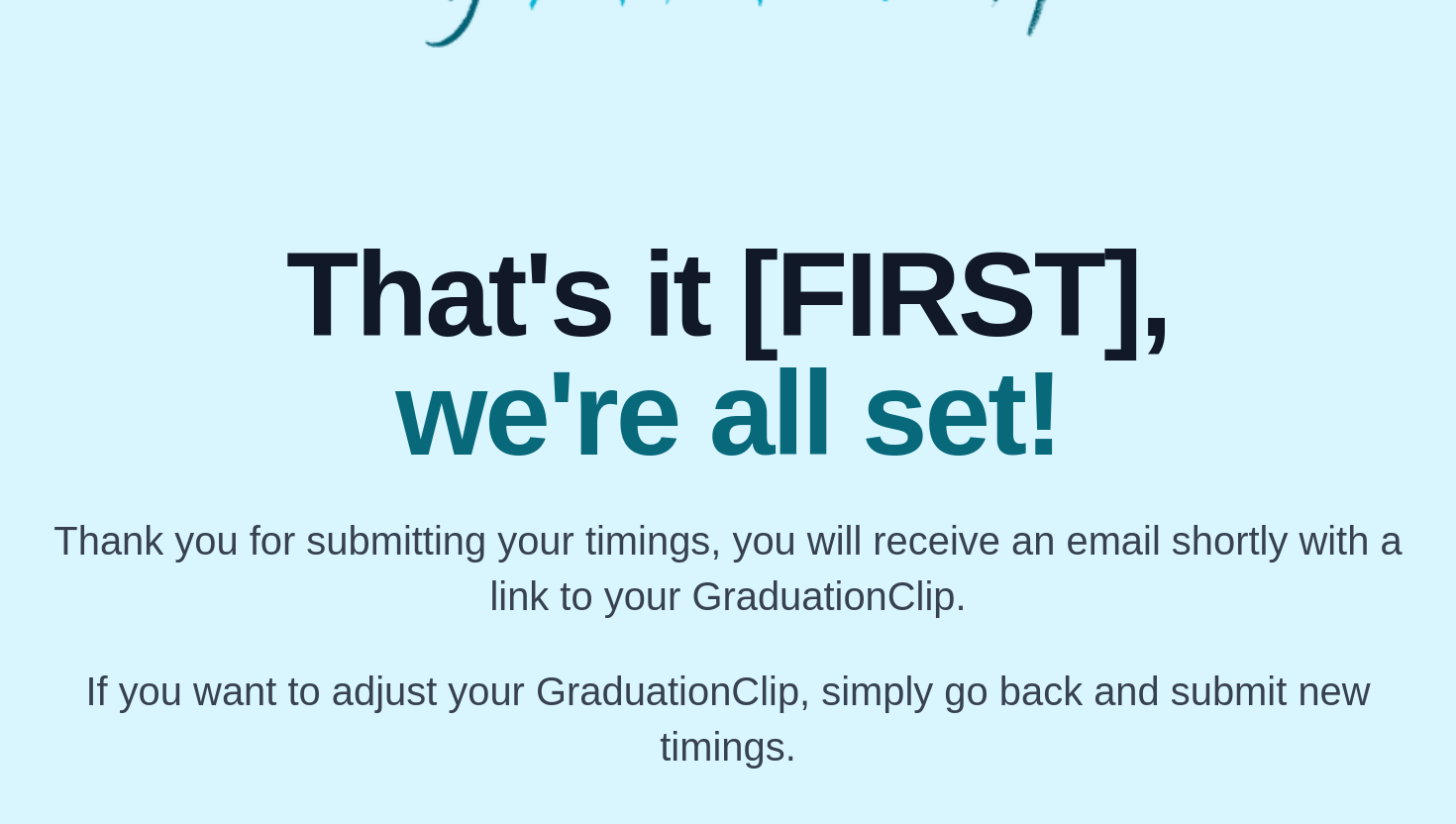 click on "That's it [NAME]," at bounding box center [728, 295] 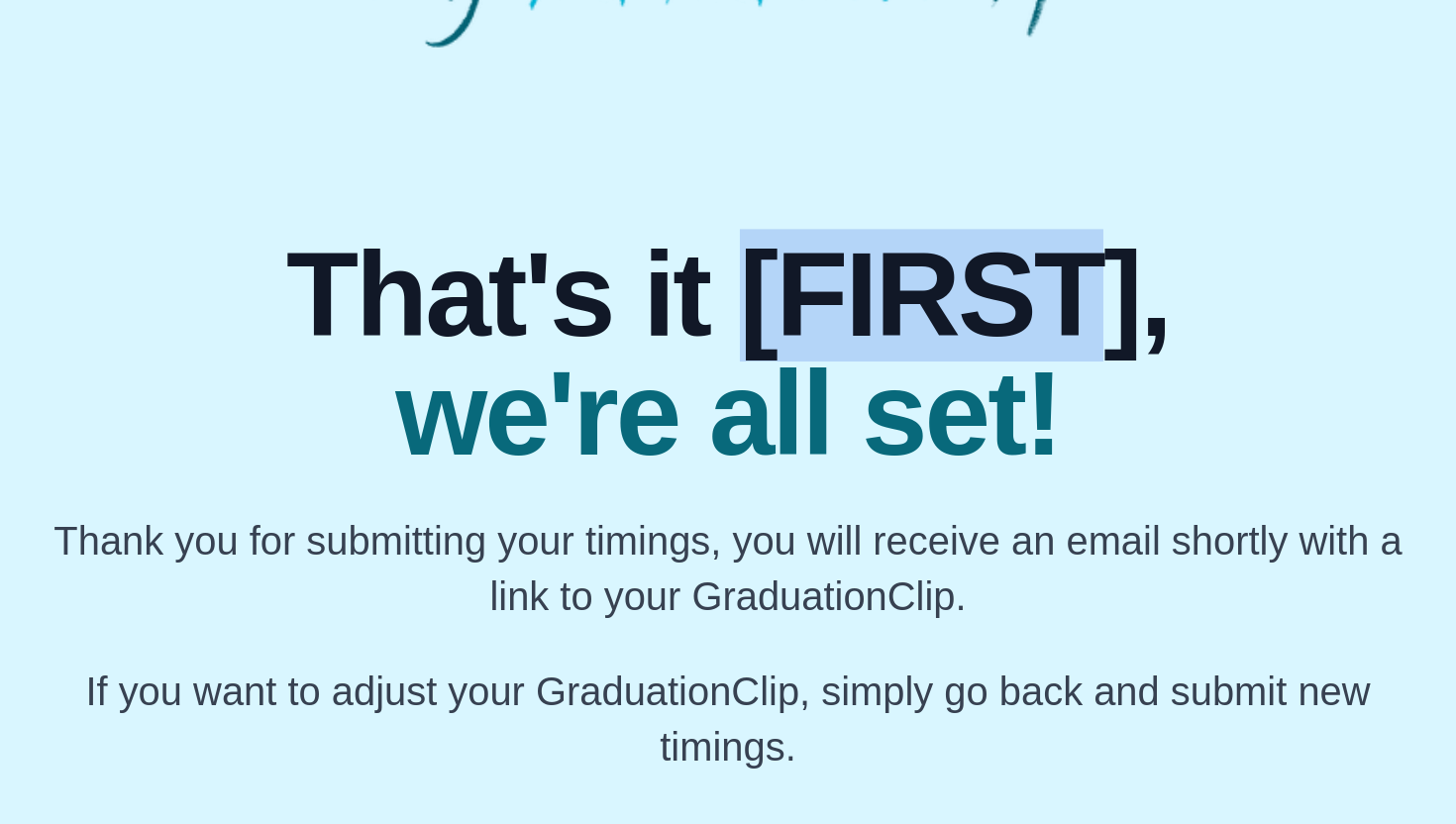 click on "That's it Rabhya, we're all set!  Thank you for submitting your timings, you will receive an email shortly with a link to your GraduationClip.   If you want to adjust your GraduationClip, simply go back and submit new timings." at bounding box center [728, 353] 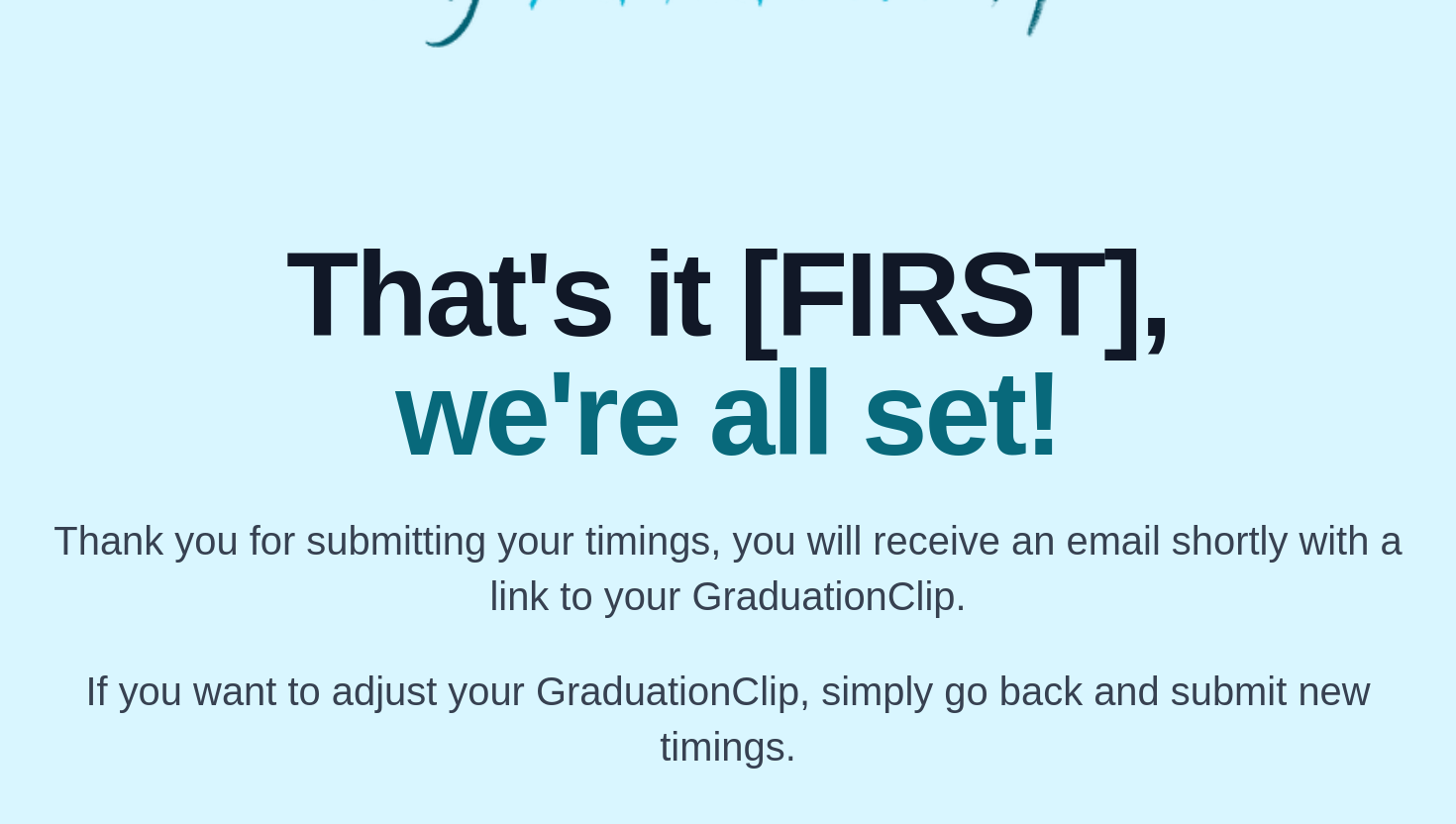click on "That's it Rabhya, we're all set!  Thank you for submitting your timings, you will receive an email shortly with a link to your GraduationClip.   If you want to adjust your GraduationClip, simply go back and submit new timings." at bounding box center [728, 353] 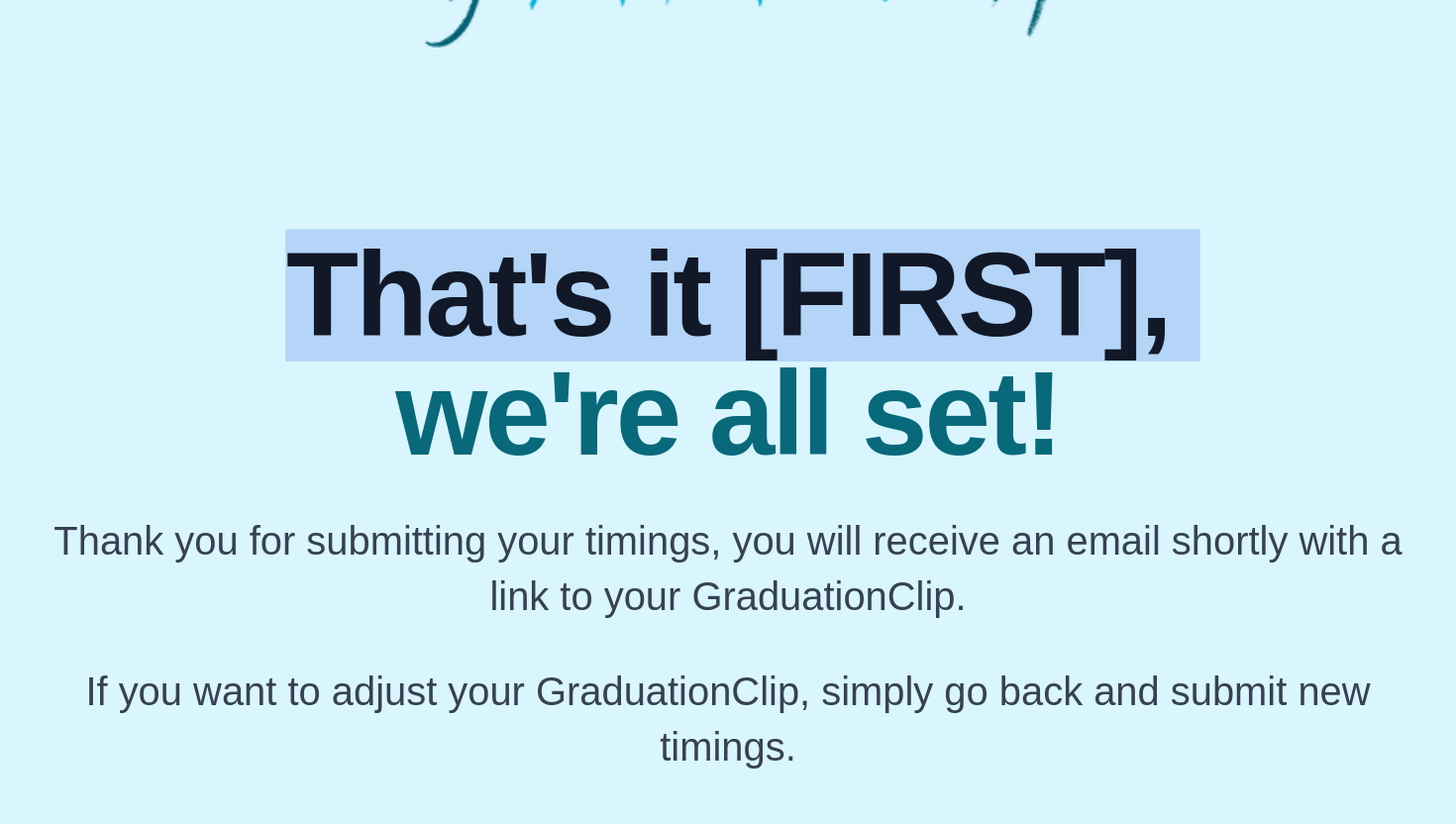 drag, startPoint x: 1052, startPoint y: 231, endPoint x: 1029, endPoint y: 275, distance: 49.648766 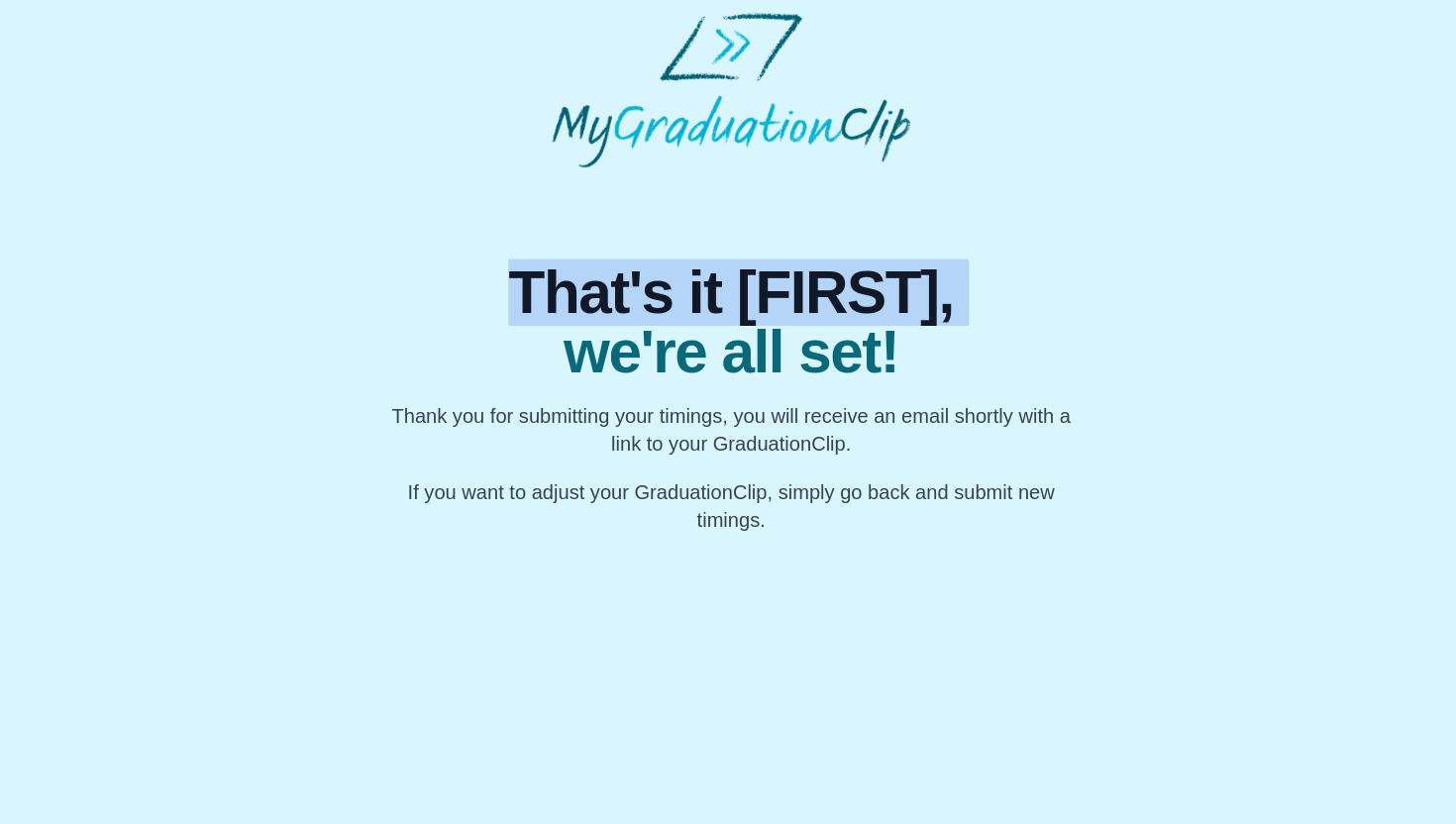scroll, scrollTop: 0, scrollLeft: 0, axis: both 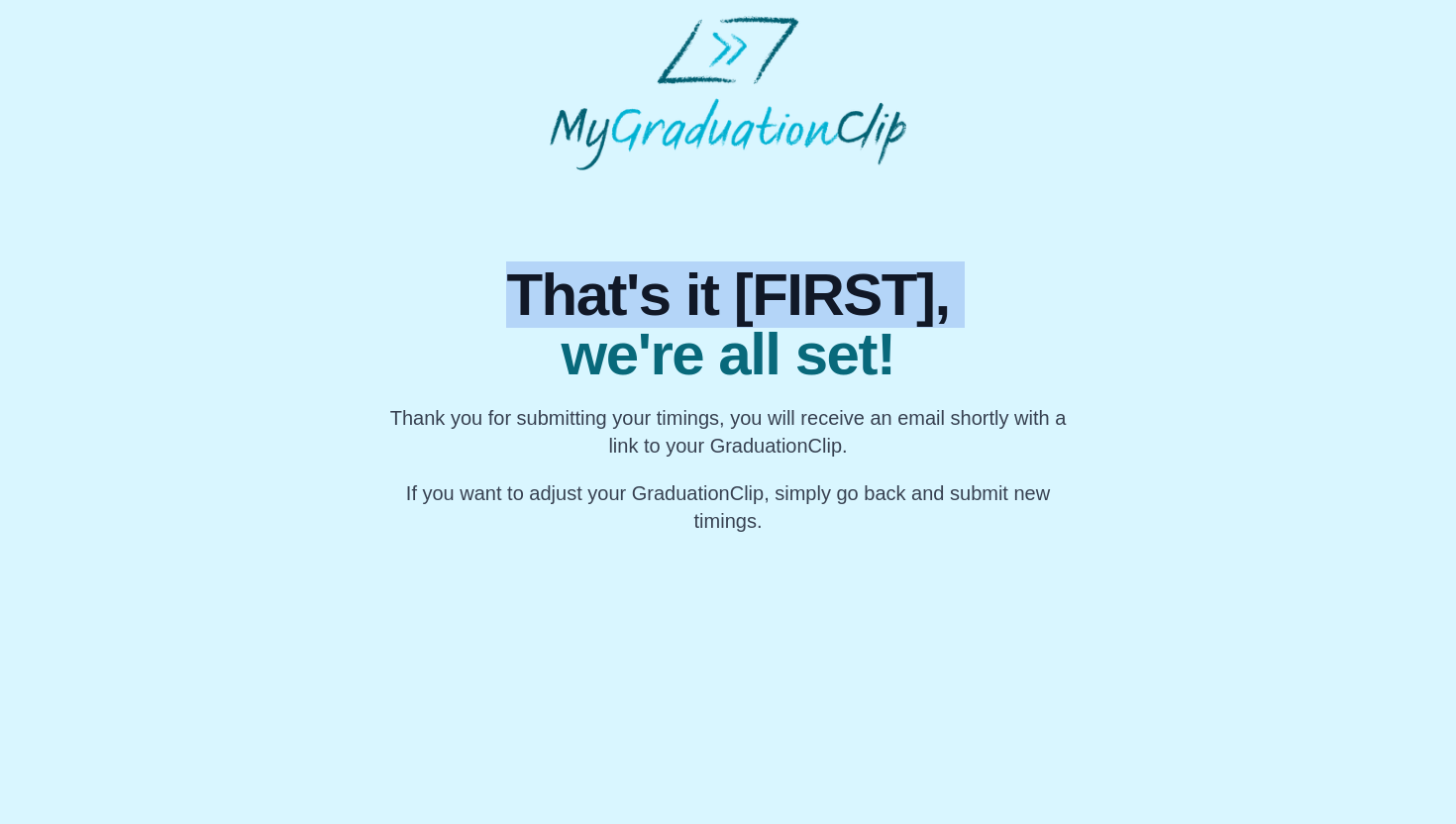 click on "That's it Rabhya, we're all set!  Thank you for submitting your timings, you will receive an email shortly with a link to your GraduationClip.   If you want to adjust your GraduationClip, simply go back and submit new timings." at bounding box center (728, 353) 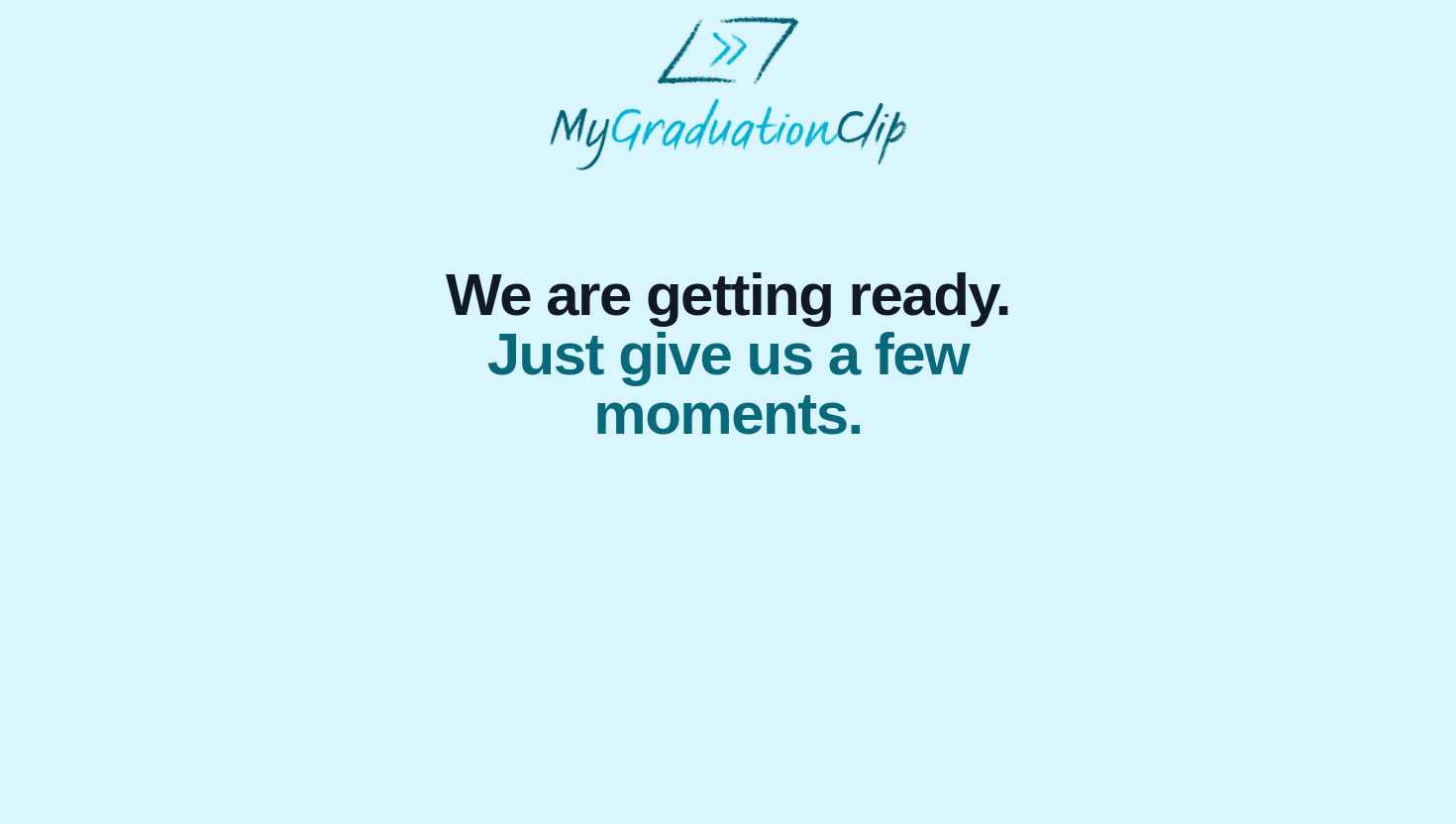 scroll, scrollTop: 0, scrollLeft: 0, axis: both 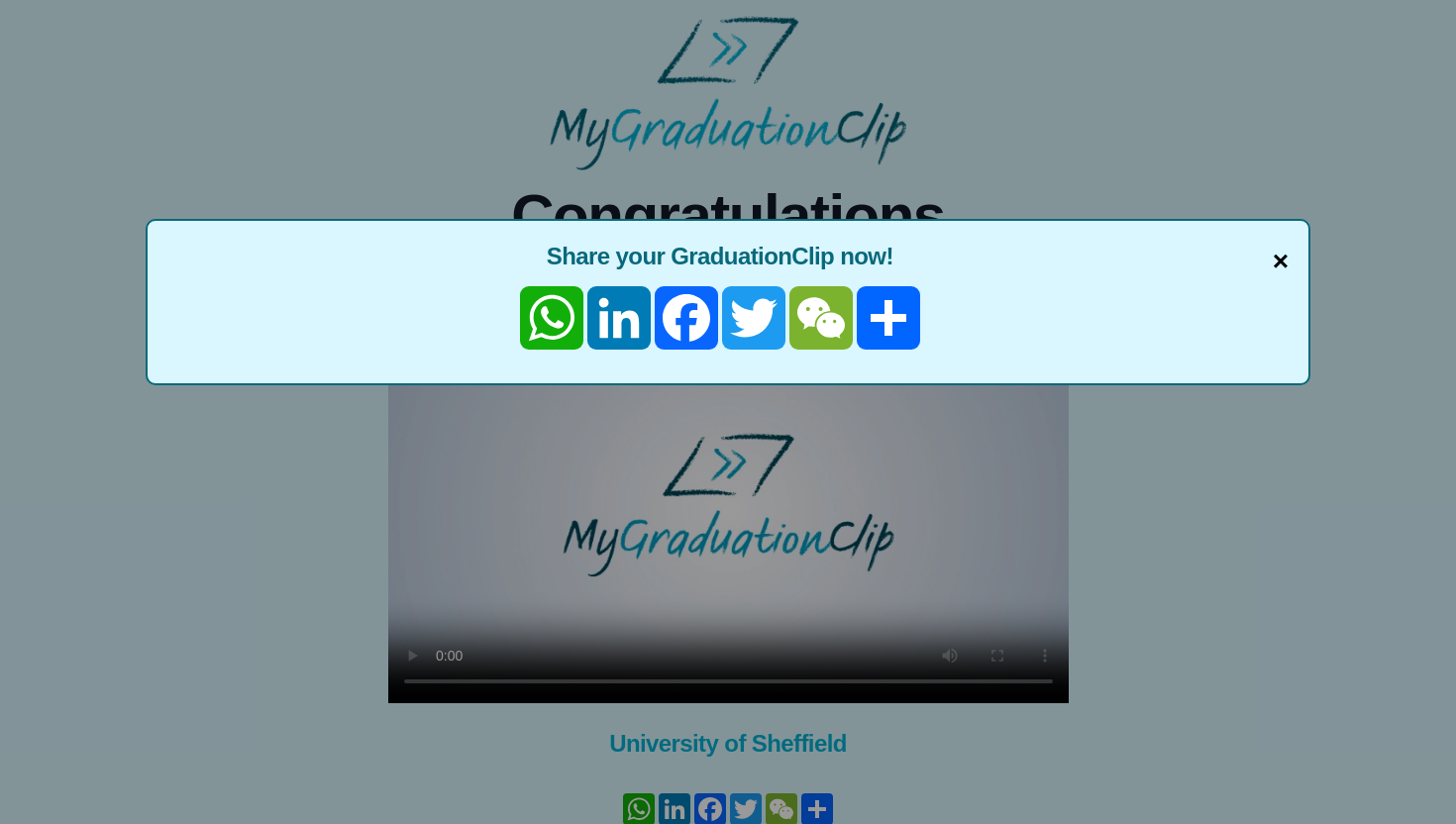 click on "×" at bounding box center [1281, 261] 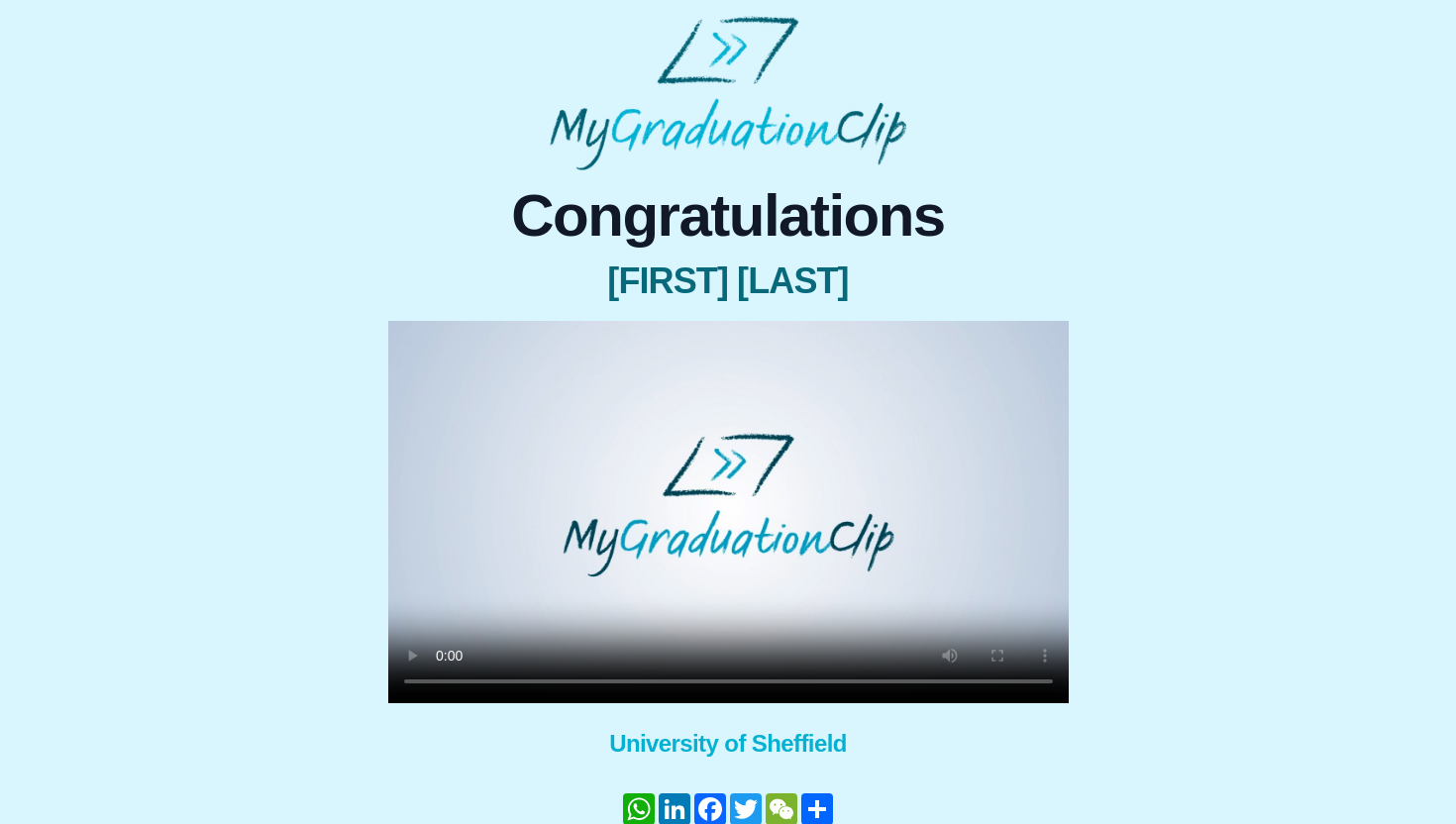 click at bounding box center [728, 512] 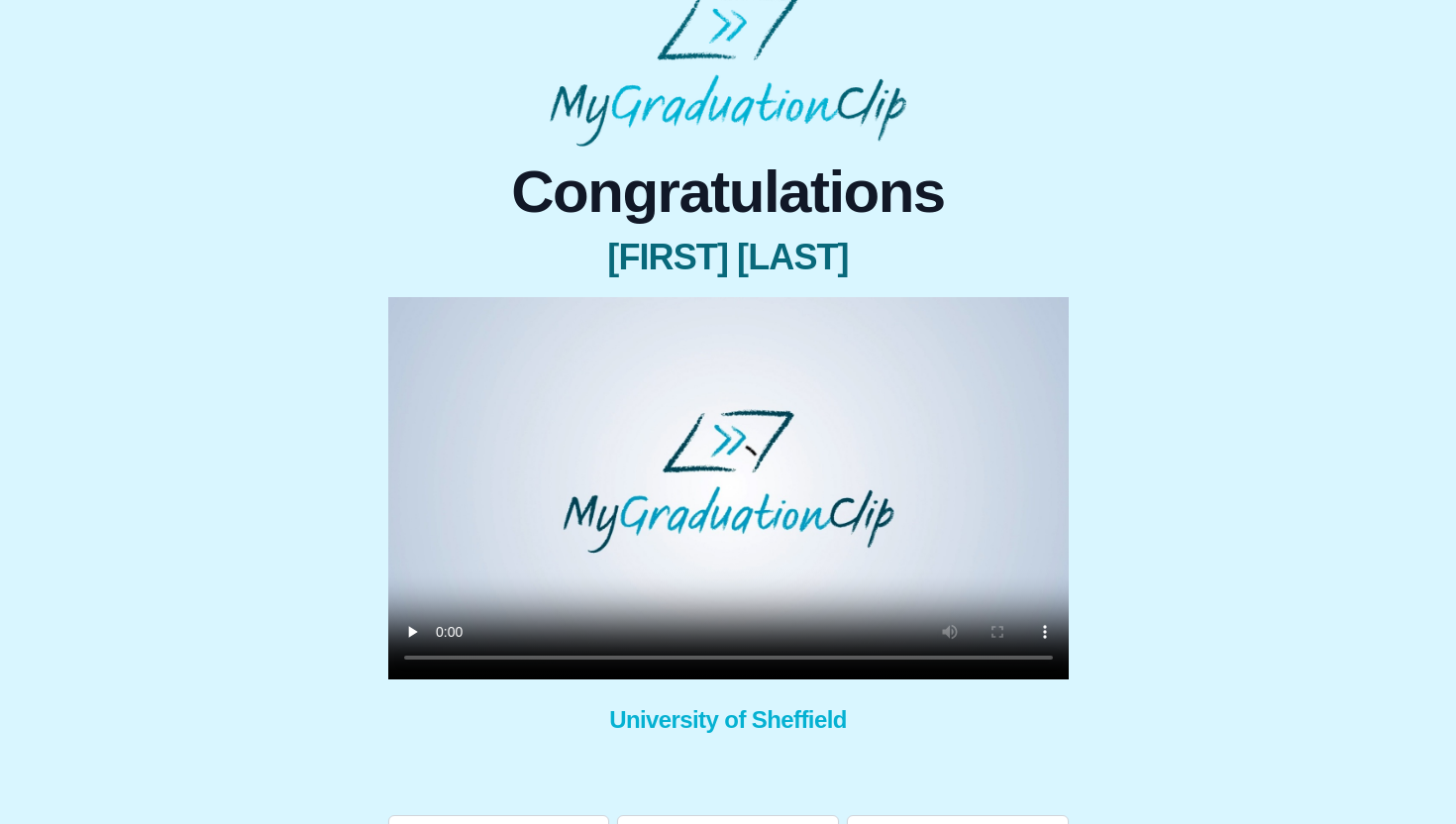 scroll, scrollTop: 33, scrollLeft: 0, axis: vertical 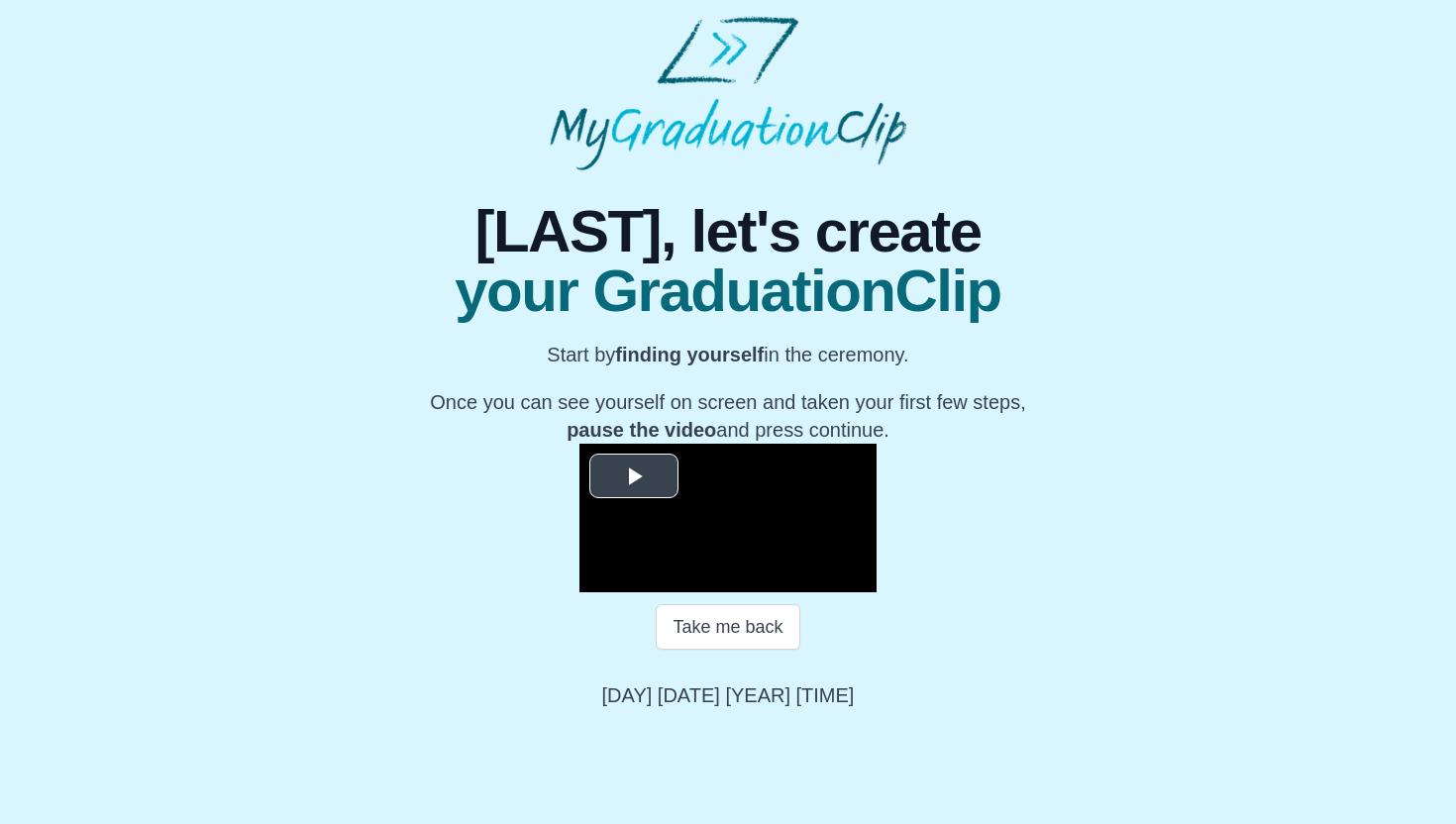 click at bounding box center [634, 476] 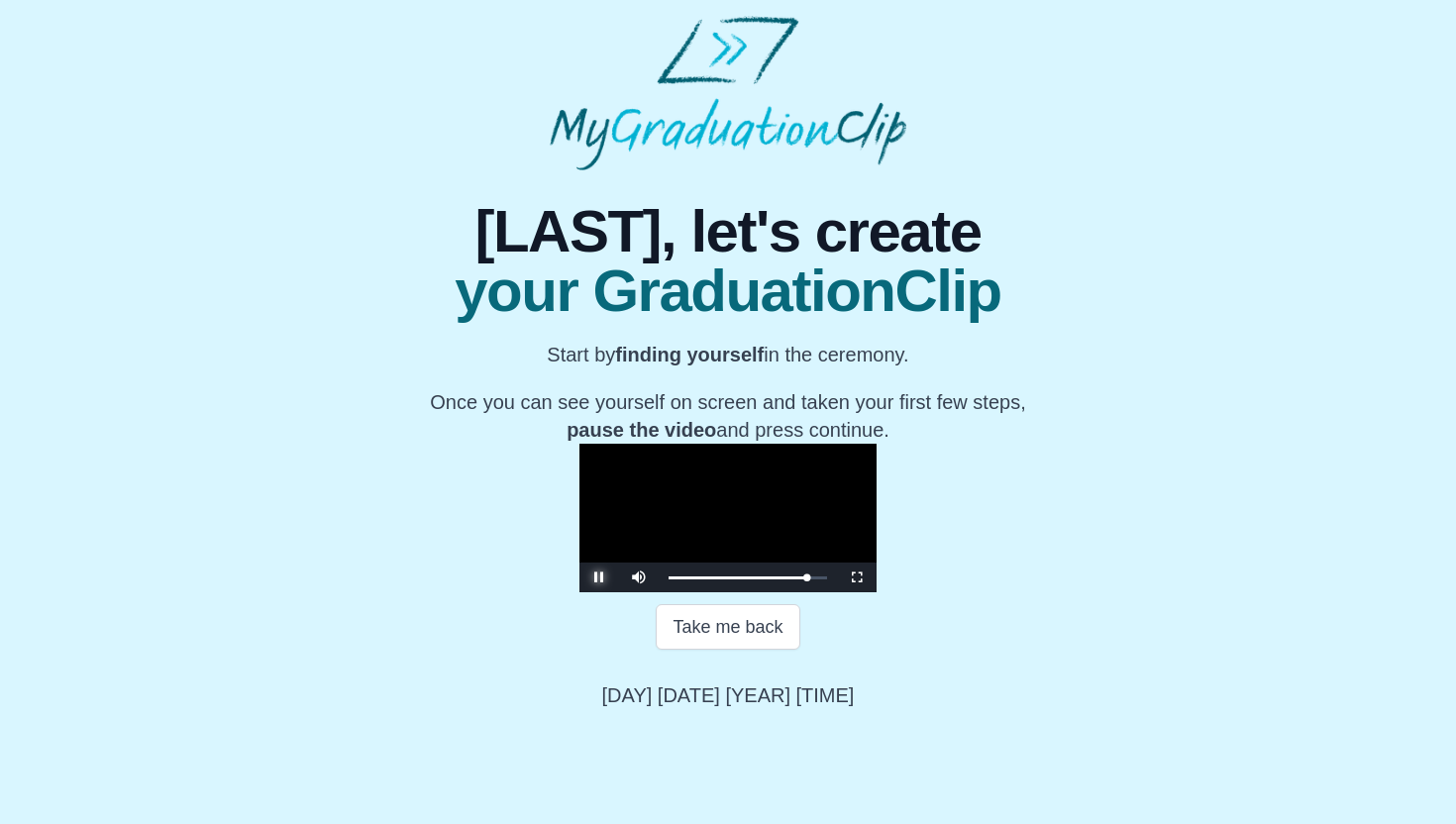 click at bounding box center (599, 577) 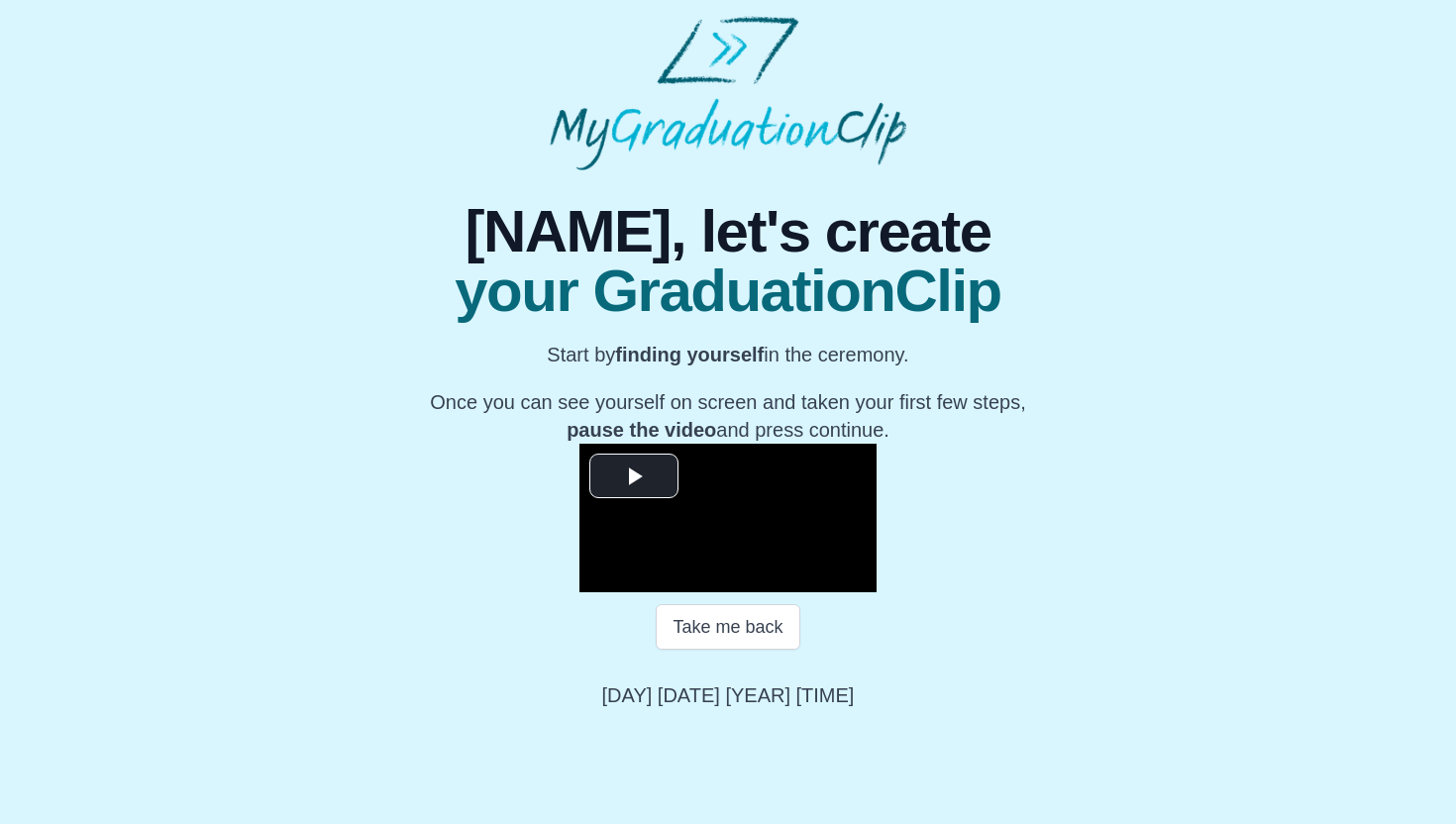 scroll, scrollTop: 162, scrollLeft: 0, axis: vertical 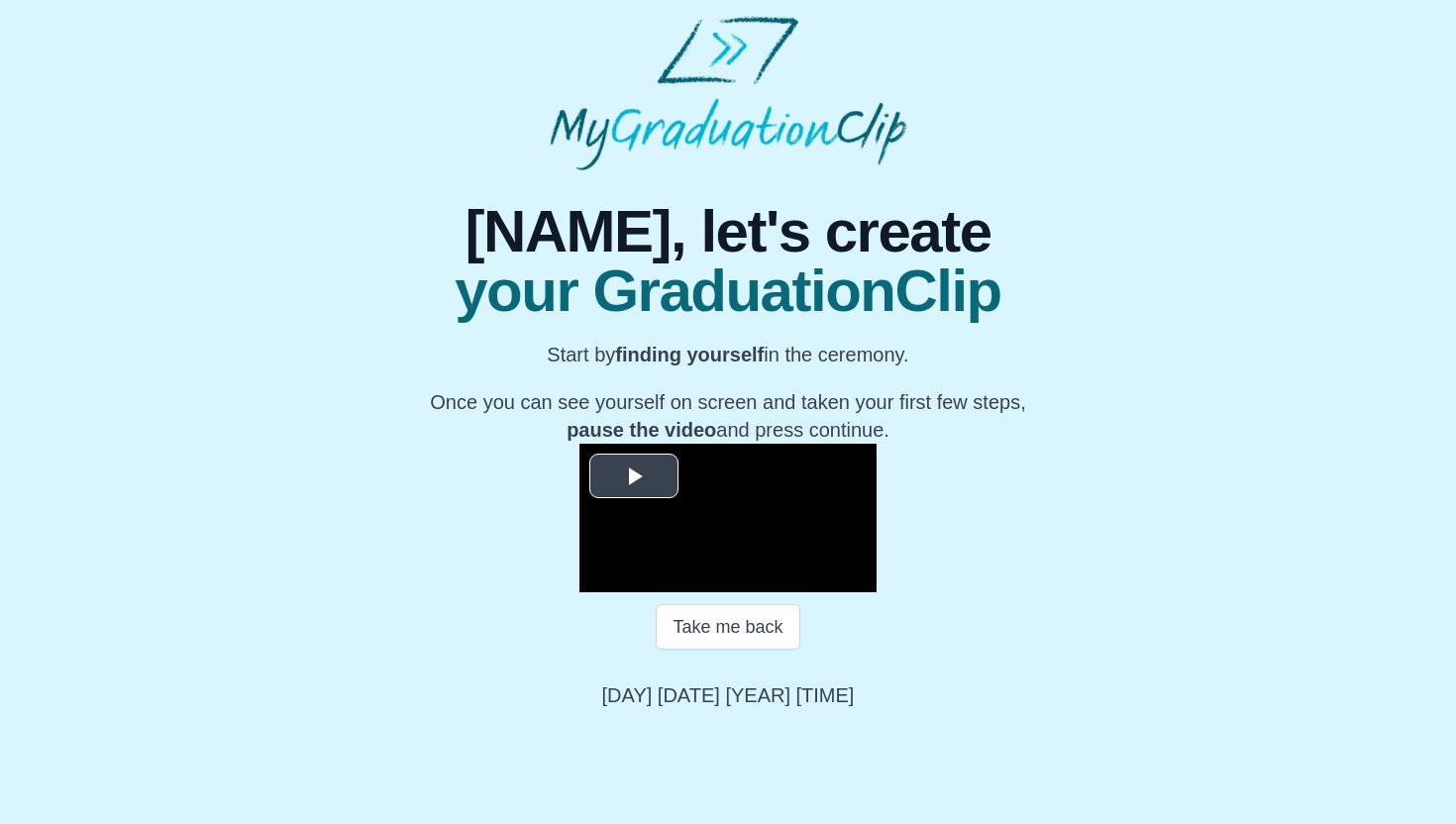 click at bounding box center [634, 476] 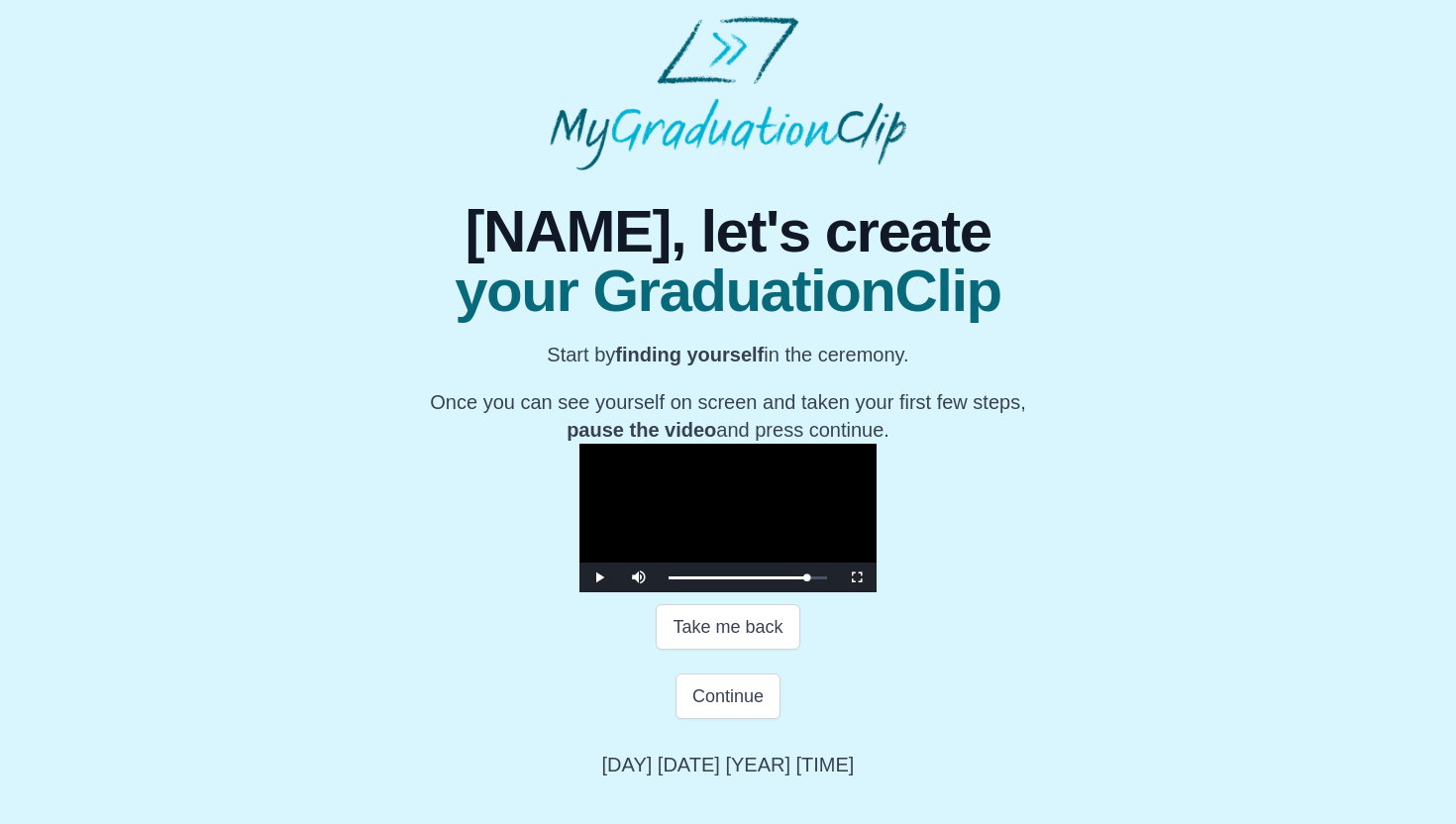 click at bounding box center [728, 518] 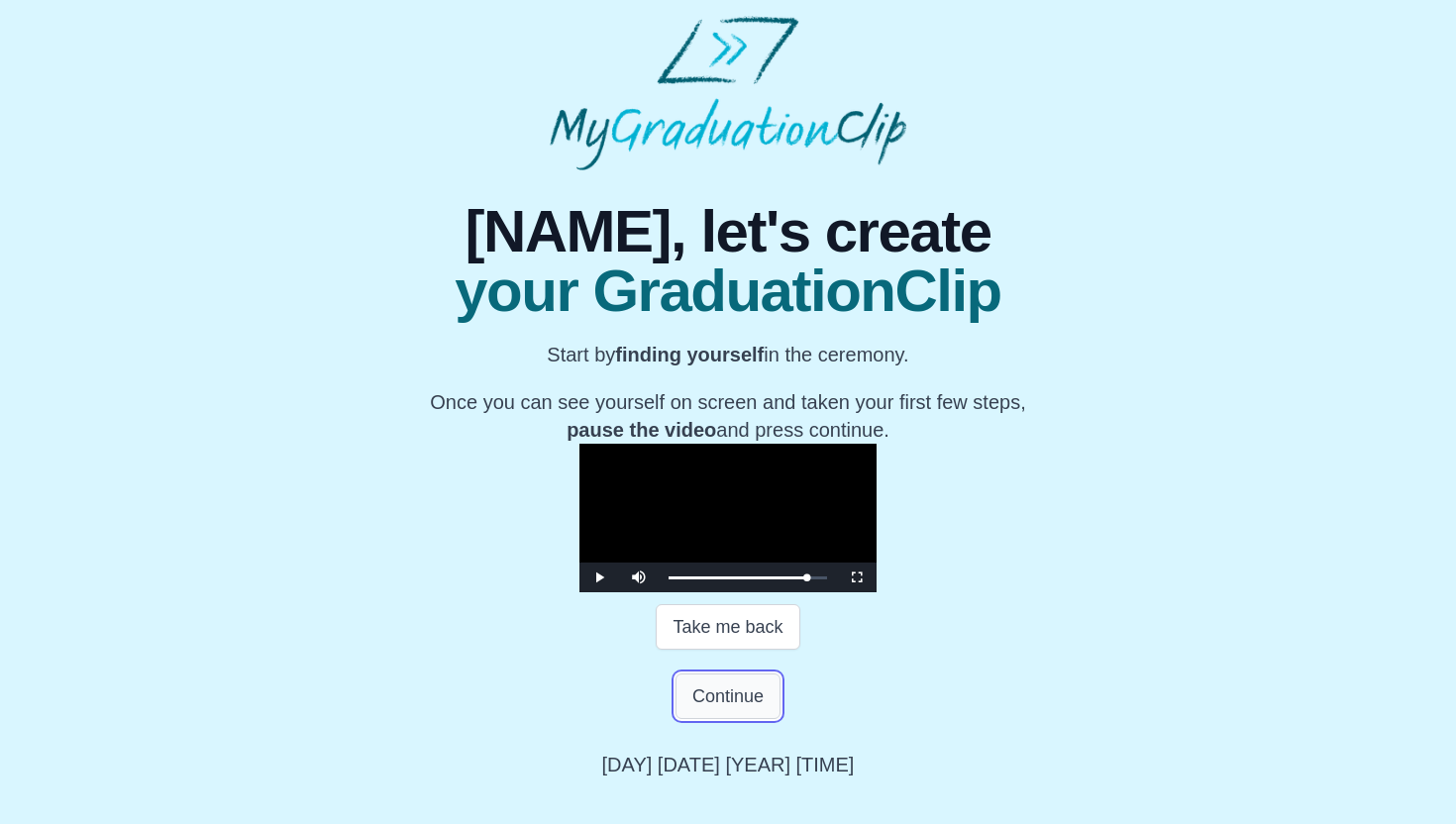 click on "Continue" at bounding box center [728, 696] 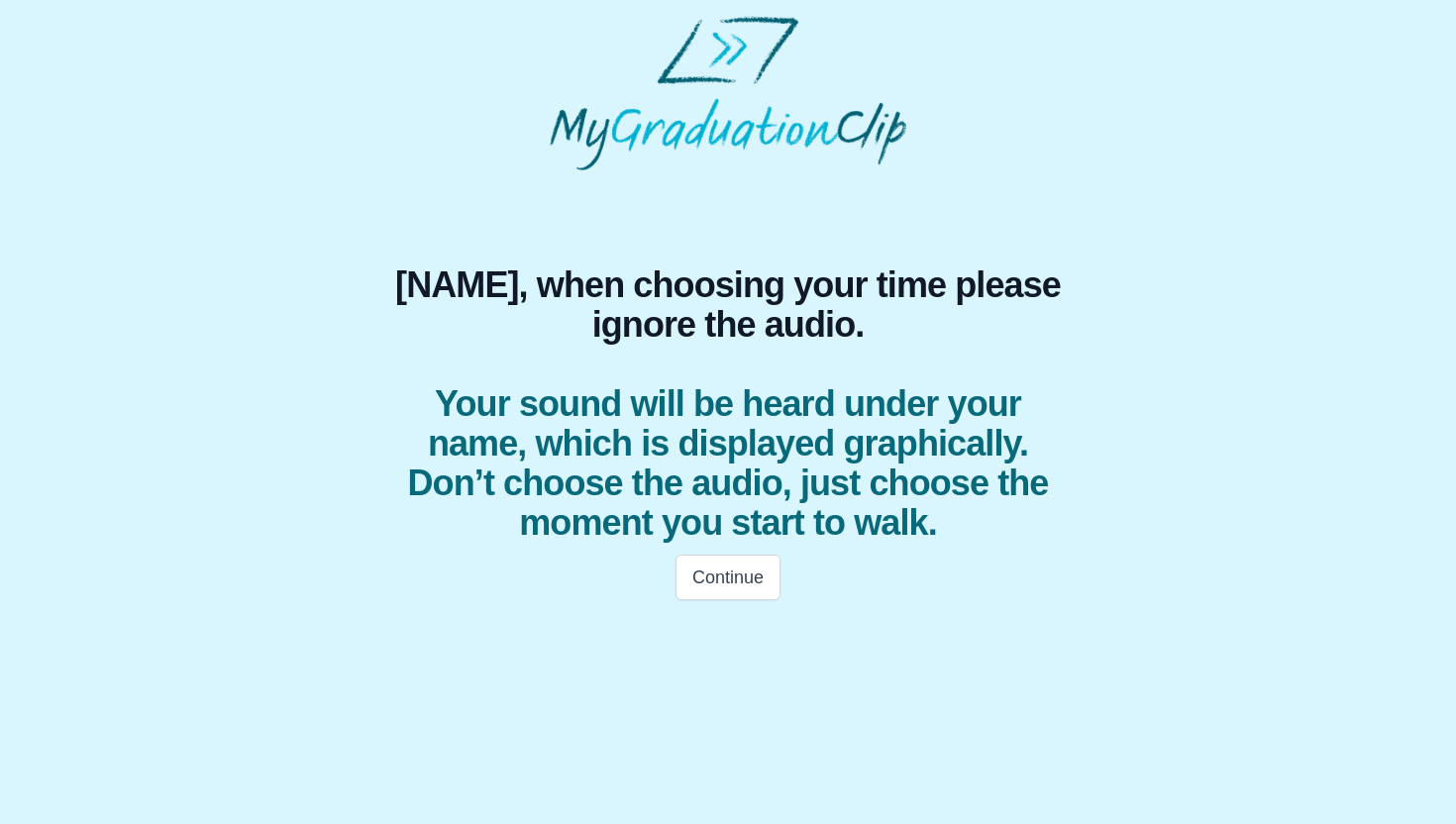 scroll, scrollTop: 0, scrollLeft: 0, axis: both 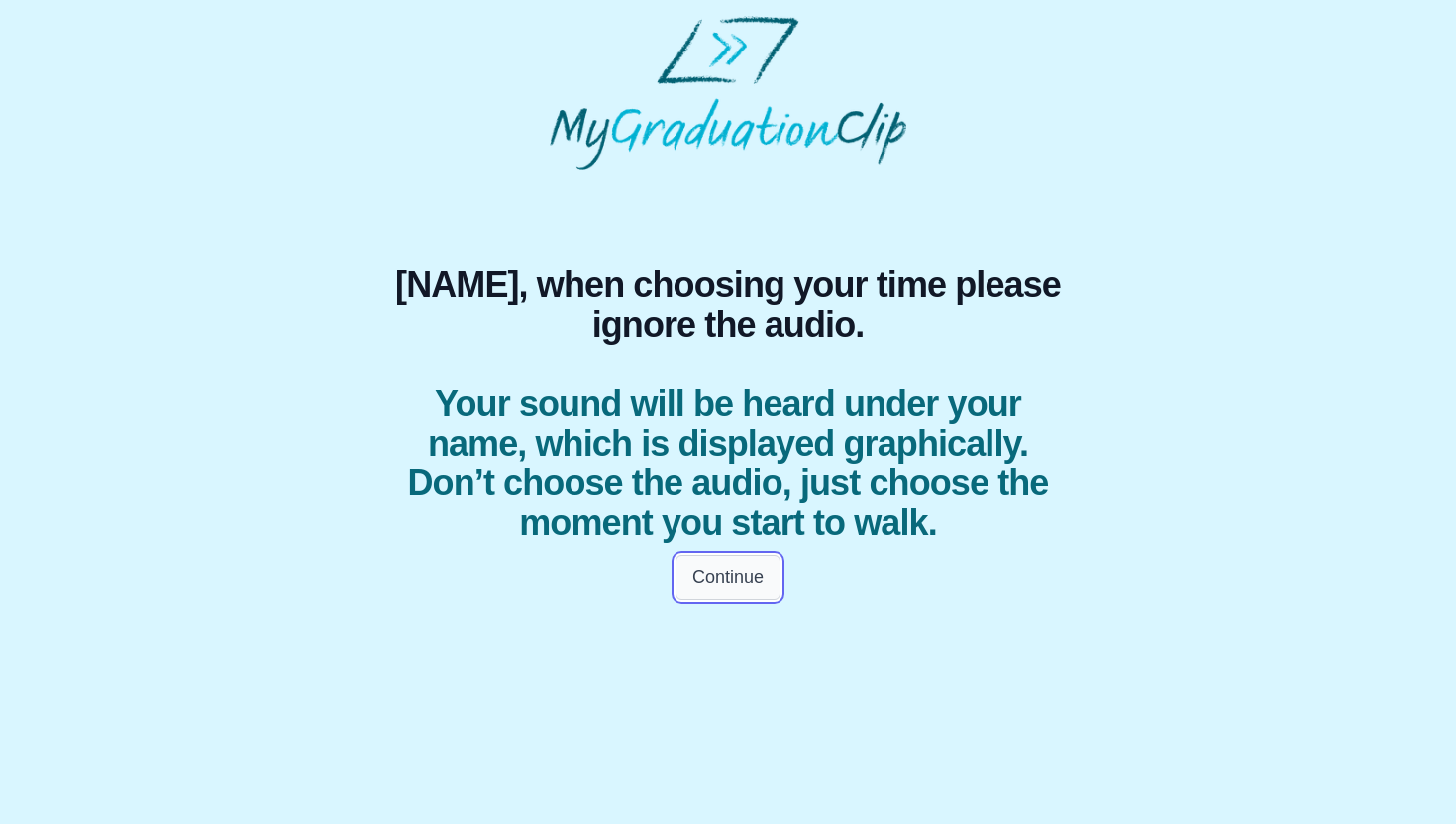 click on "Continue" at bounding box center (728, 577) 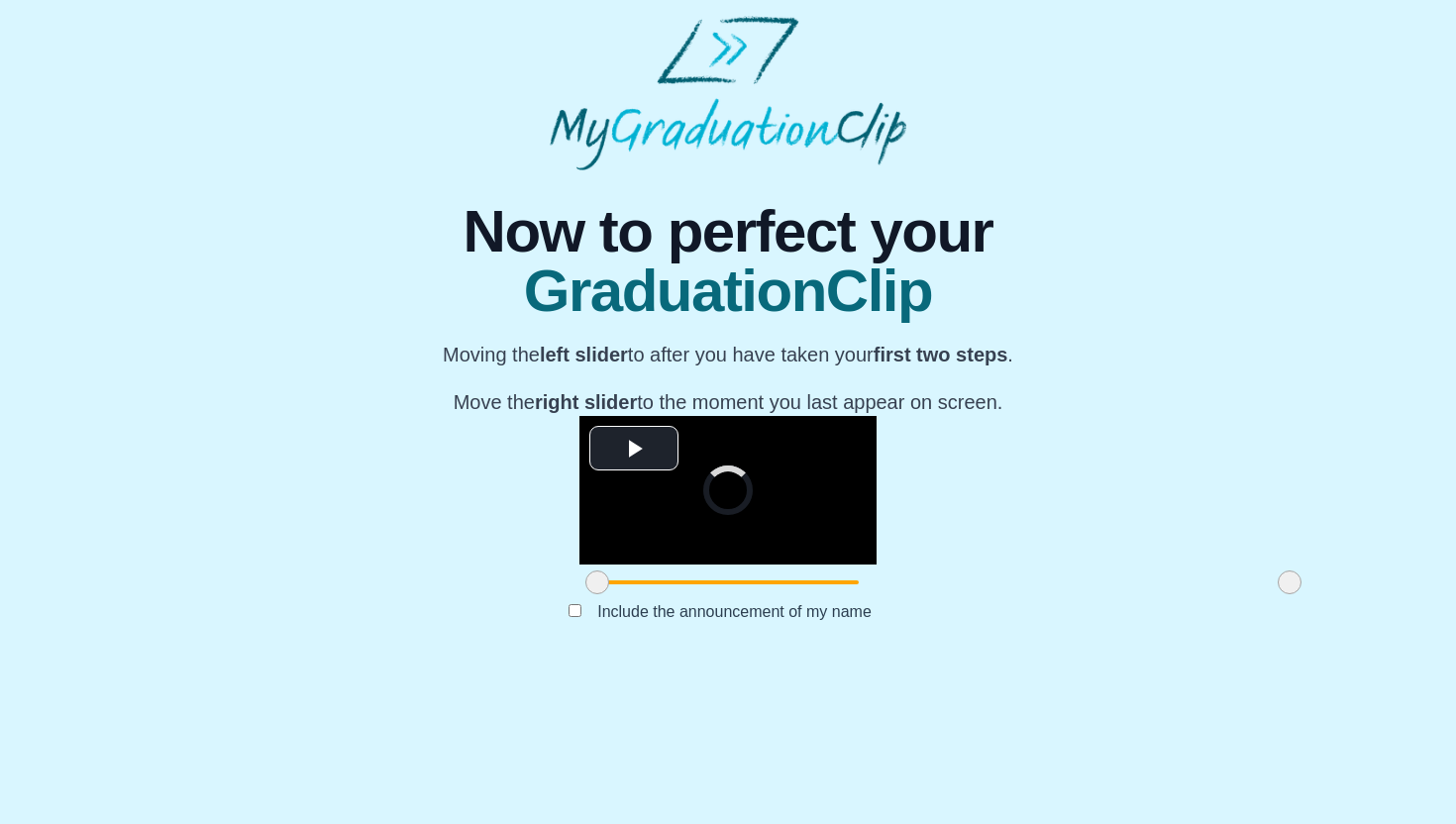 scroll, scrollTop: 115, scrollLeft: 0, axis: vertical 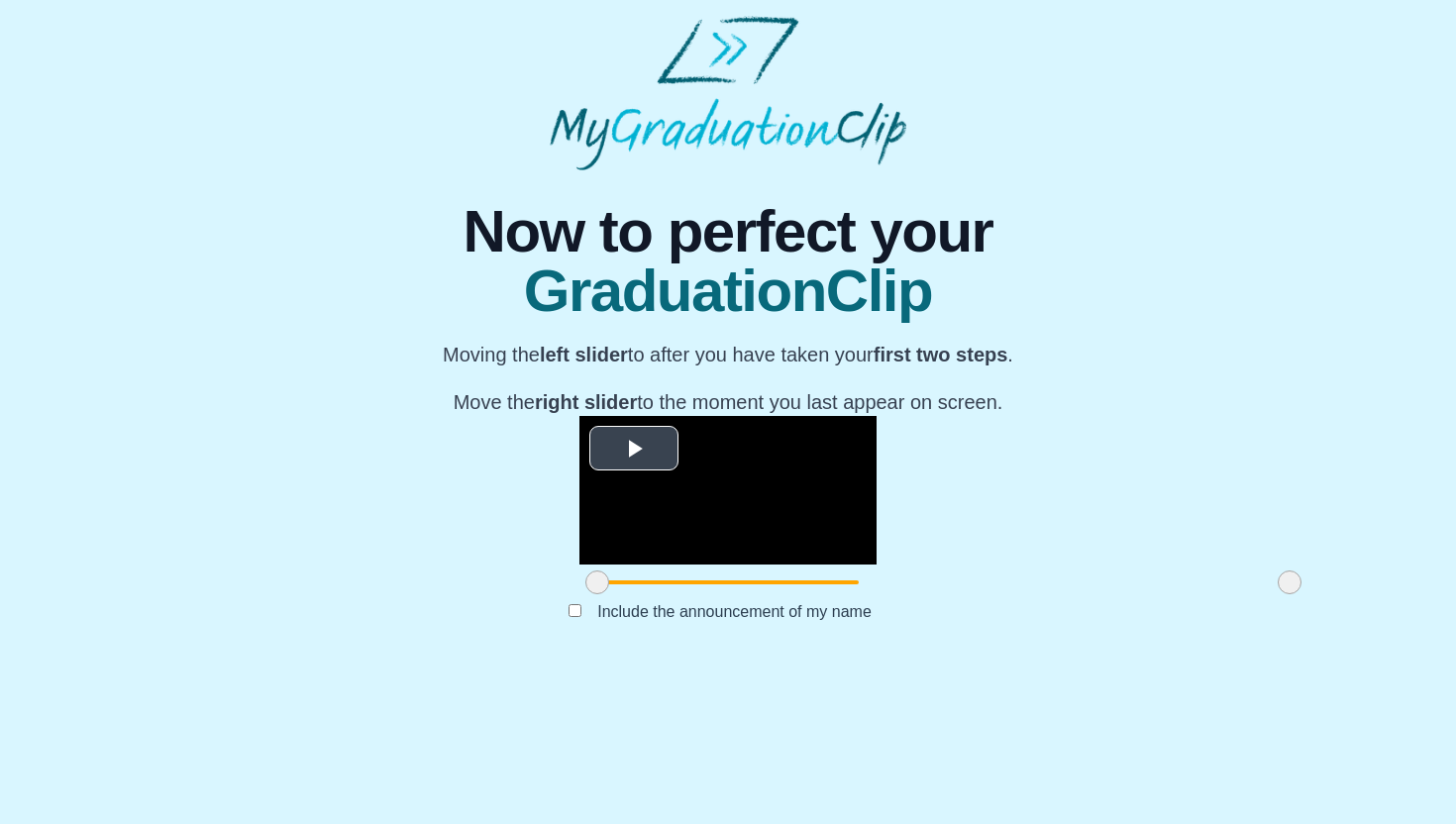 click at bounding box center (634, 449) 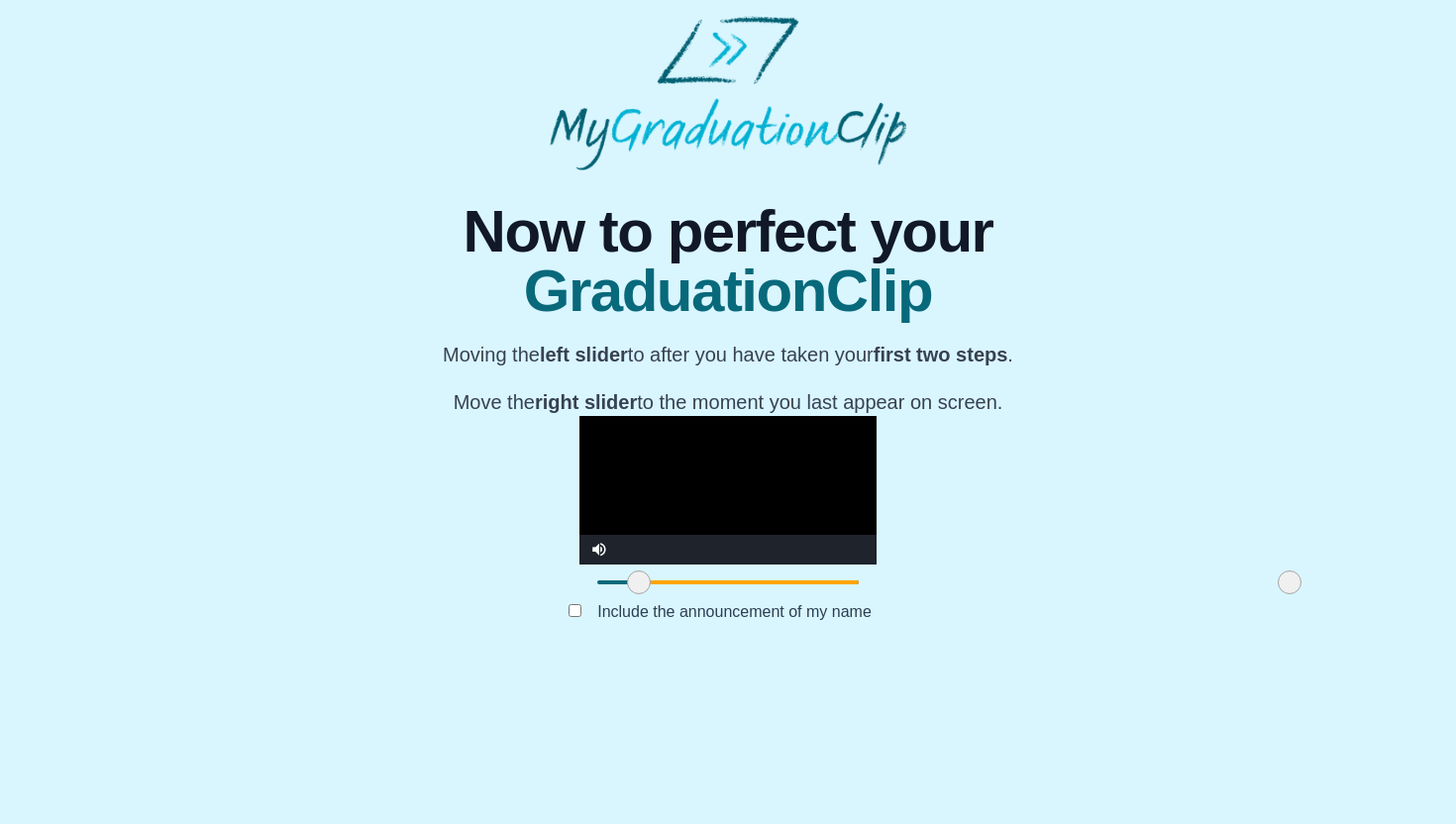 drag, startPoint x: 379, startPoint y: 725, endPoint x: 421, endPoint y: 728, distance: 42.107007 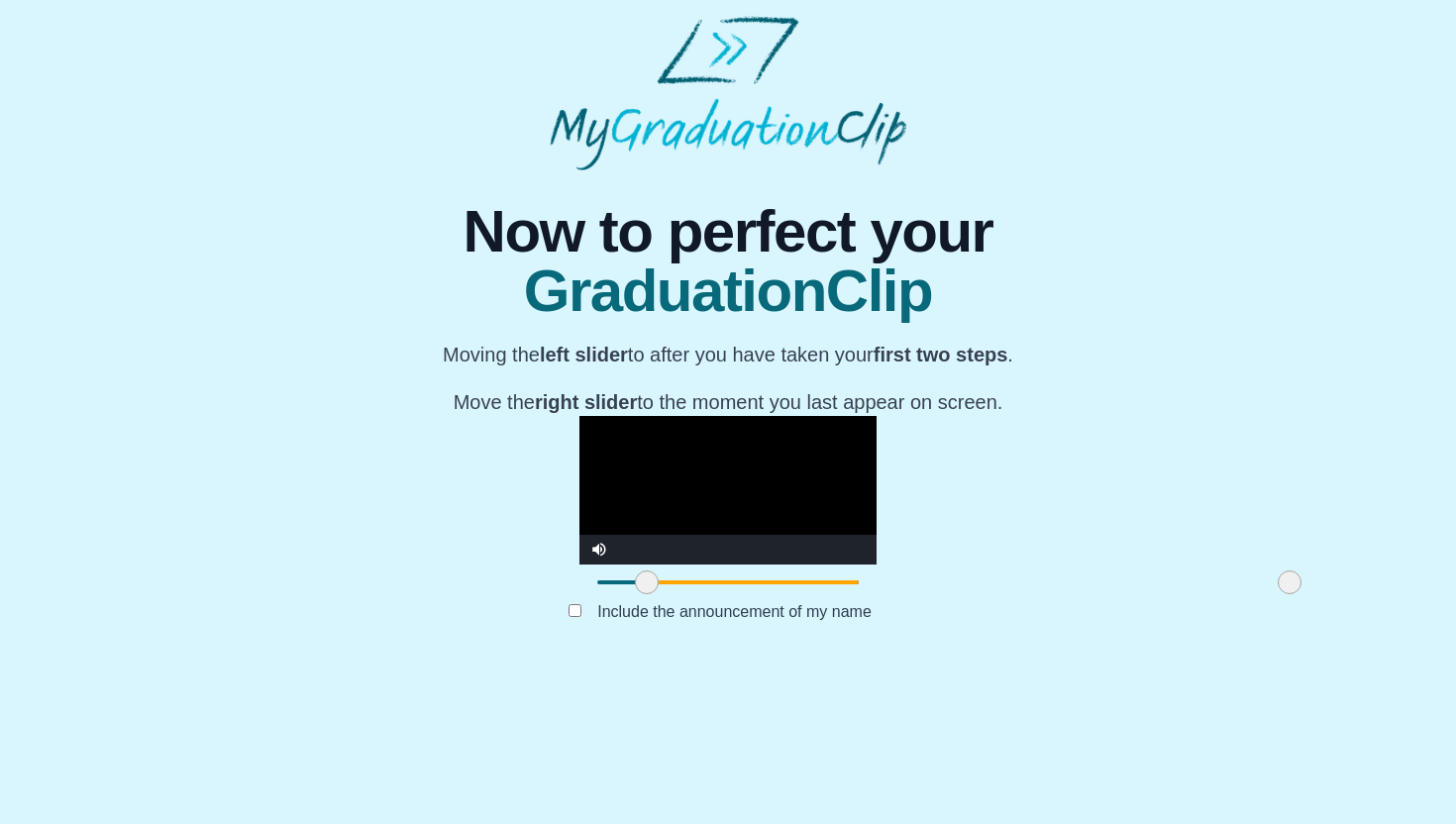 click at bounding box center [647, 582] 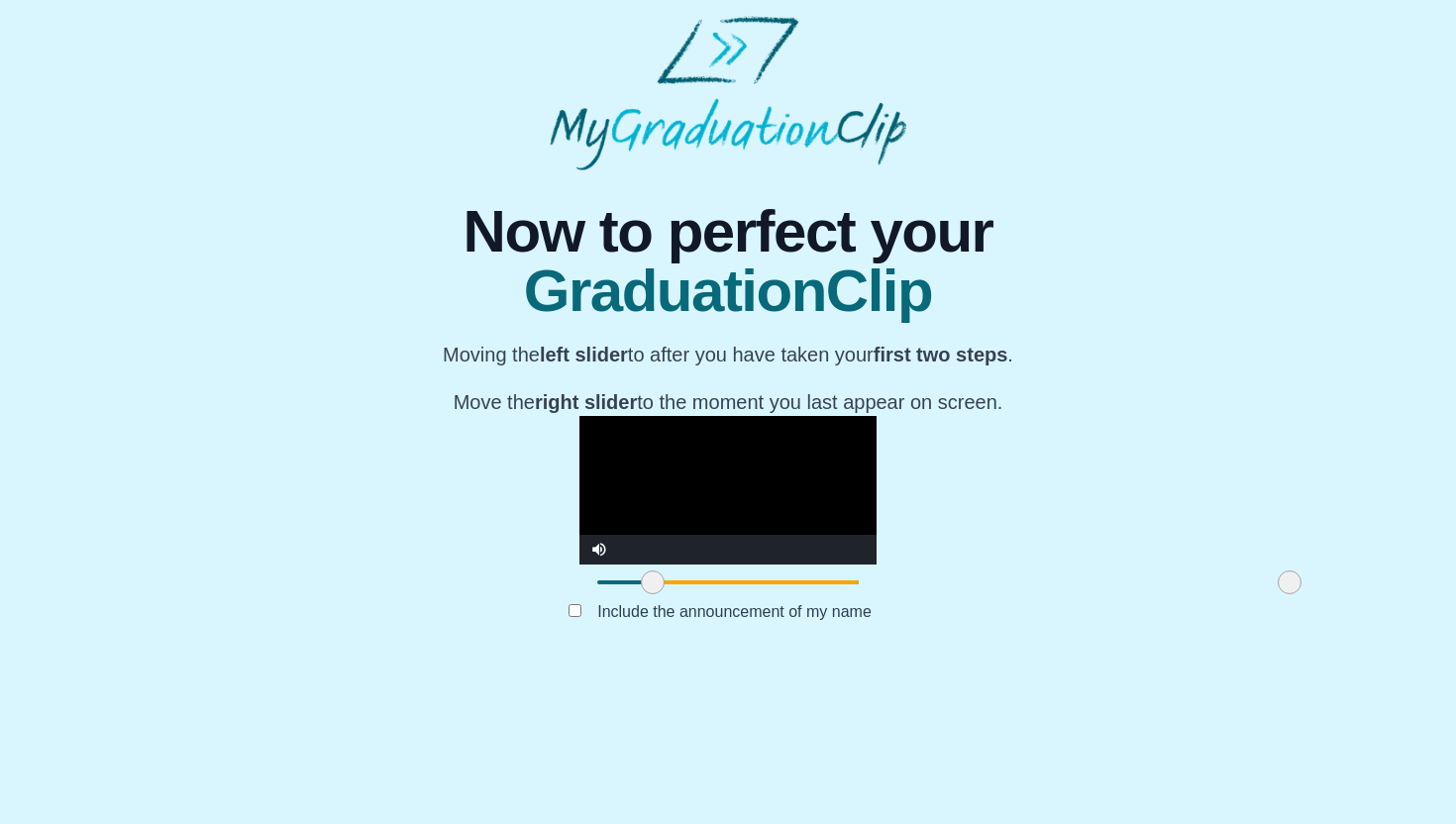 click at bounding box center [653, 582] 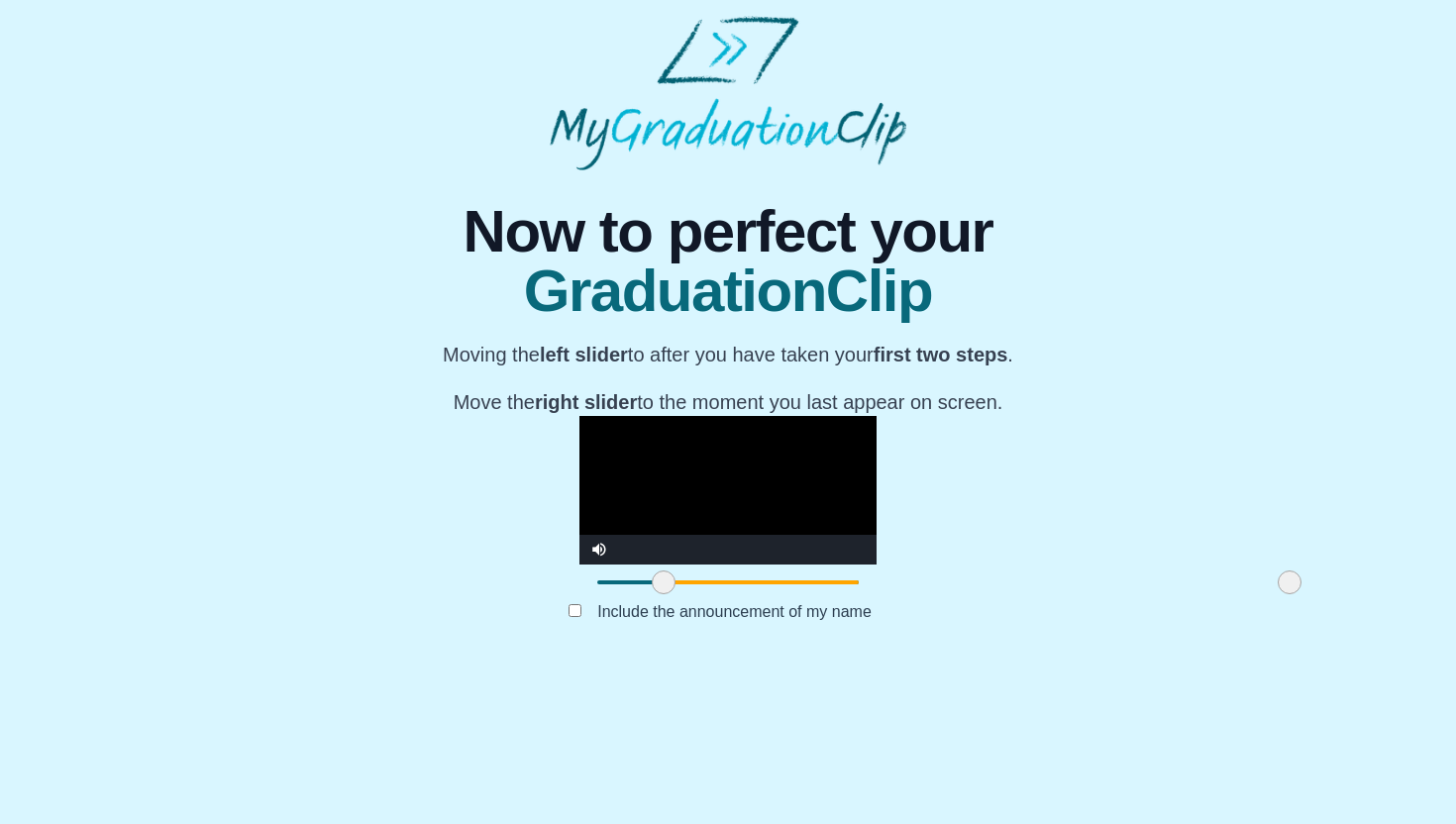 drag, startPoint x: 439, startPoint y: 722, endPoint x: 450, endPoint y: 726, distance: 11.7046999 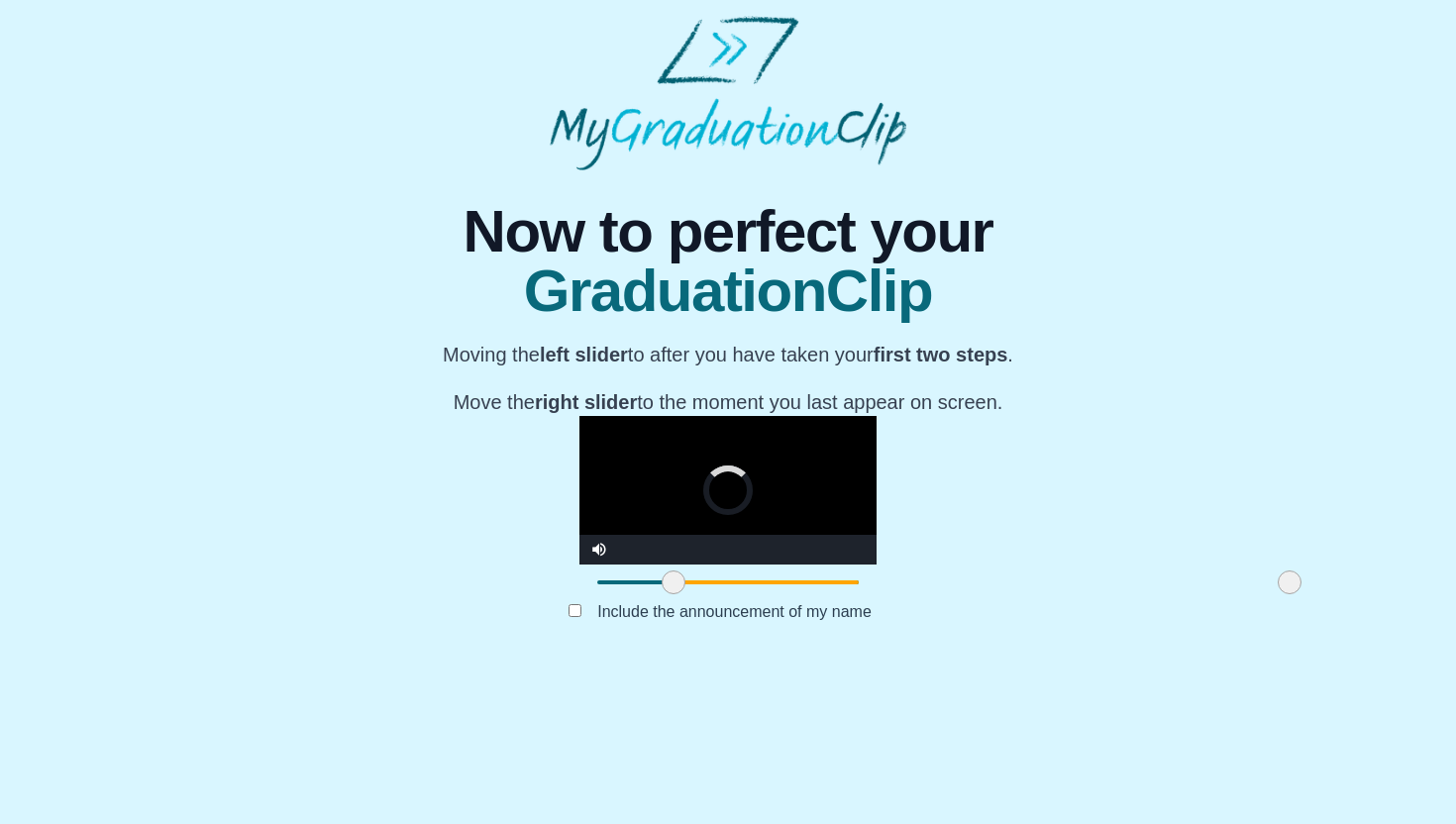 drag, startPoint x: 450, startPoint y: 728, endPoint x: 464, endPoint y: 730, distance: 14.142136 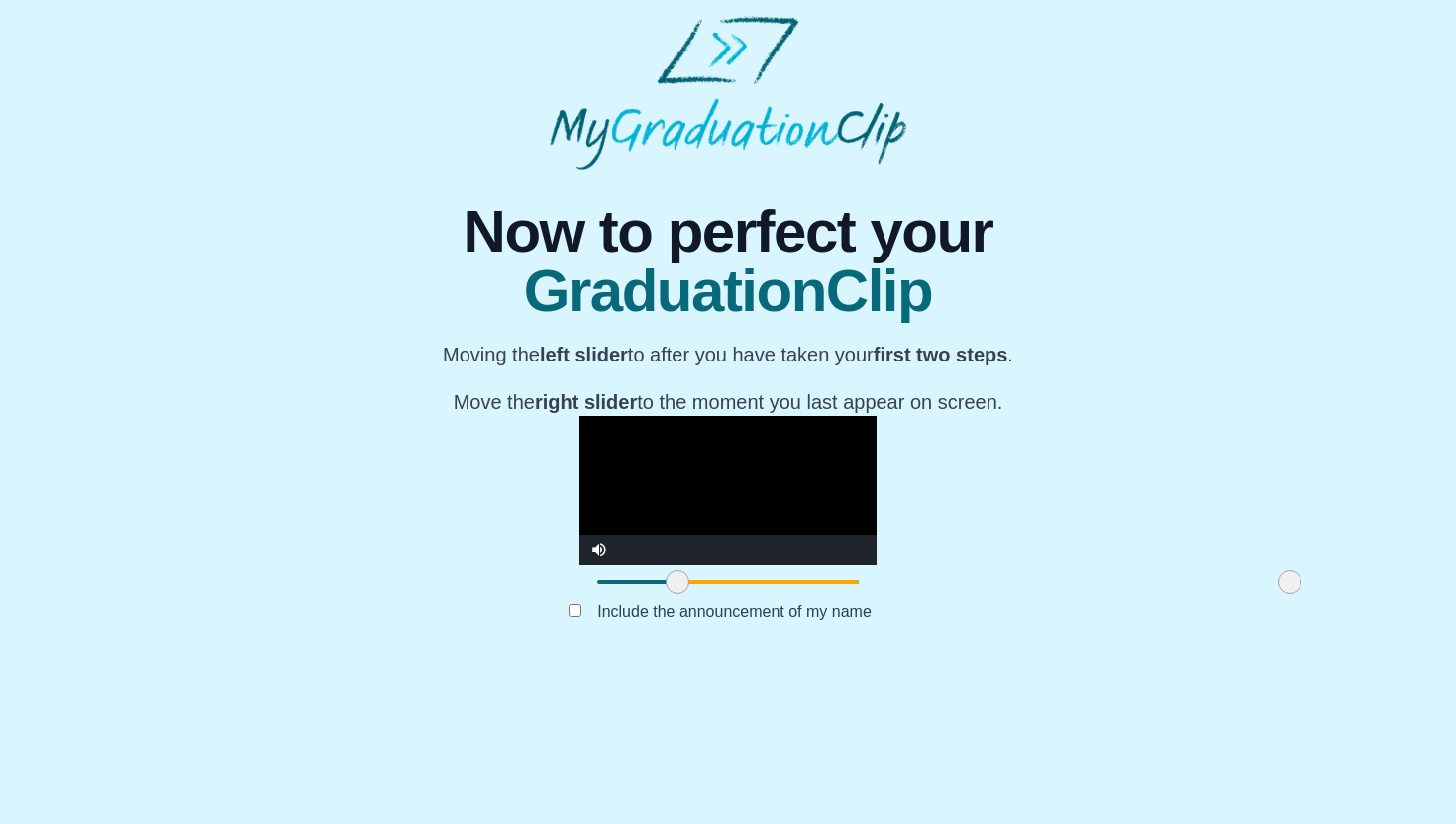 click at bounding box center [728, 490] 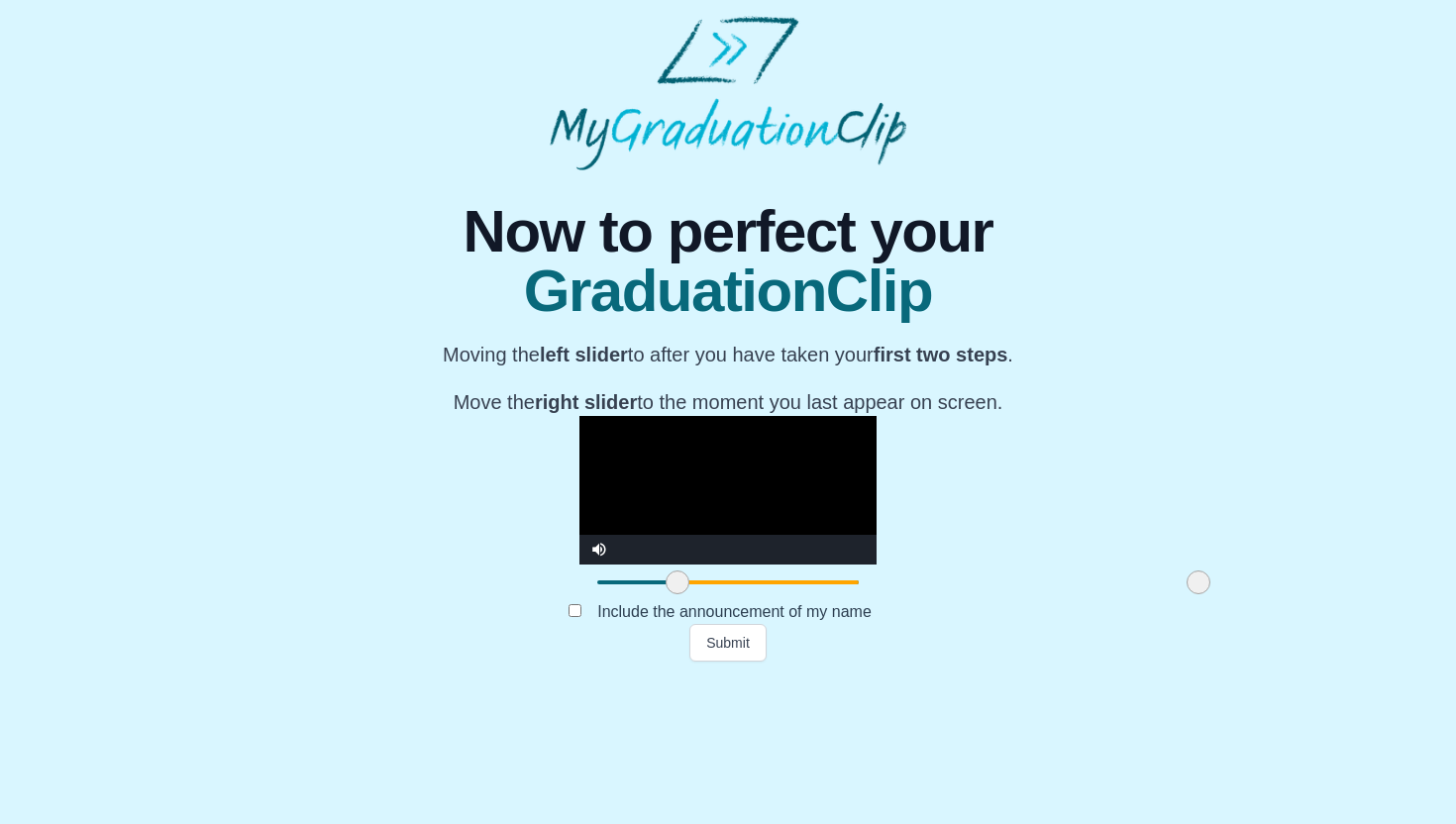 drag, startPoint x: 1073, startPoint y: 729, endPoint x: 982, endPoint y: 726, distance: 91.0494 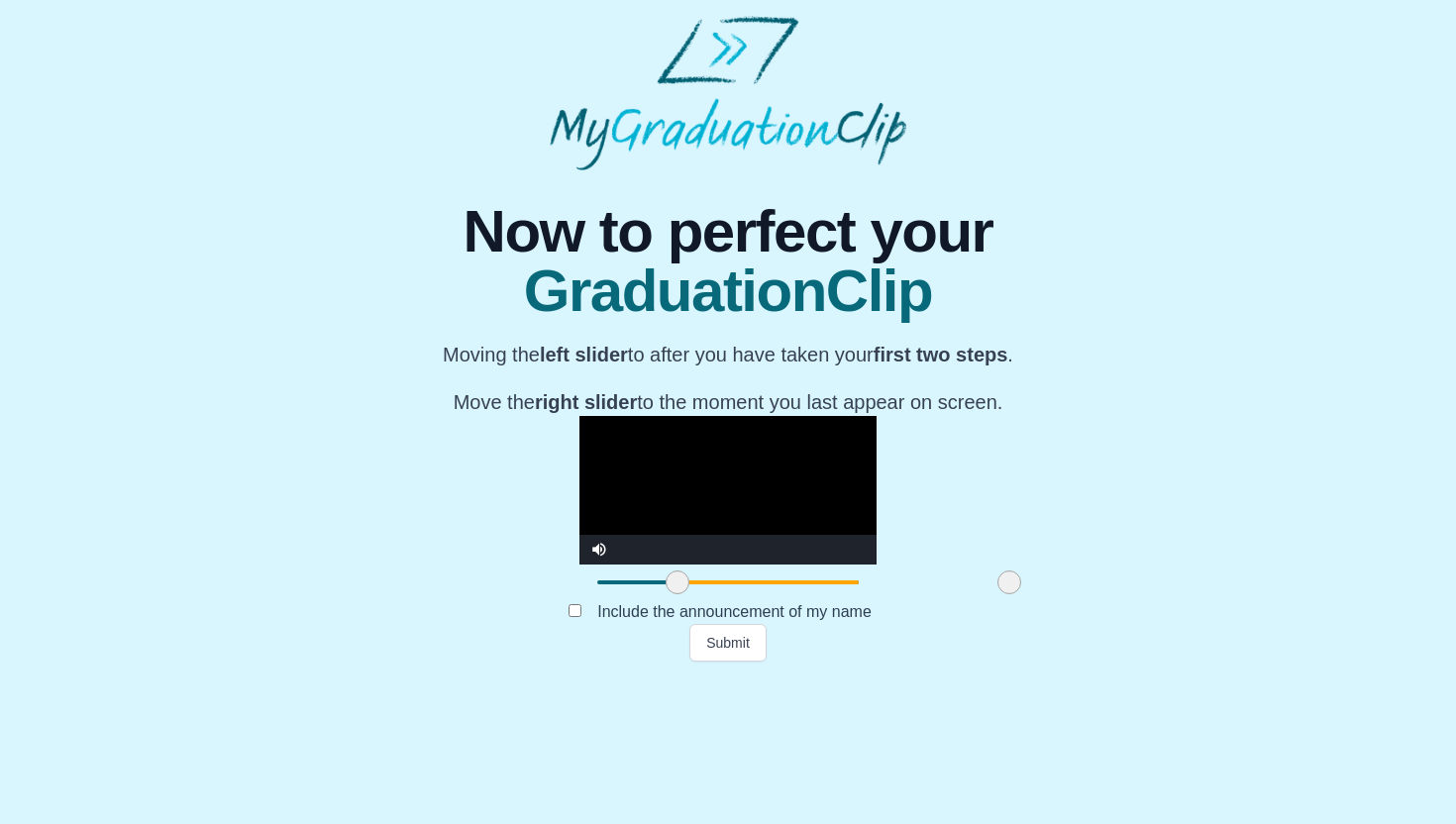 drag, startPoint x: 984, startPoint y: 731, endPoint x: 794, endPoint y: 724, distance: 190.1289 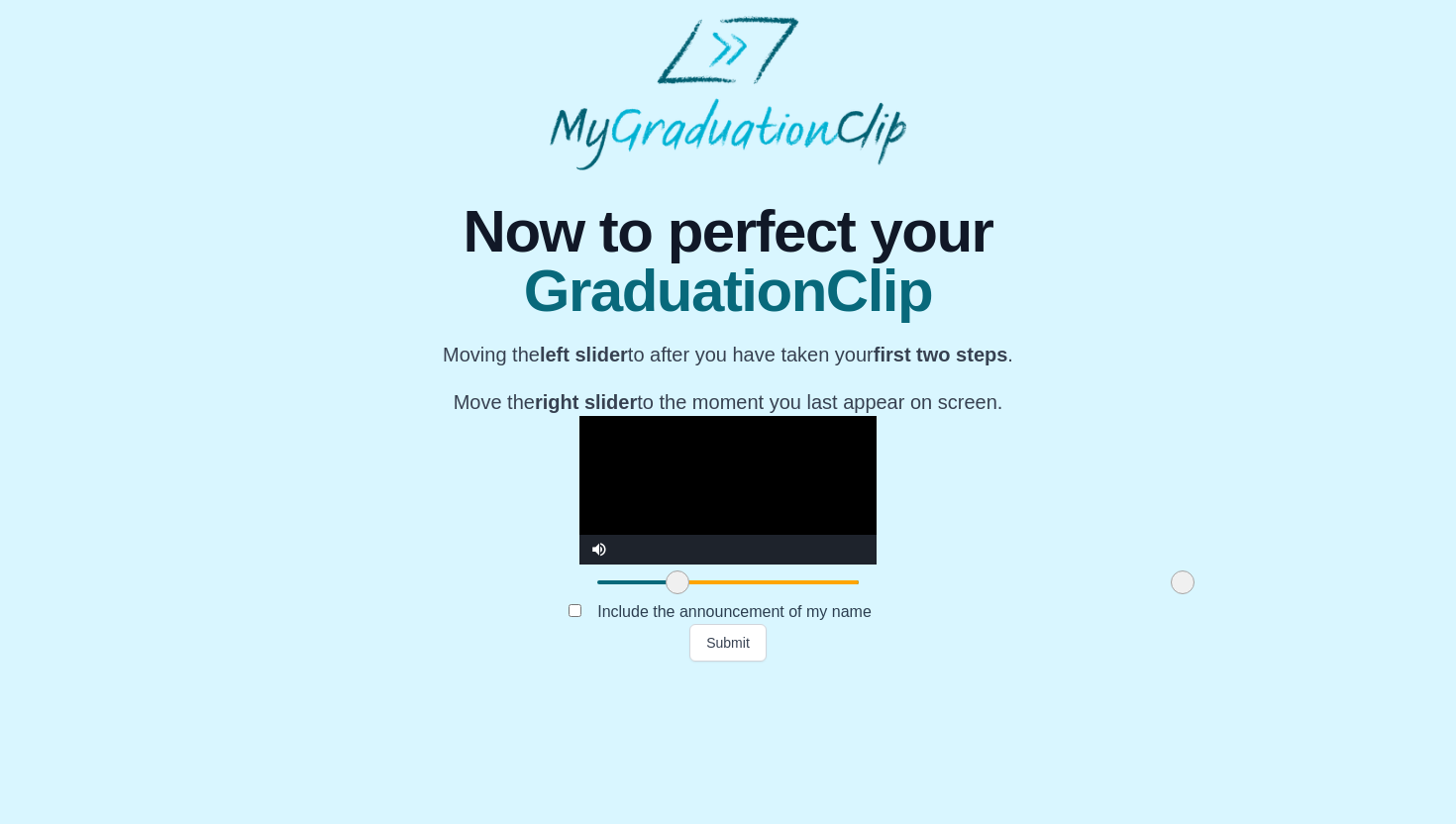 drag, startPoint x: 795, startPoint y: 724, endPoint x: 969, endPoint y: 761, distance: 177.89042 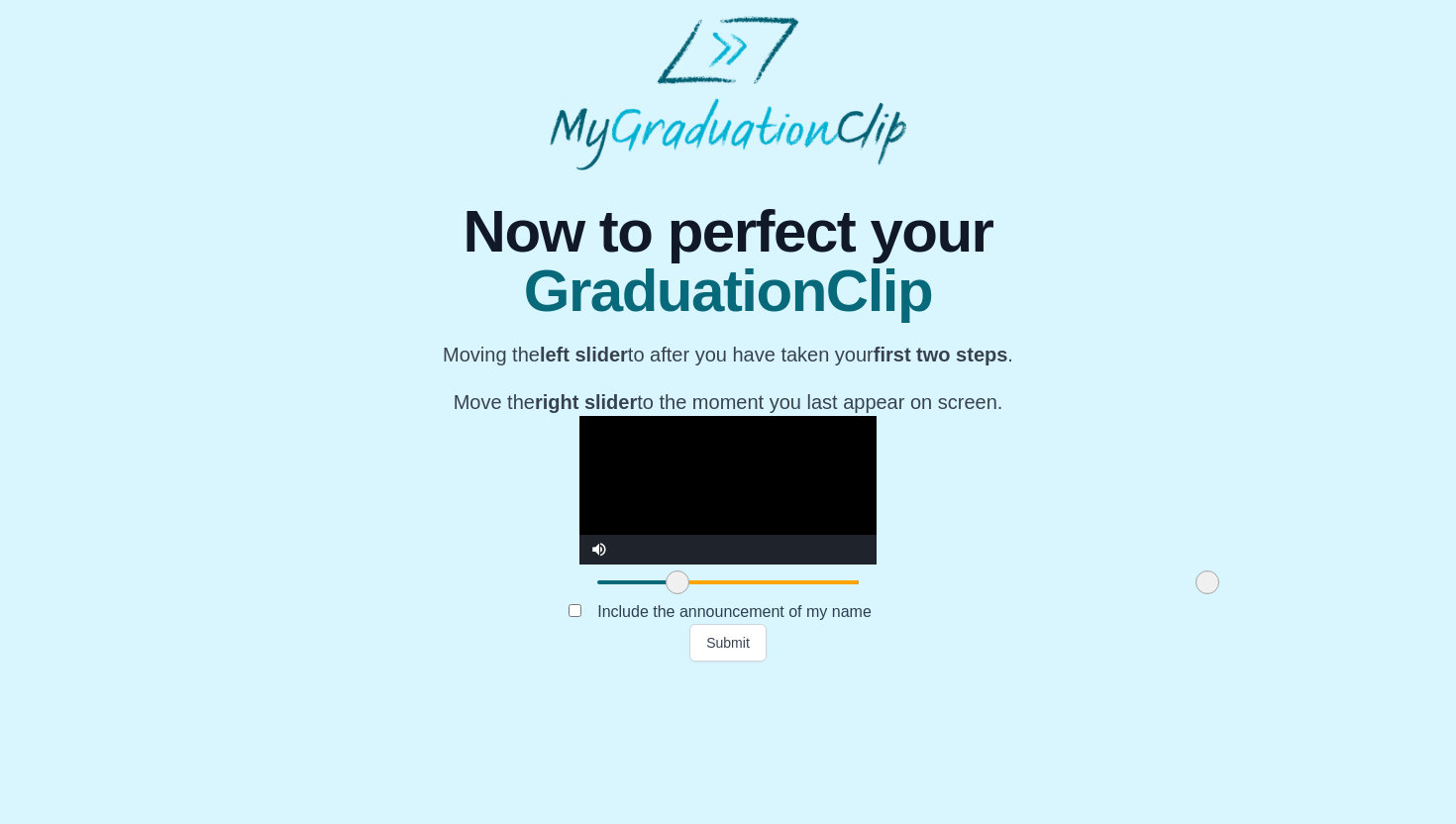 drag, startPoint x: 963, startPoint y: 731, endPoint x: 988, endPoint y: 737, distance: 25.70992 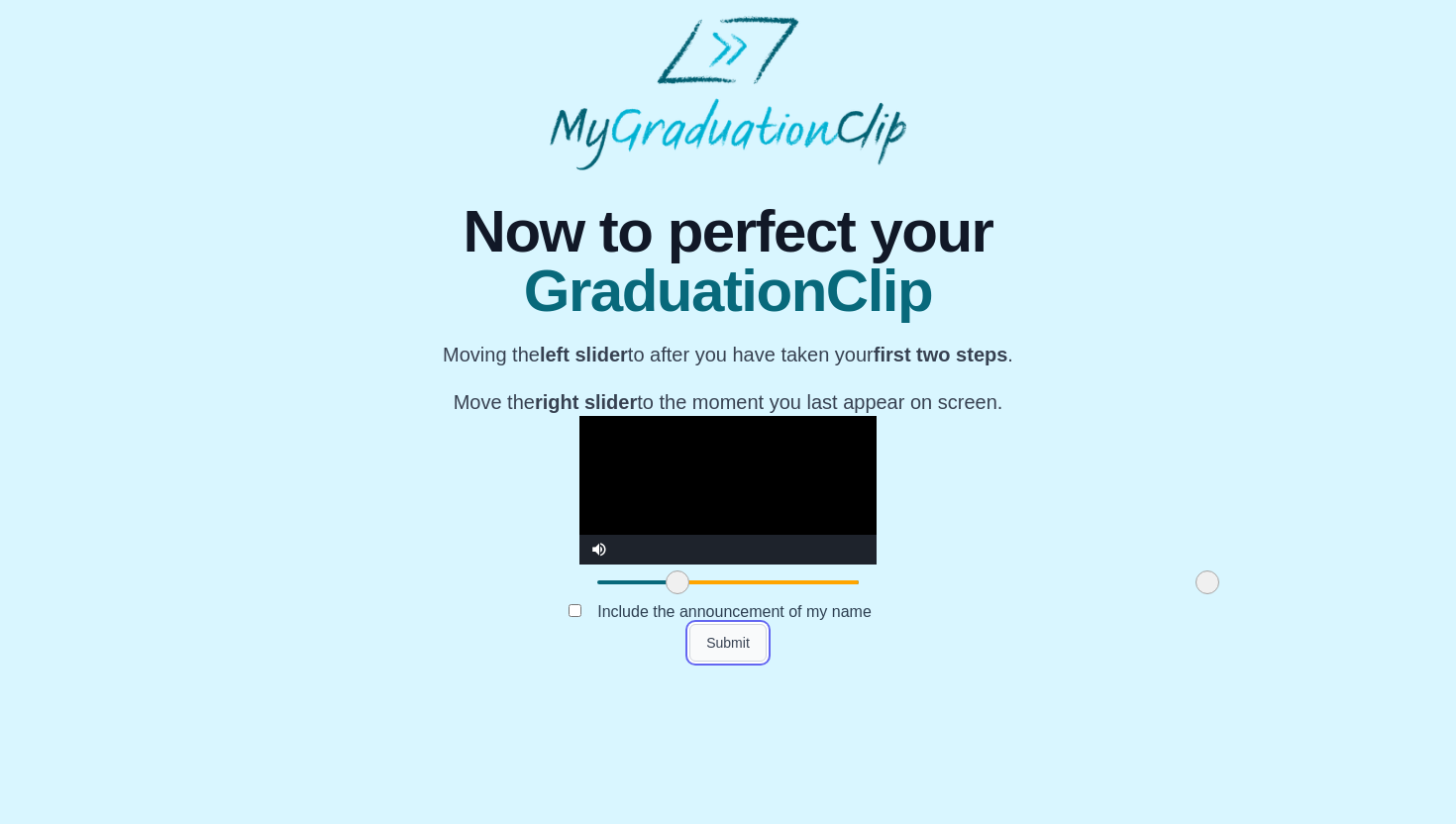 click on "Submit" at bounding box center [728, 643] 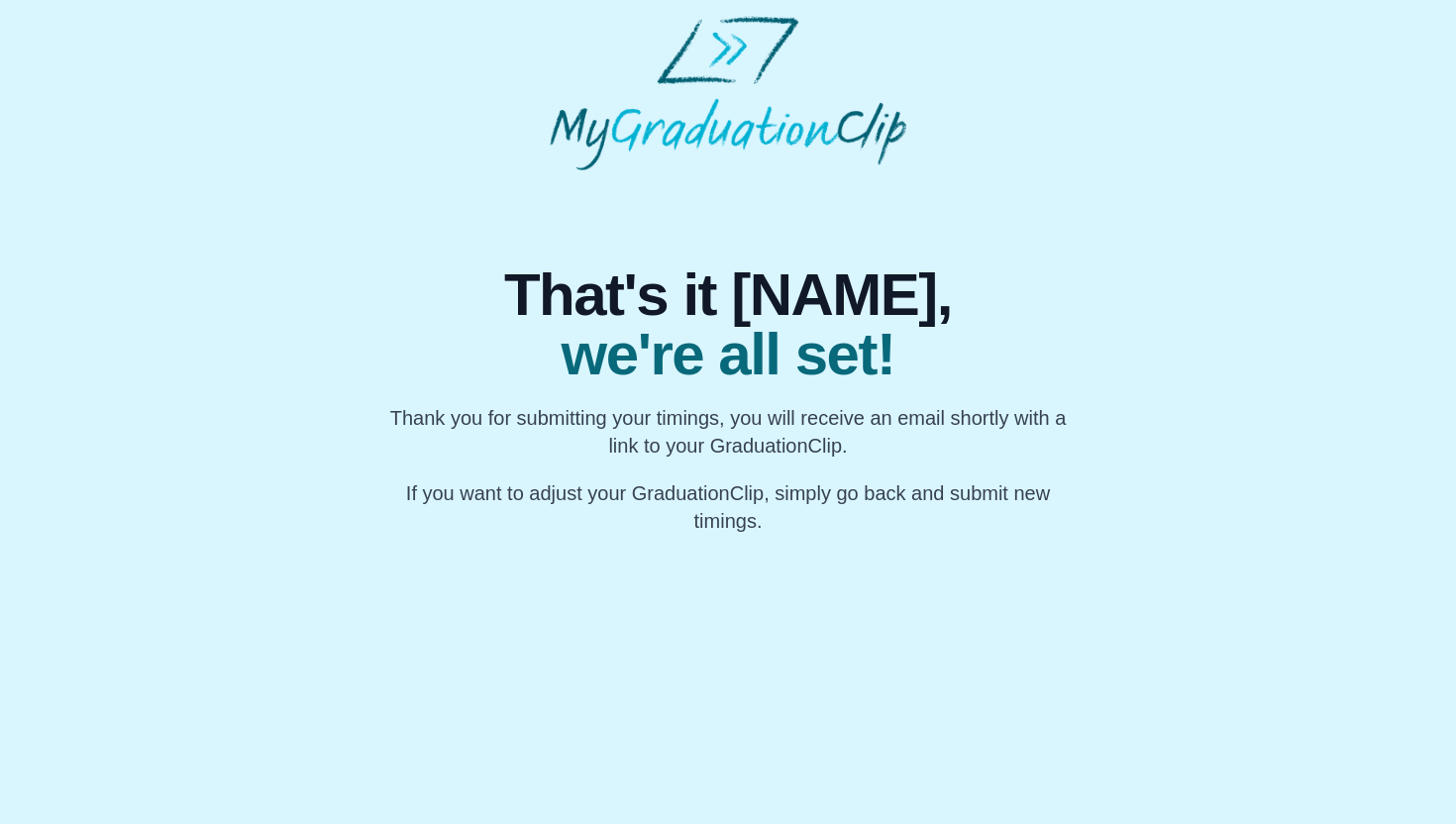 scroll, scrollTop: 0, scrollLeft: 0, axis: both 